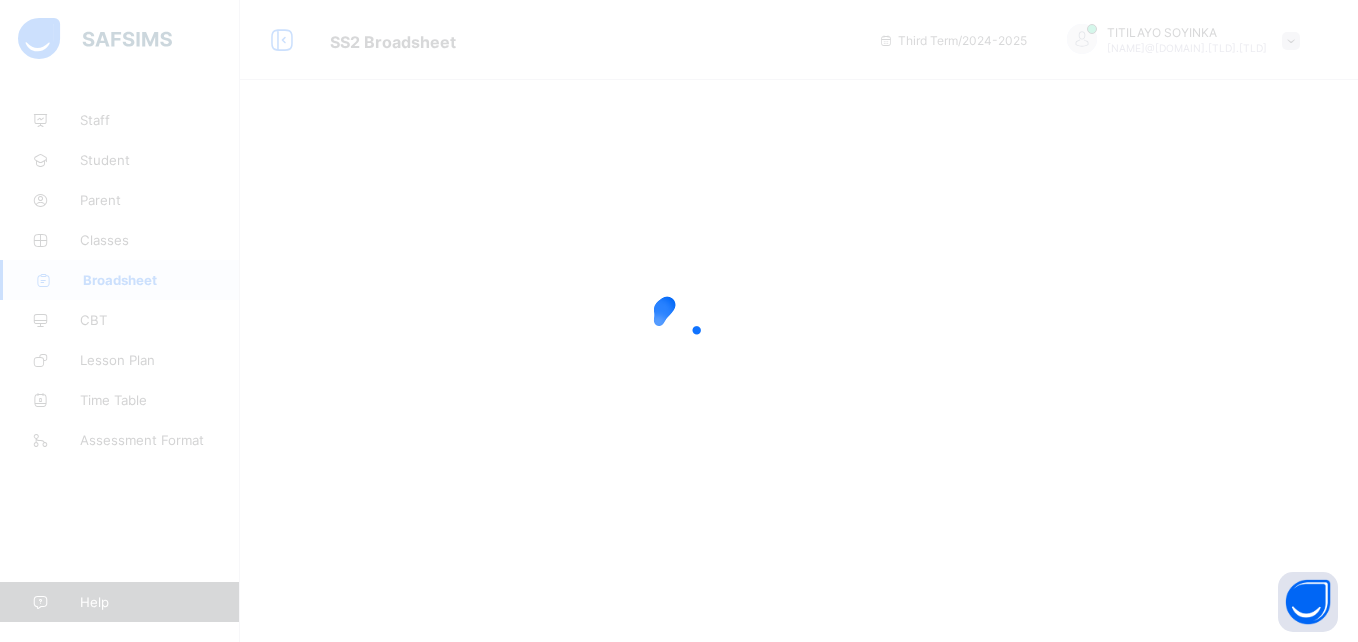 scroll, scrollTop: 0, scrollLeft: 0, axis: both 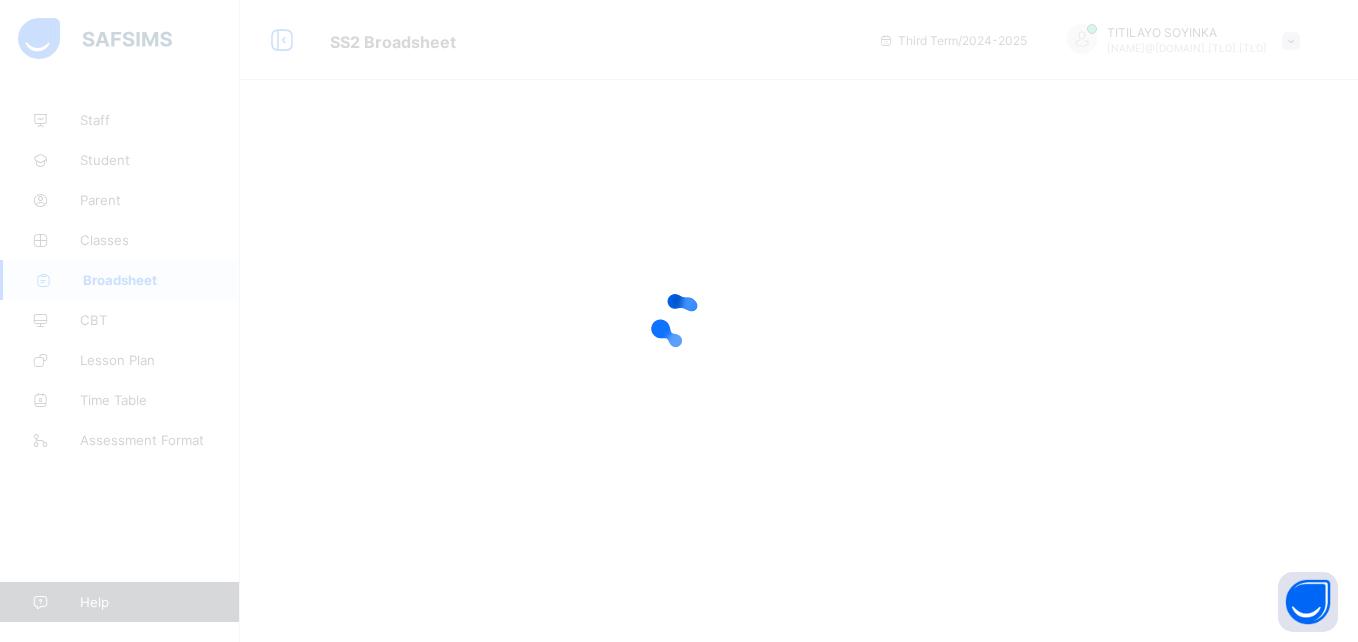 click at bounding box center (679, 321) 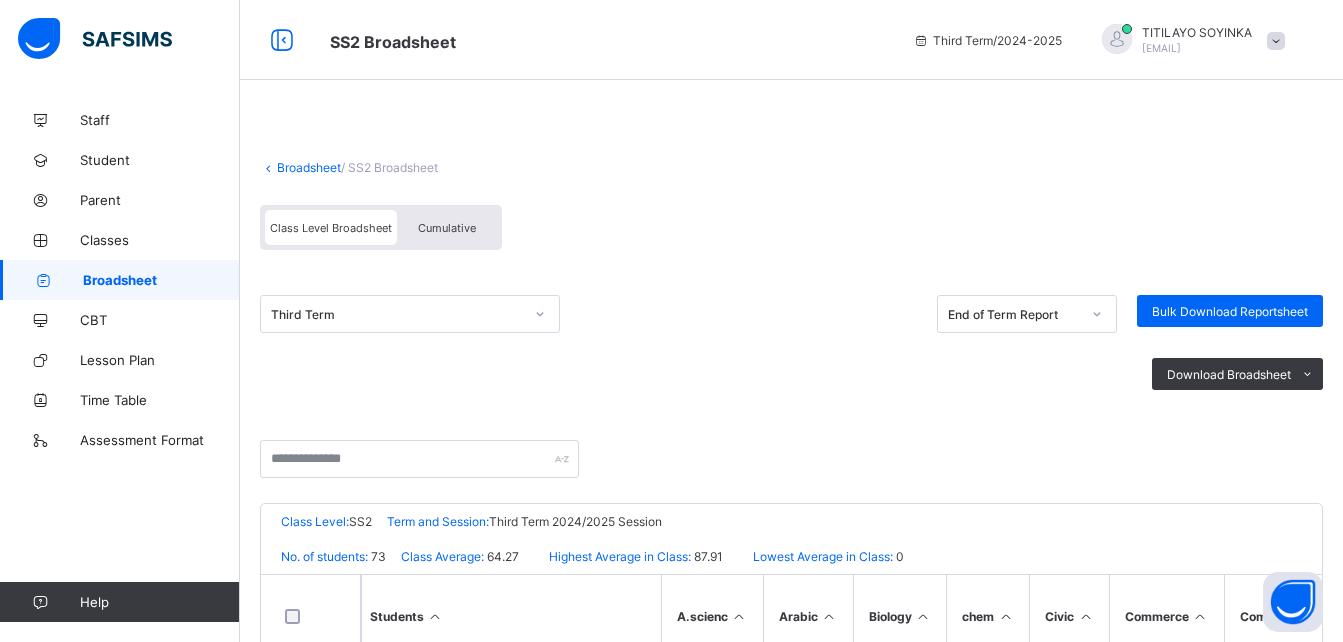 scroll, scrollTop: 0, scrollLeft: 0, axis: both 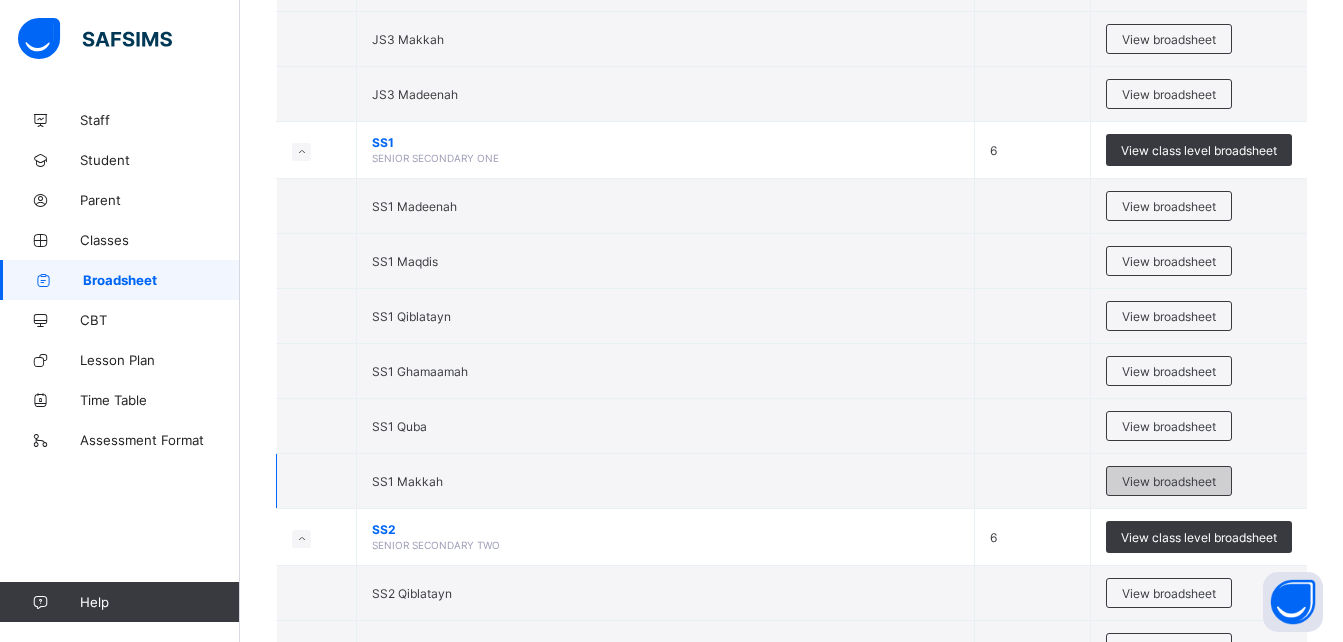click on "View broadsheet" at bounding box center (1169, 481) 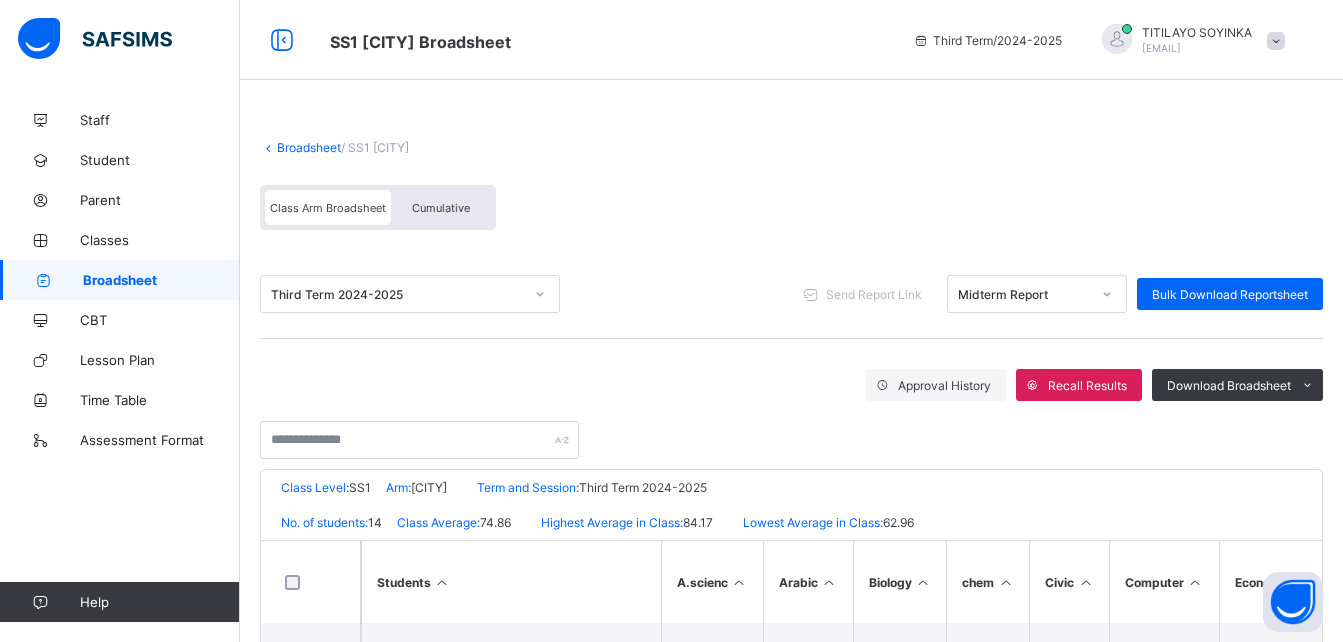 drag, startPoint x: 474, startPoint y: 203, endPoint x: 477, endPoint y: 231, distance: 28.160255 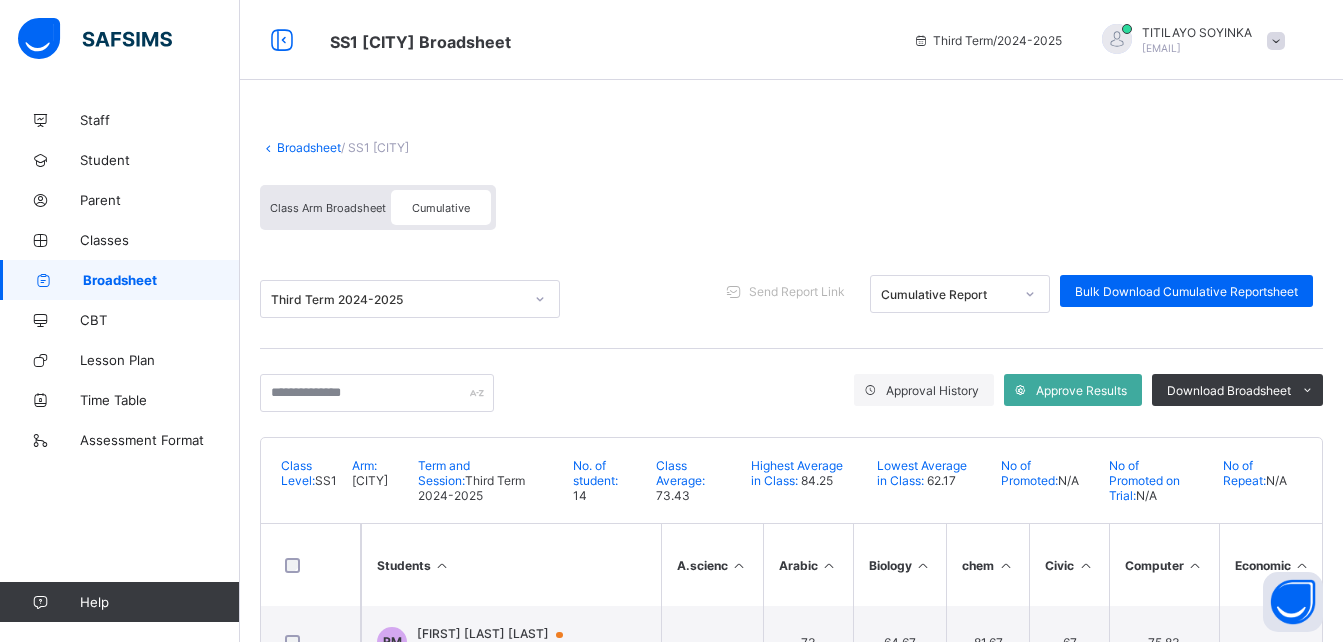 click on "Approval History  Approve Results Download Broadsheet PDF Excel sheet" at bounding box center (1088, 393) 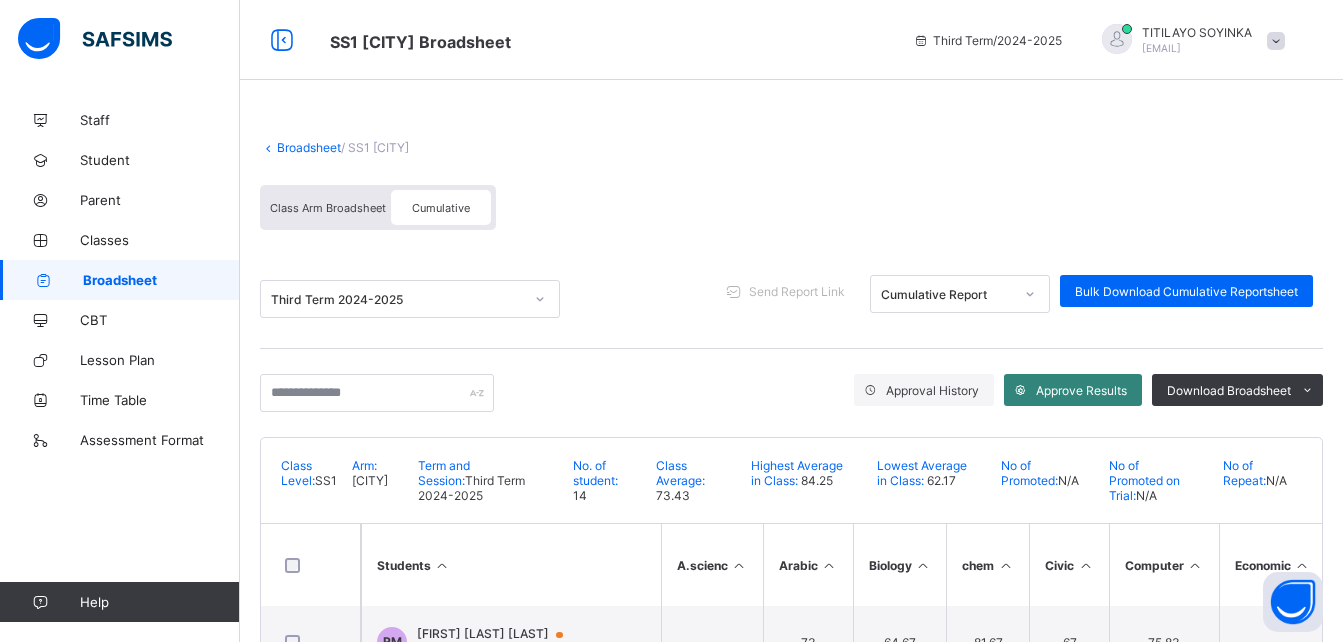 click on "Approve Results" at bounding box center [1081, 390] 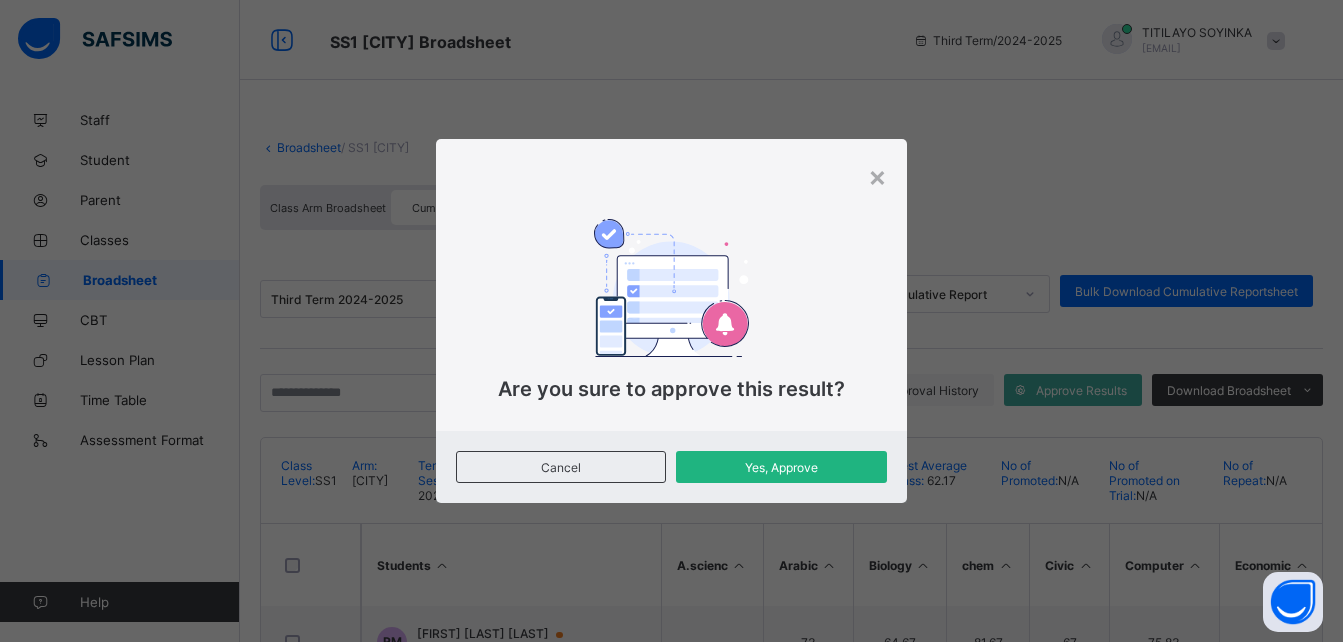 click on "Yes, Approve" at bounding box center [781, 467] 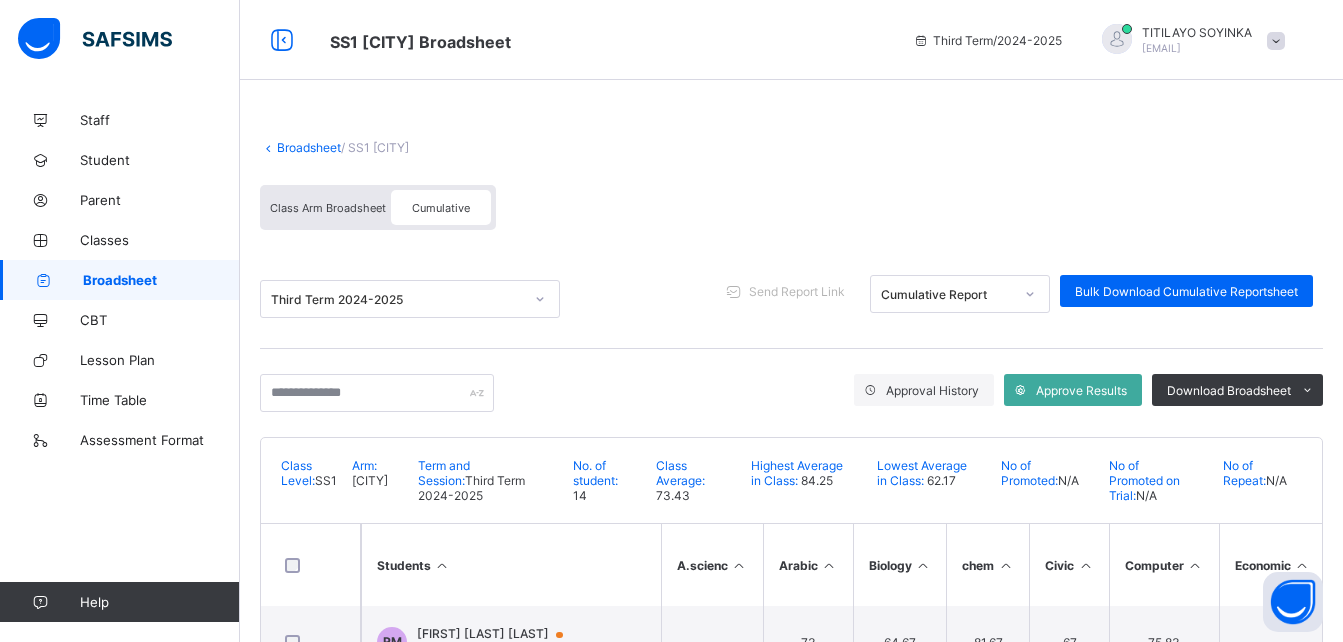 click on "Broadsheet" at bounding box center [309, 147] 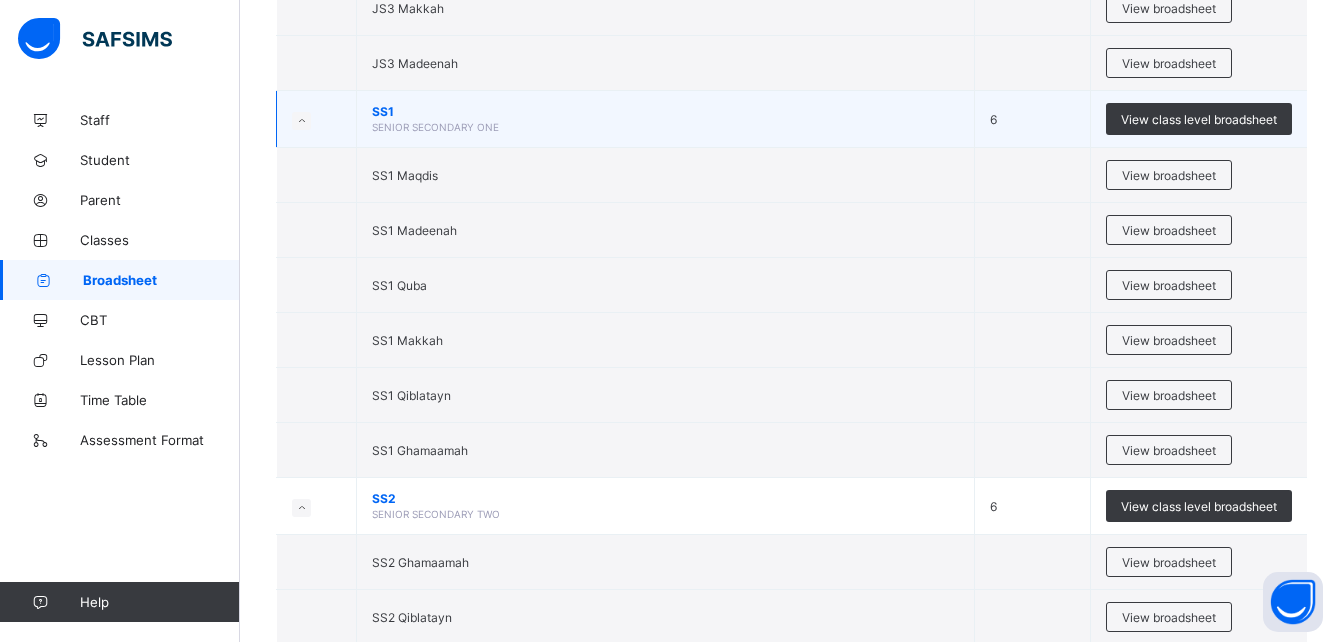 scroll, scrollTop: 4600, scrollLeft: 0, axis: vertical 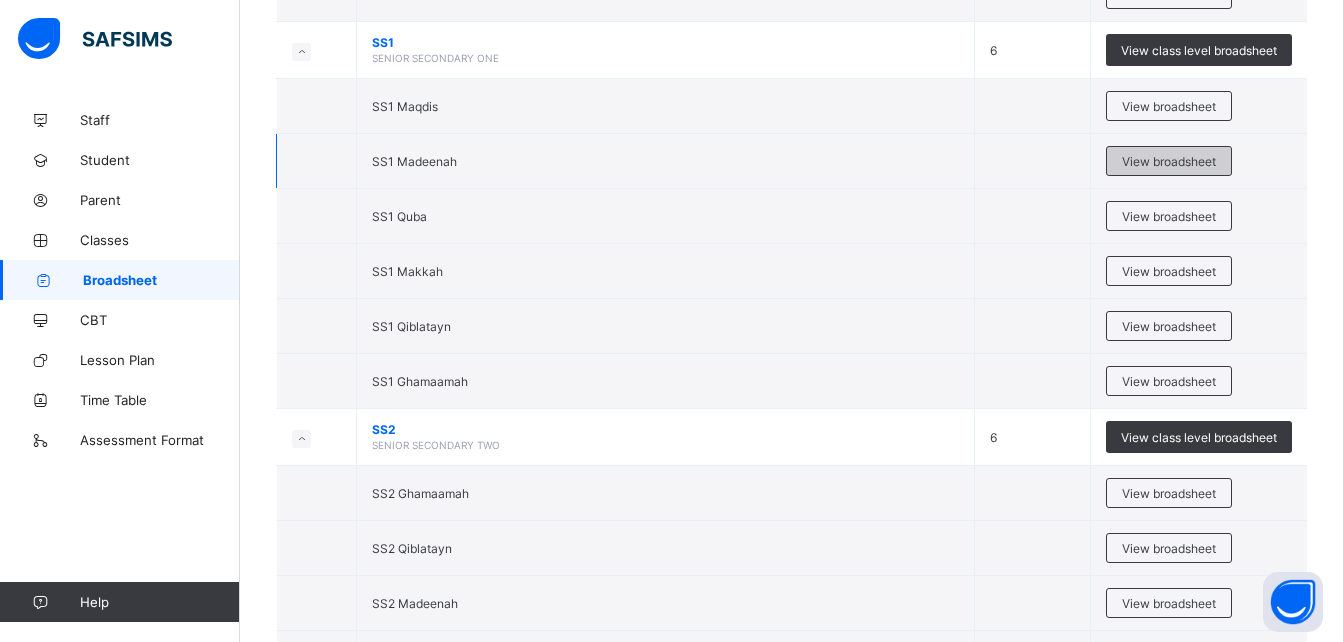 click on "View broadsheet" at bounding box center [1169, 161] 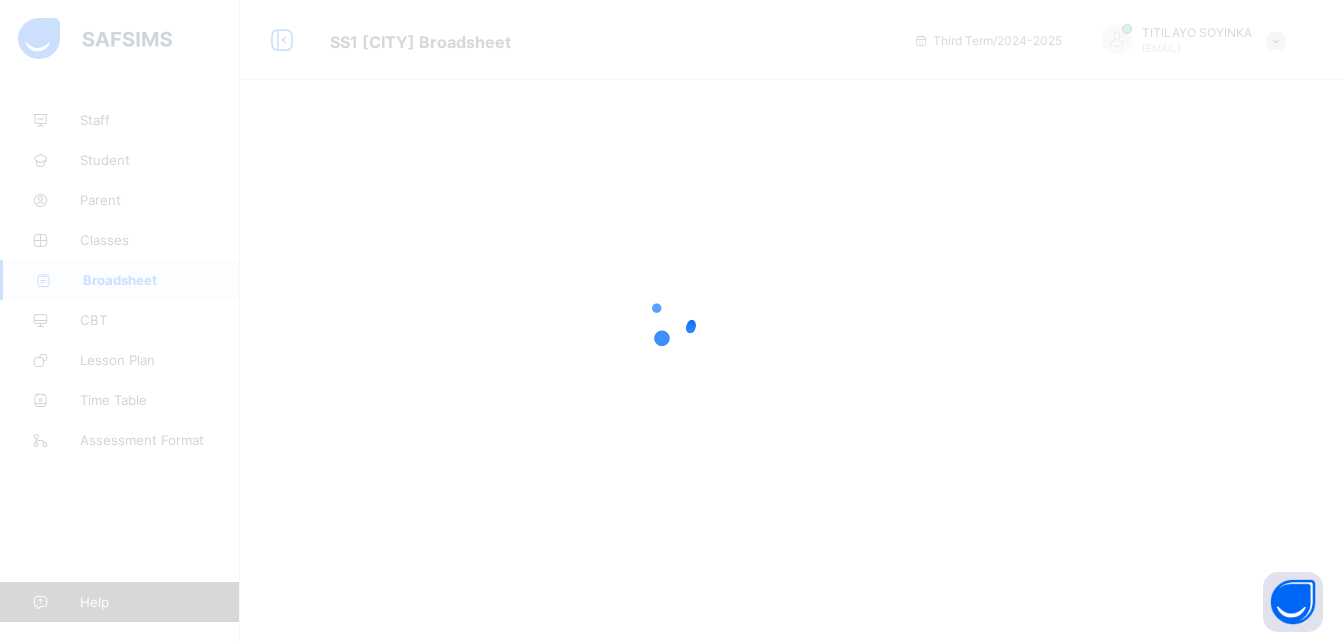 scroll, scrollTop: 0, scrollLeft: 0, axis: both 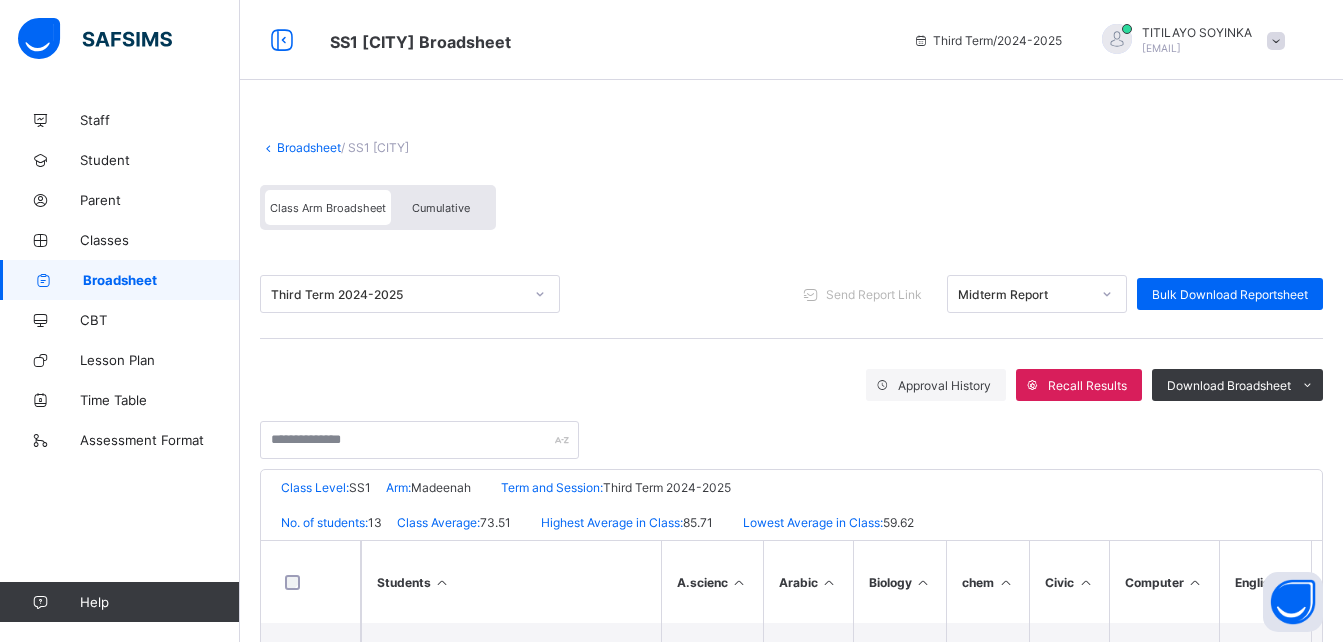 click on "Midterm Report" at bounding box center (1024, 294) 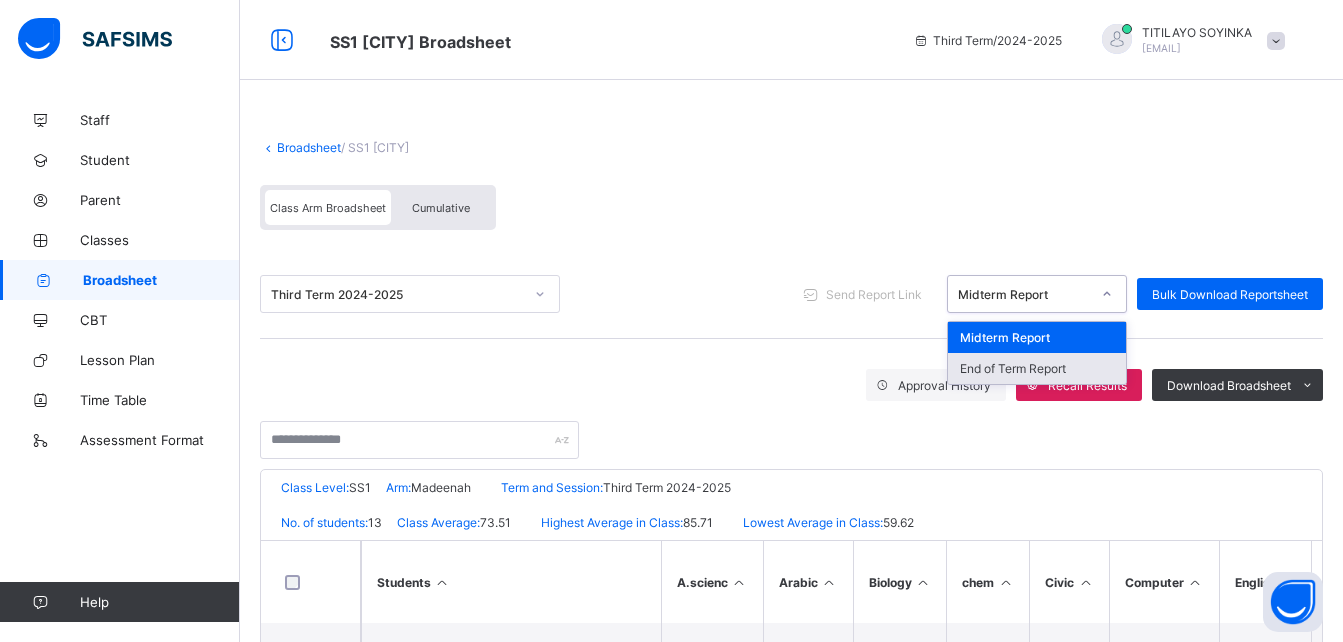 click on "End of Term Report" at bounding box center (1037, 368) 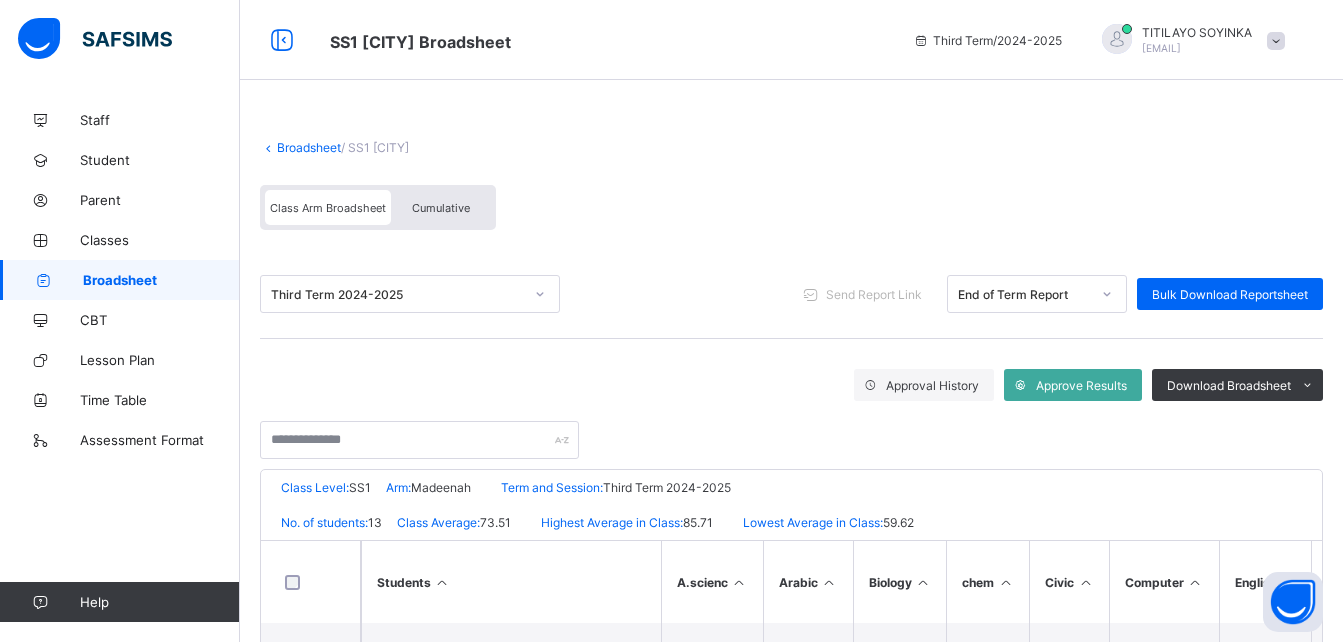 click on "Cumulative" at bounding box center [441, 207] 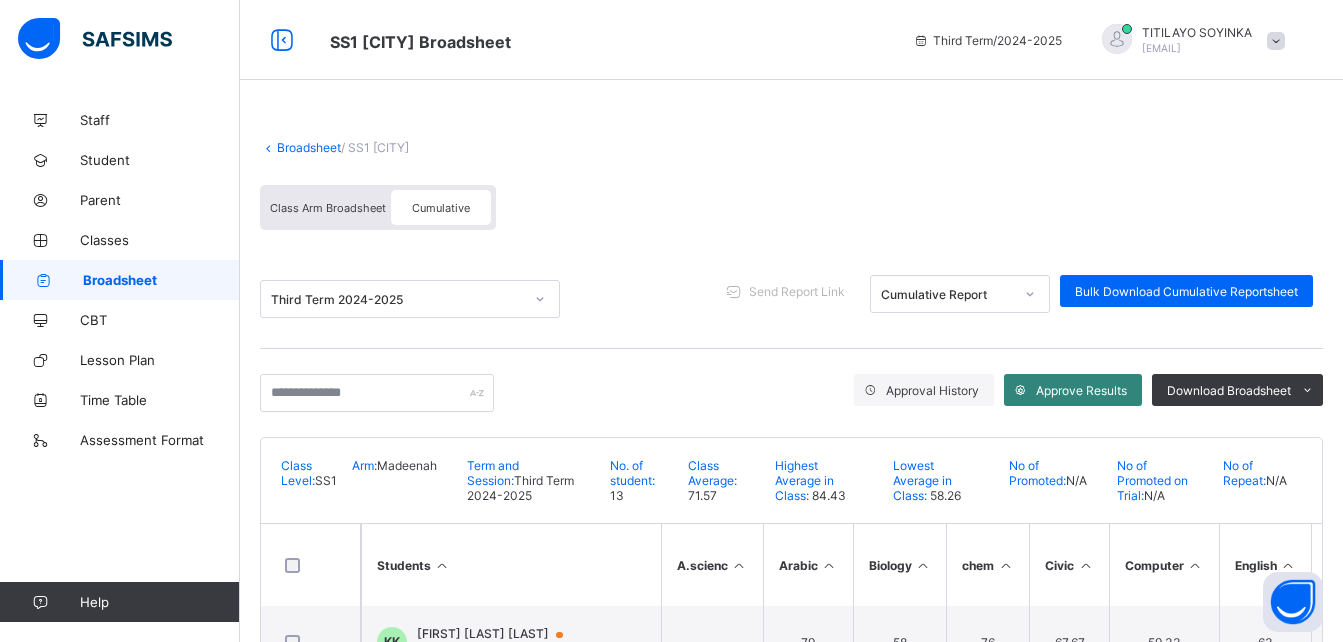 click on "Approve Results" at bounding box center (1081, 390) 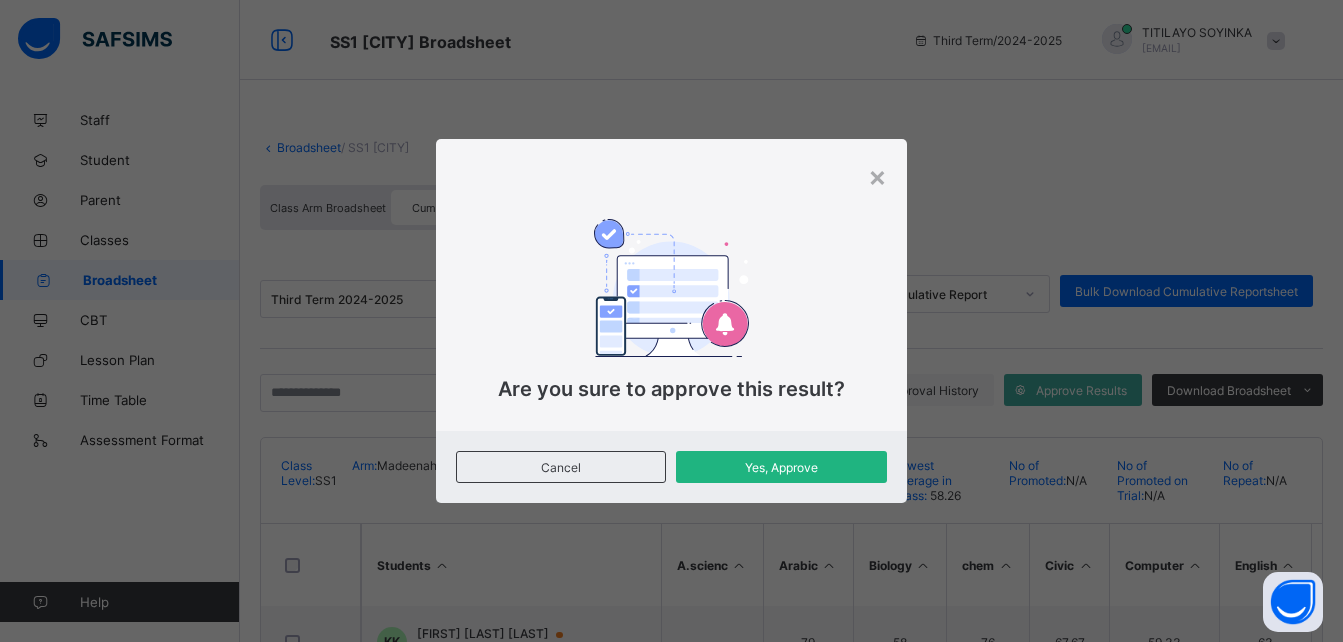 click on "Yes, Approve" at bounding box center [781, 467] 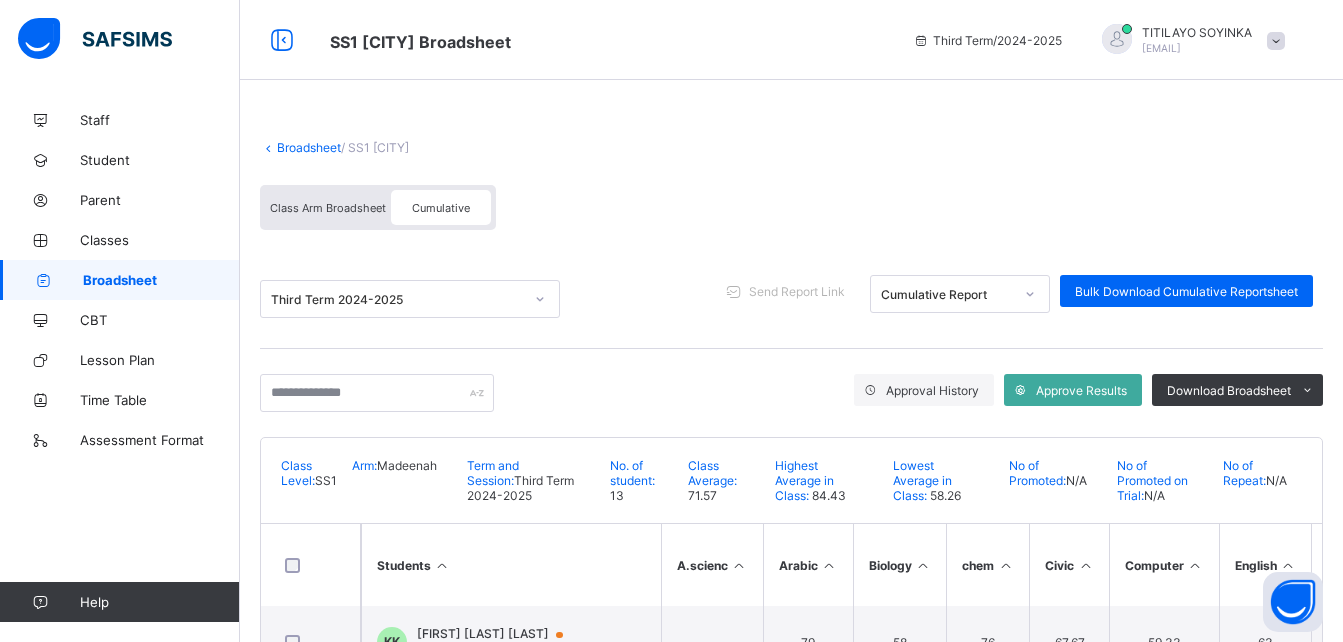 click on "Broadsheet" at bounding box center [309, 147] 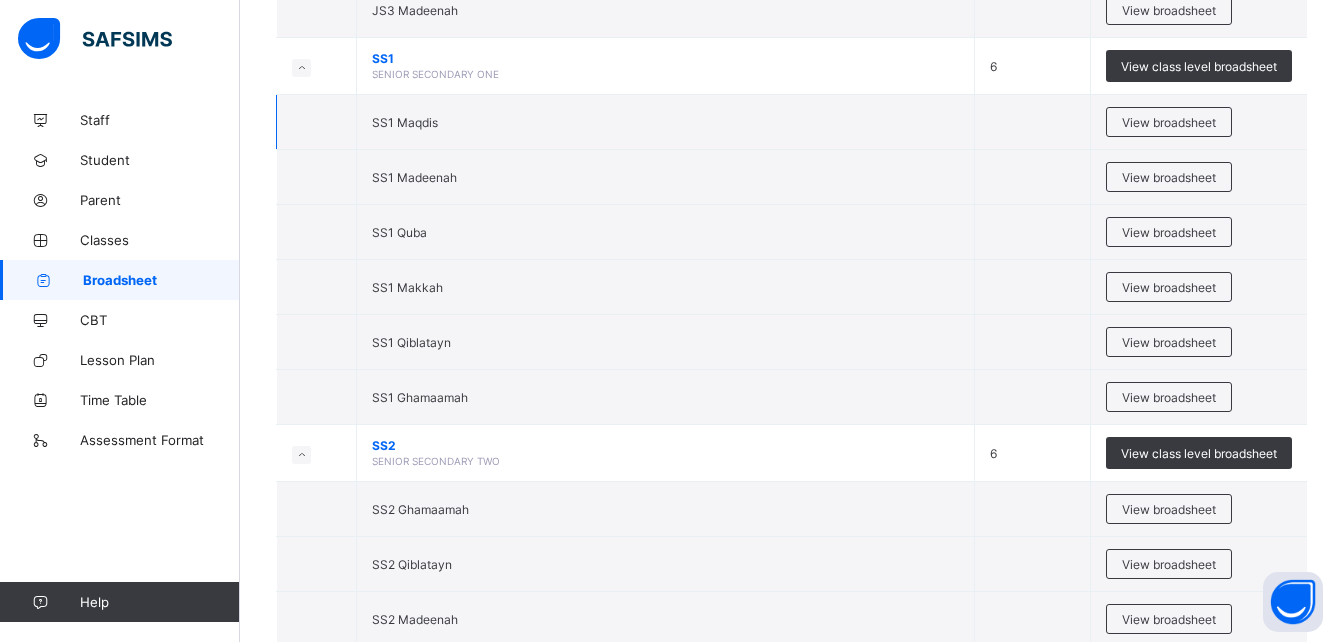 scroll, scrollTop: 4600, scrollLeft: 0, axis: vertical 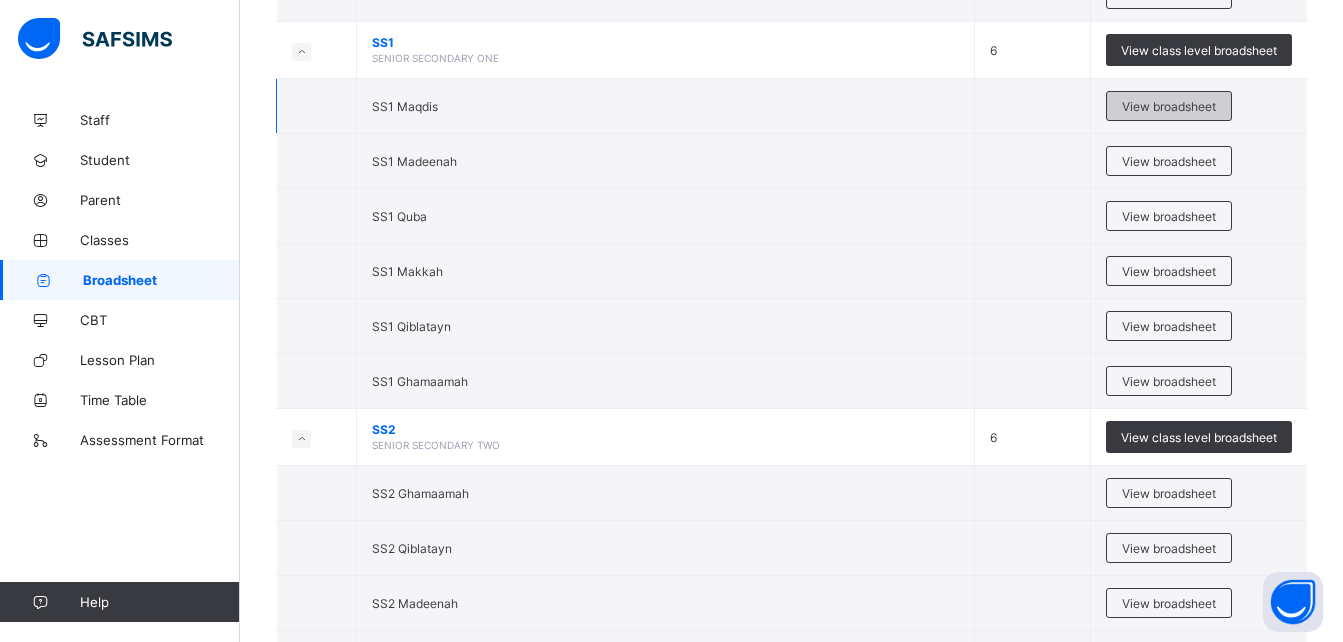 click on "View broadsheet" at bounding box center [1169, 106] 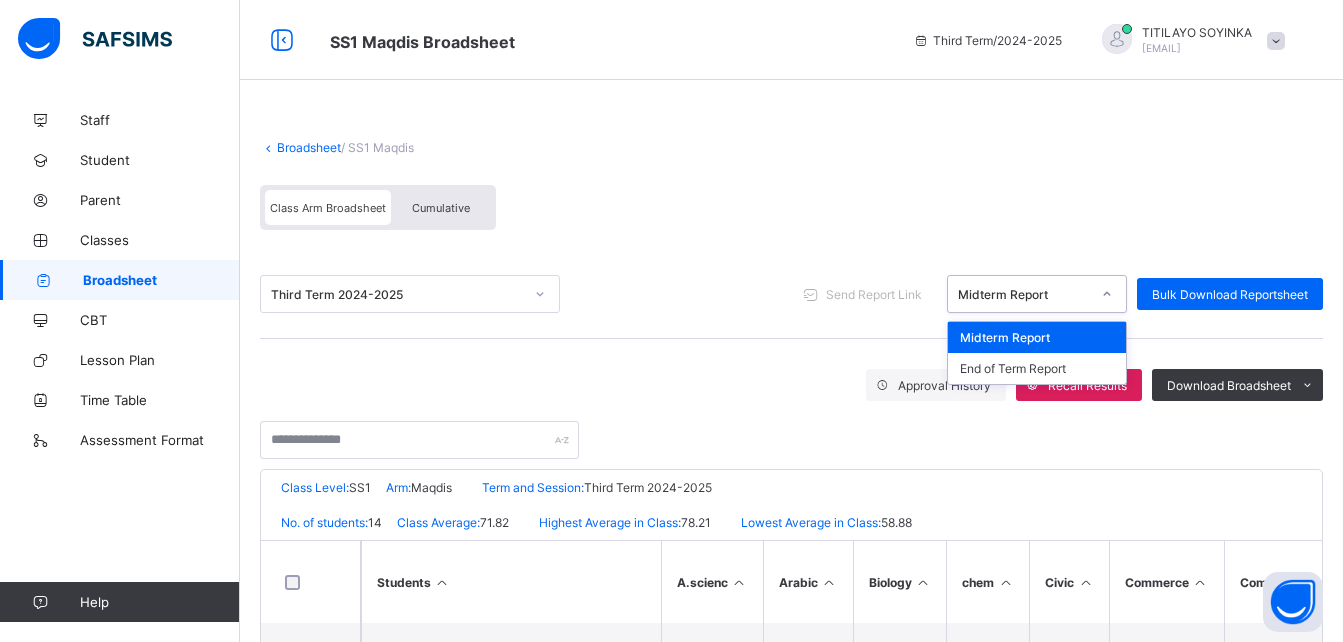 click on "Midterm Report" at bounding box center (1024, 294) 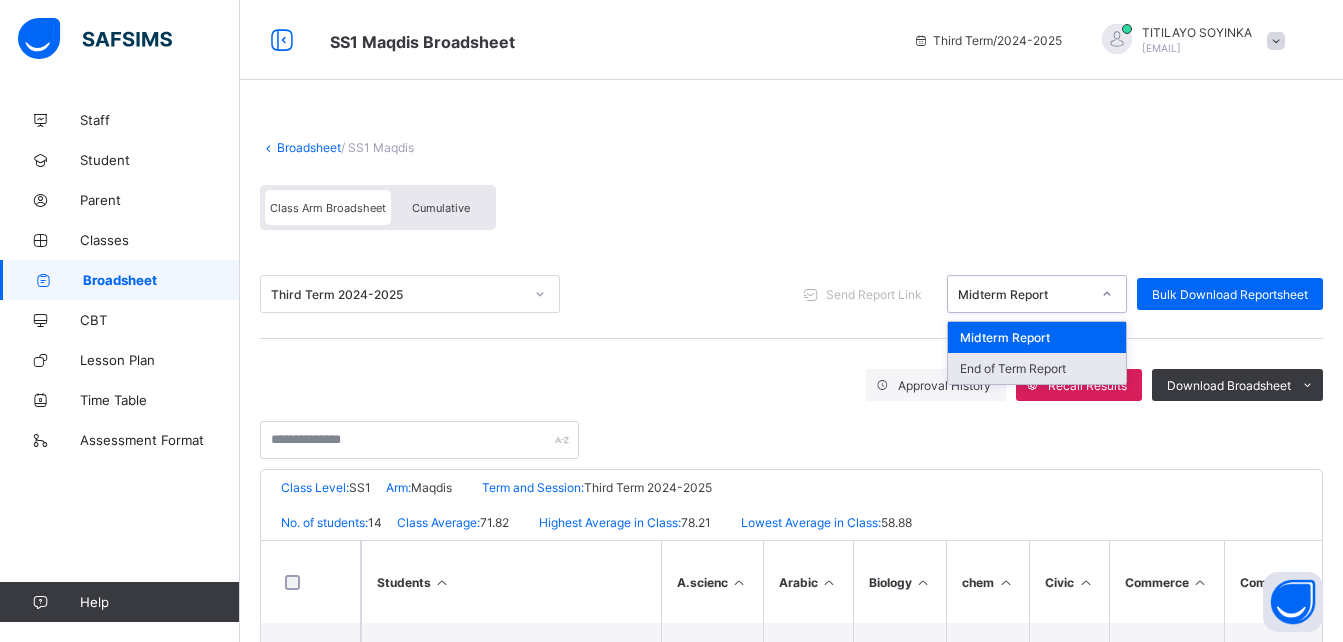 click on "End of Term Report" at bounding box center [1037, 368] 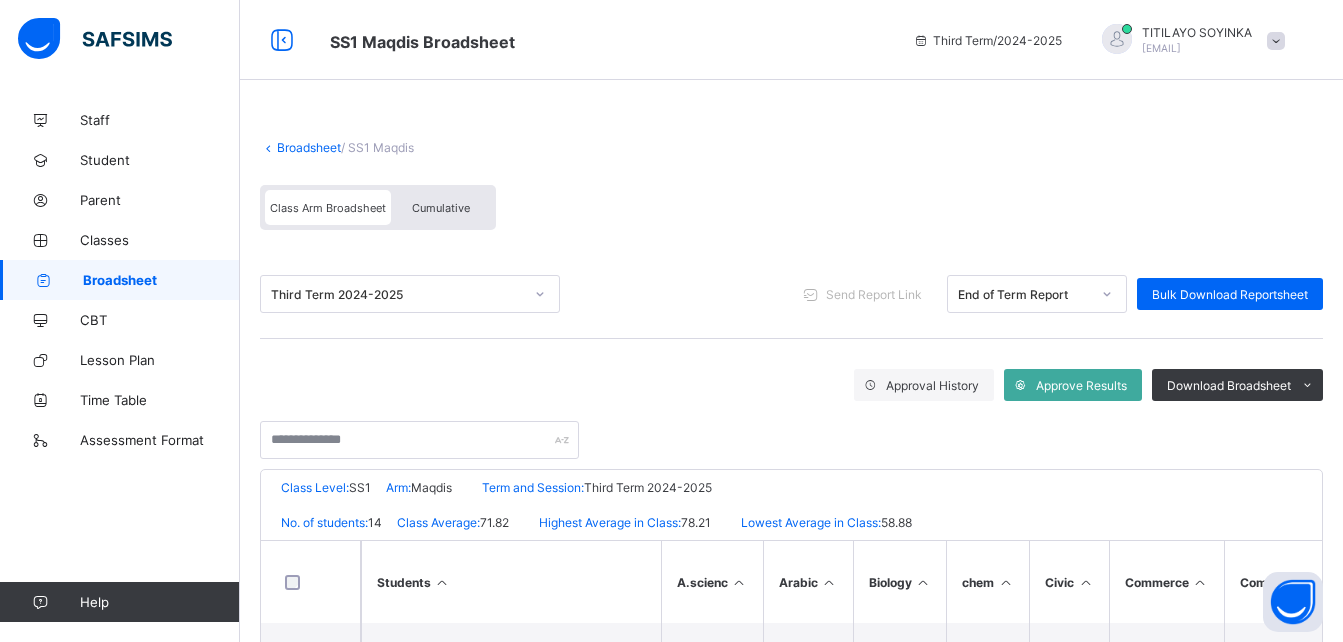 click on "Cumulative" at bounding box center [441, 207] 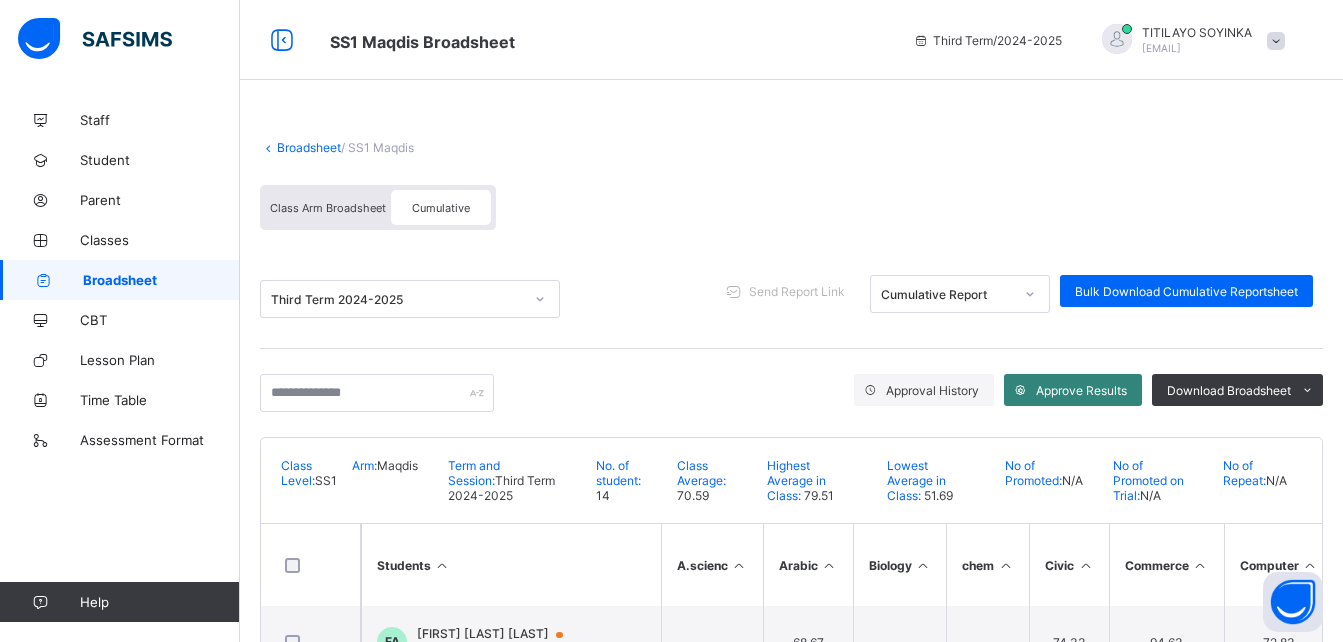 click on "Approve Results" at bounding box center (1081, 390) 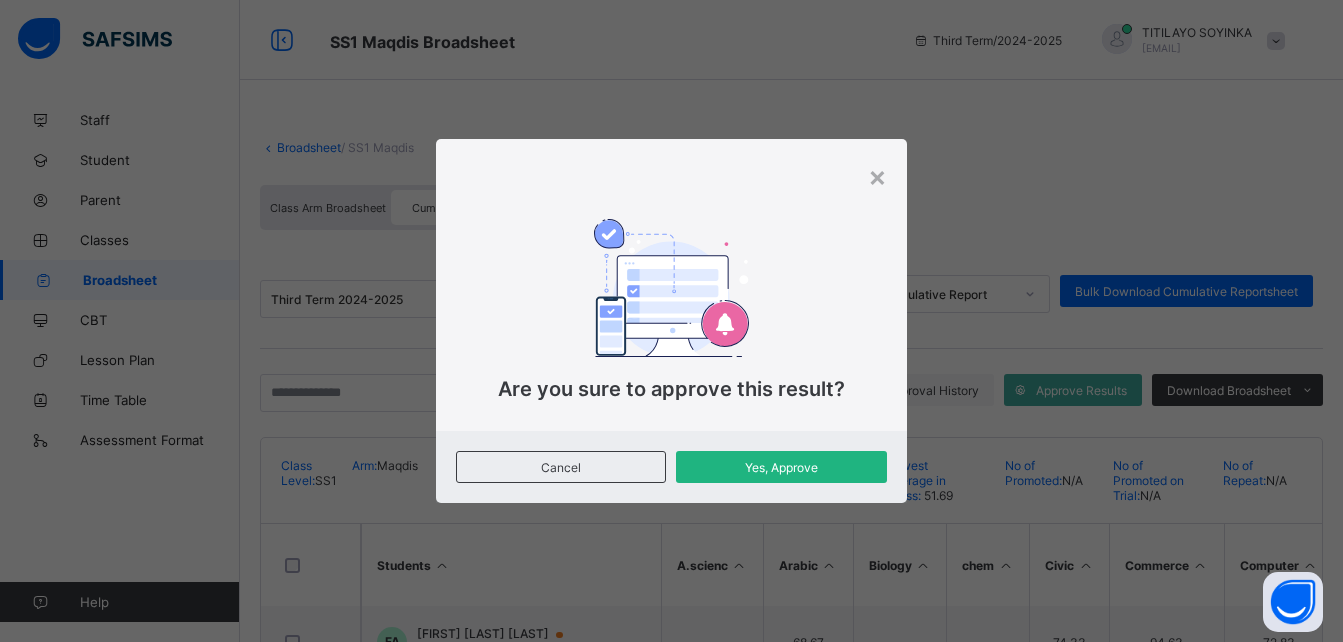 click on "Yes, Approve" at bounding box center (781, 467) 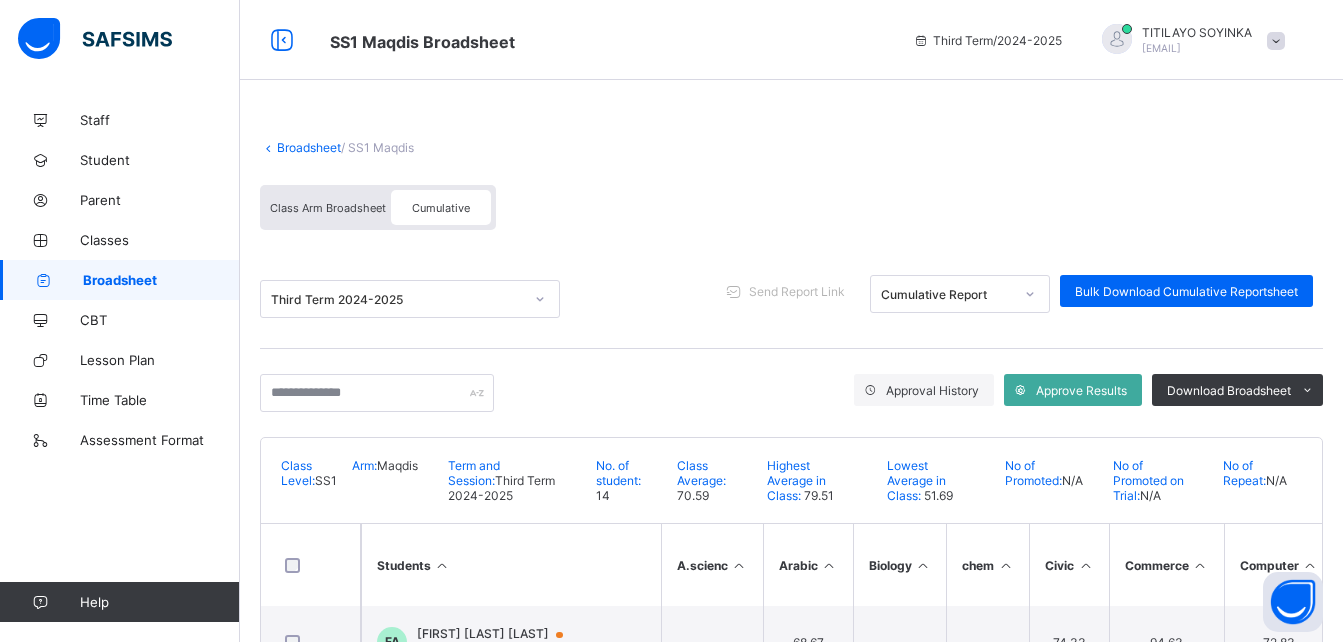 click on "Broadsheet" at bounding box center (309, 147) 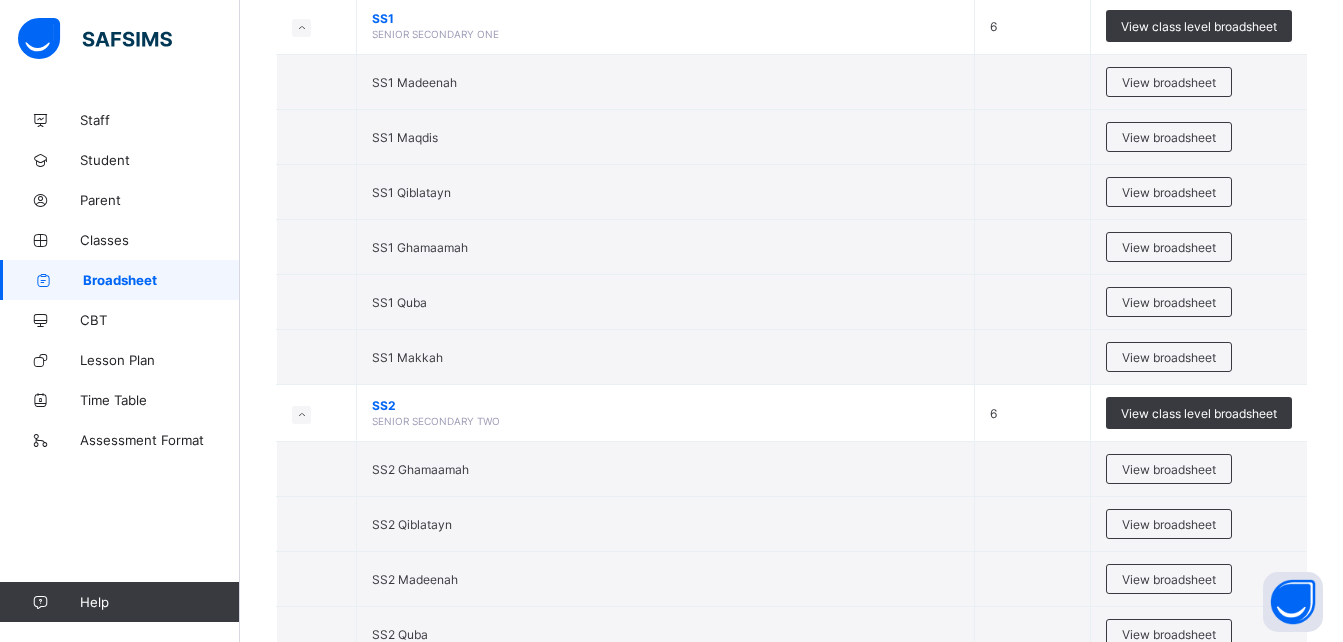 scroll, scrollTop: 4595, scrollLeft: 0, axis: vertical 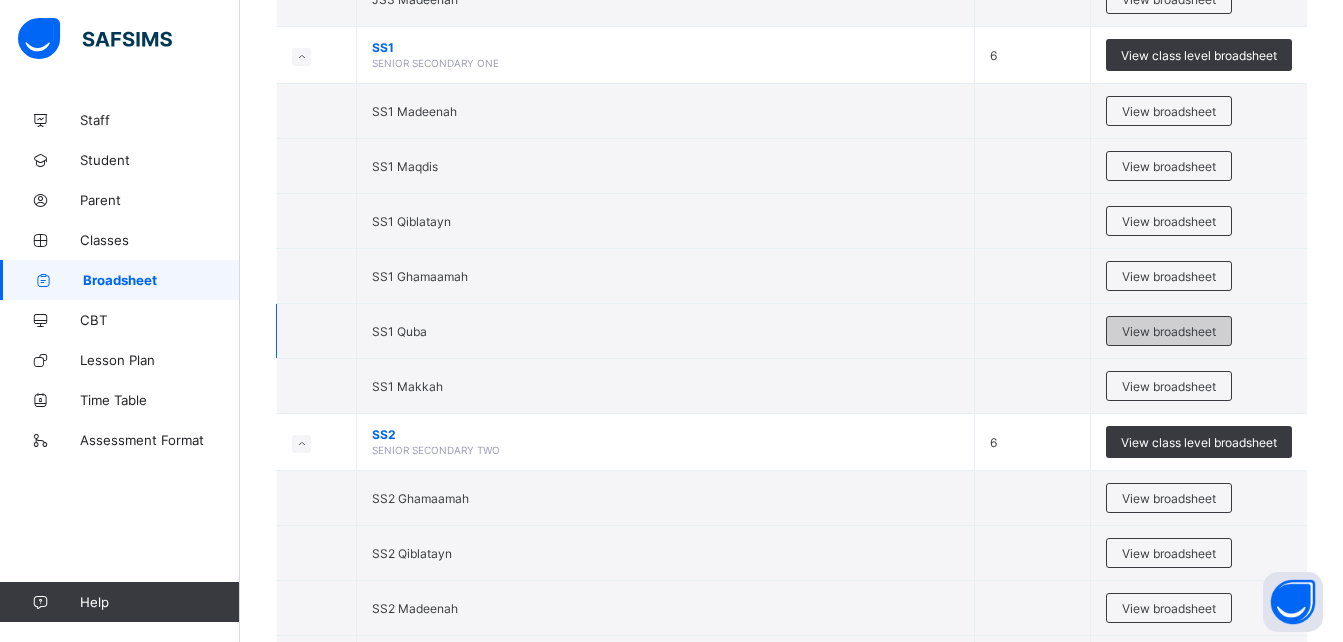 click on "View broadsheet" at bounding box center (1169, 331) 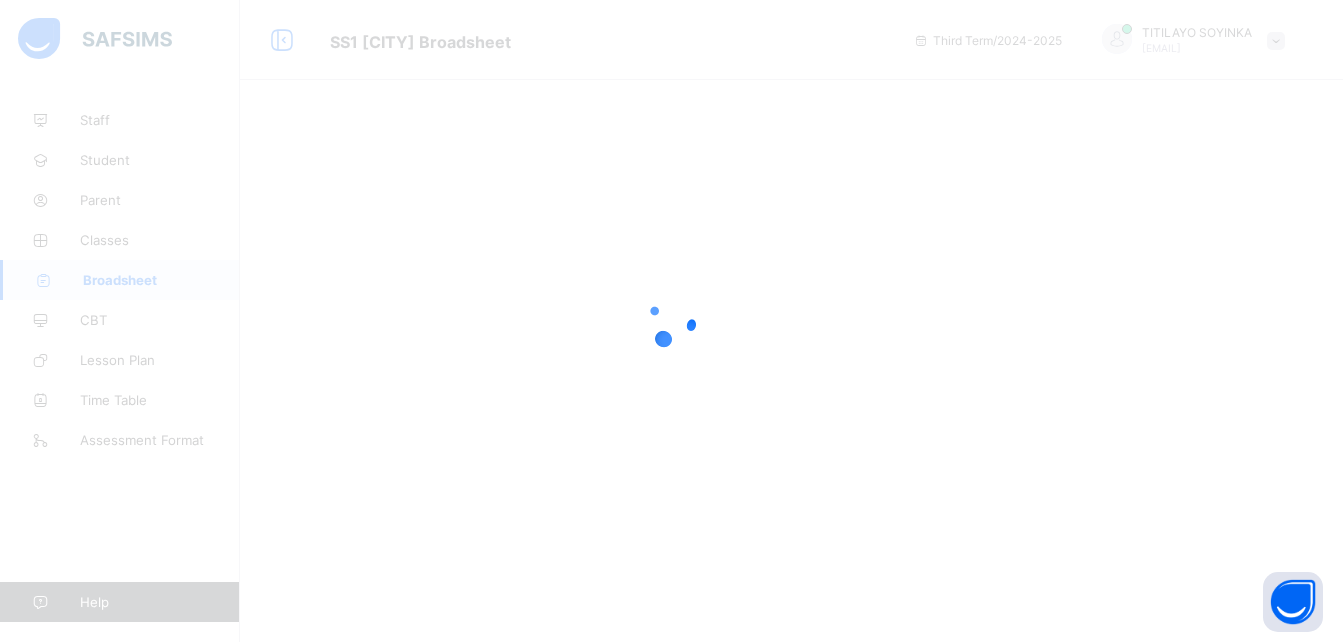 scroll, scrollTop: 0, scrollLeft: 0, axis: both 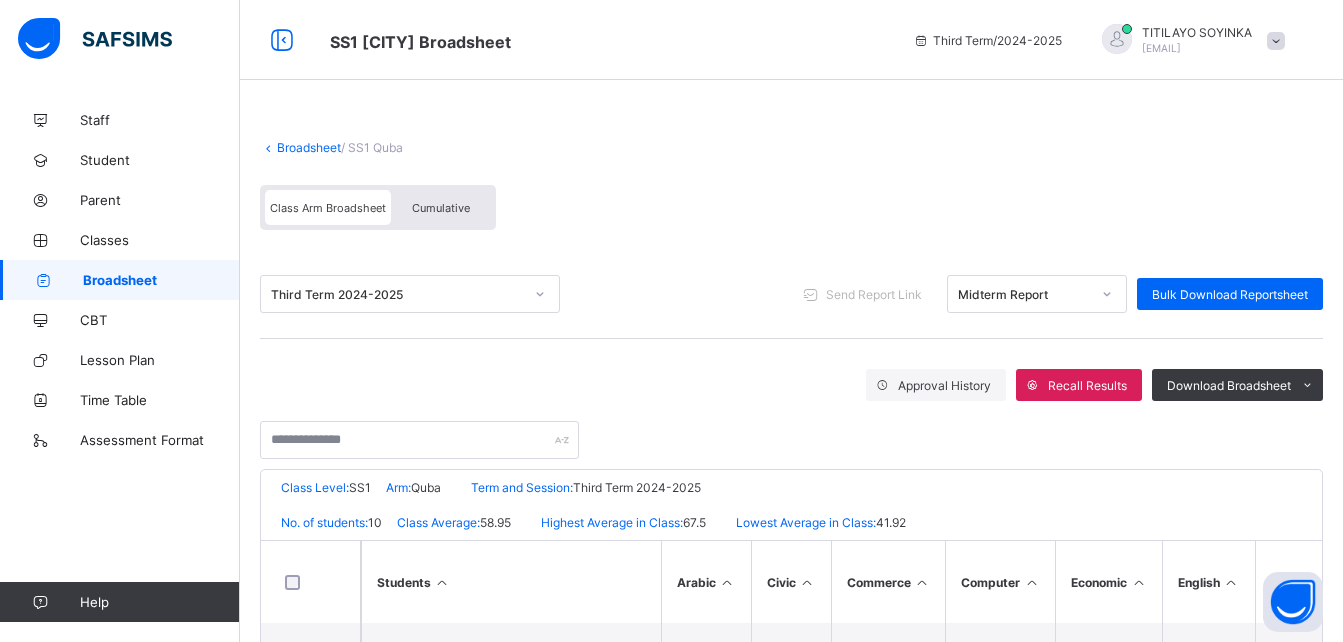 click on "Midterm Report" at bounding box center [1024, 294] 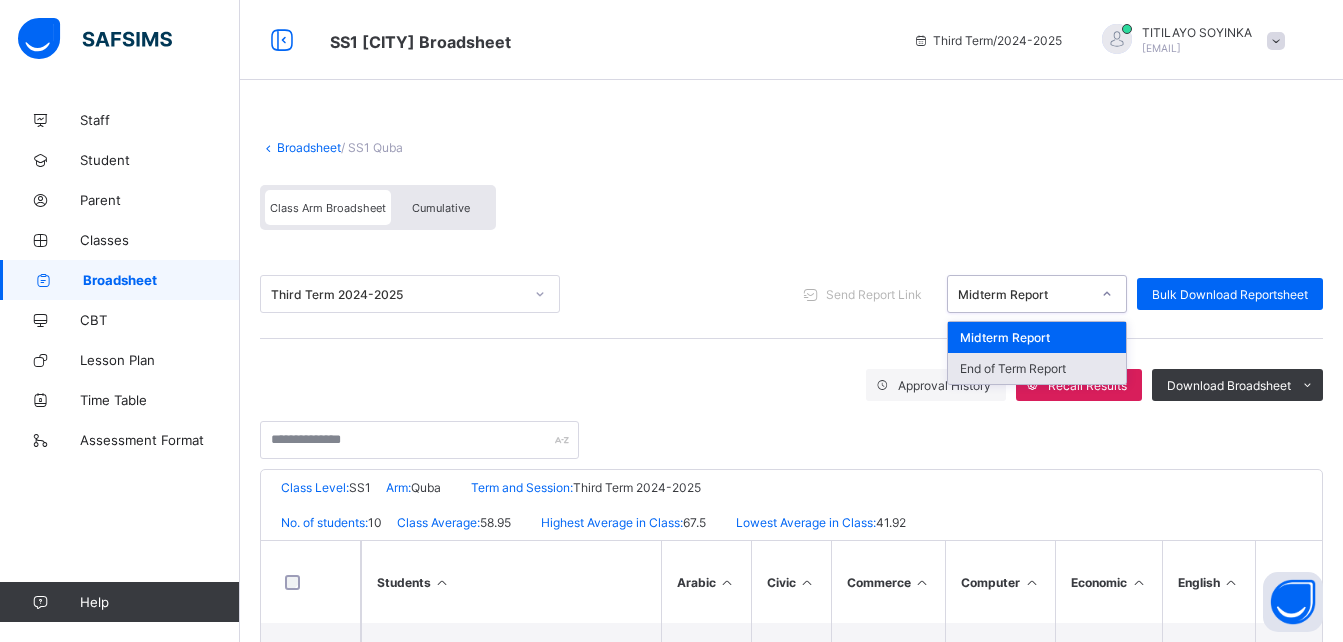 click on "End of Term Report" at bounding box center (1037, 368) 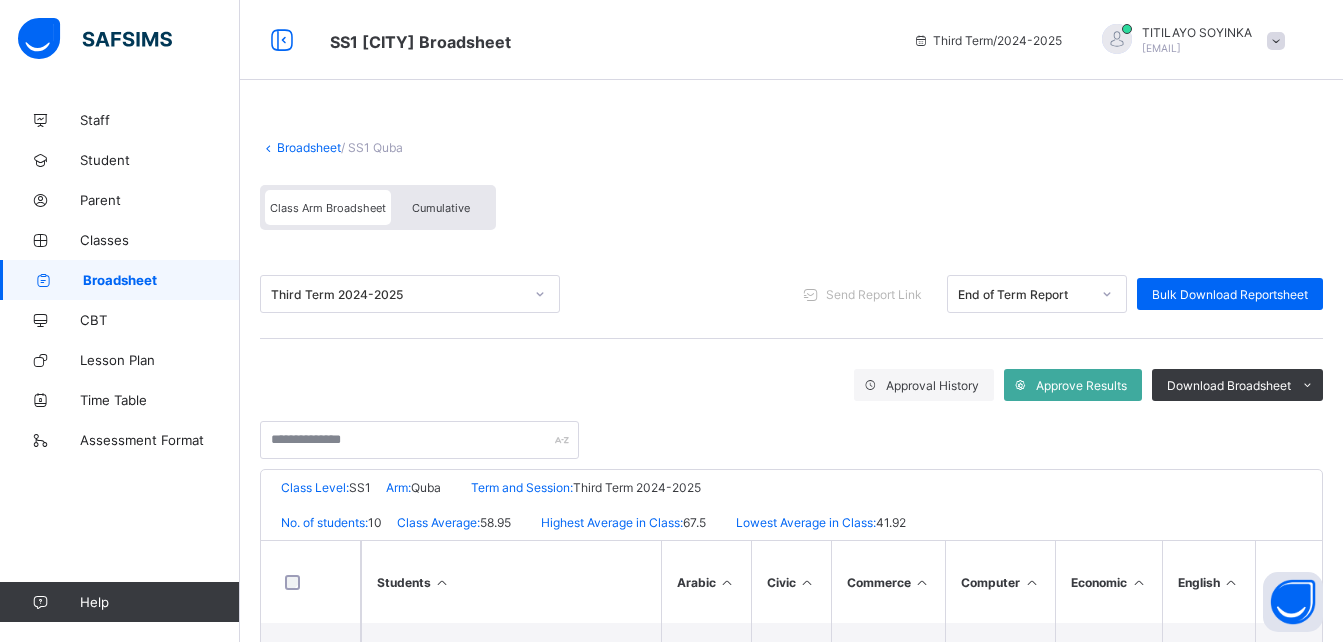 click on "Cumulative" at bounding box center (441, 208) 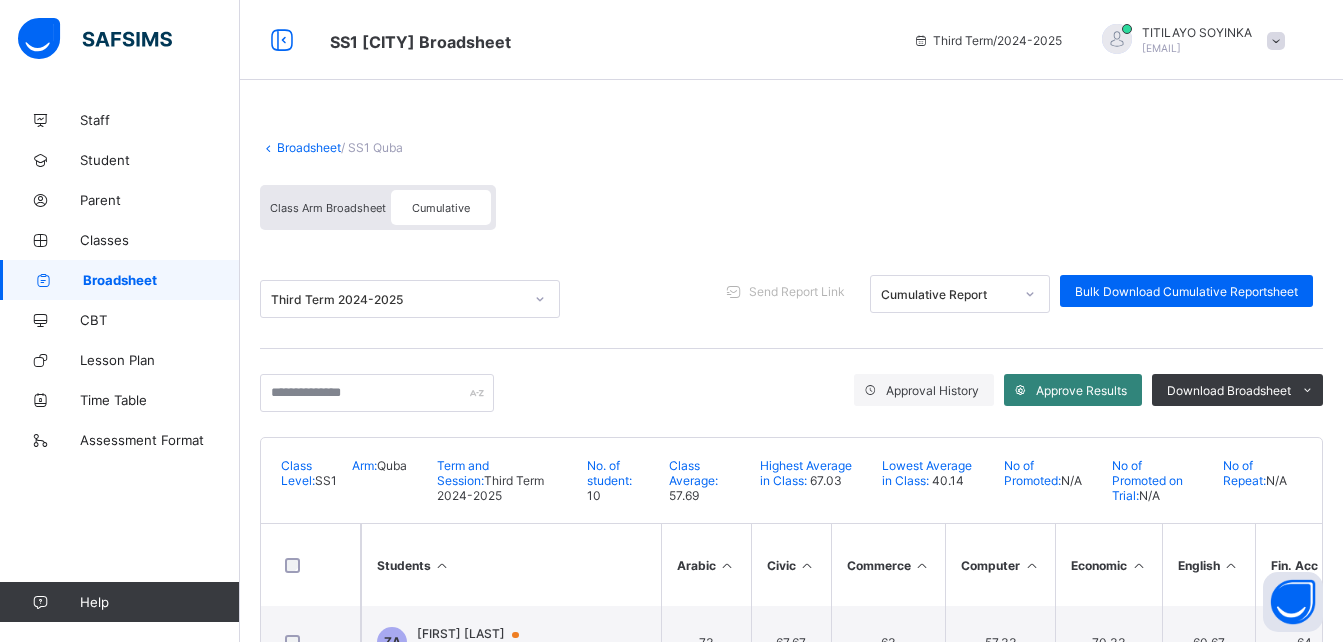 click on "Approve Results" at bounding box center (1081, 390) 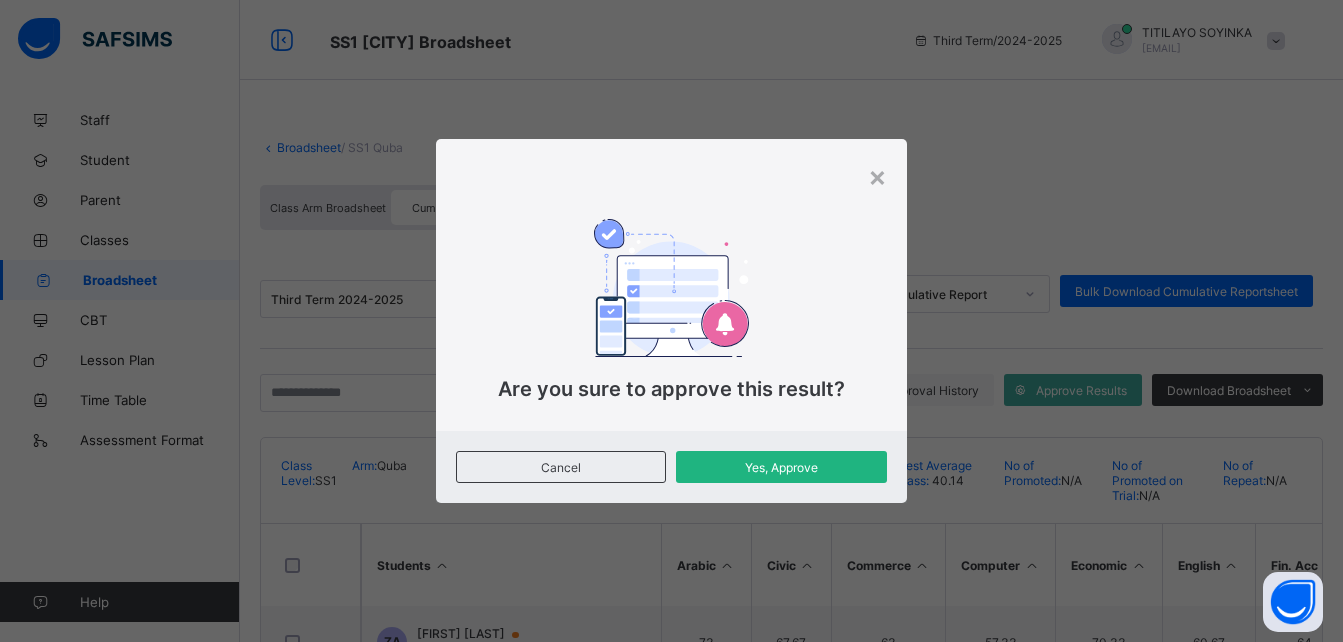 click on "Yes, Approve" at bounding box center [781, 467] 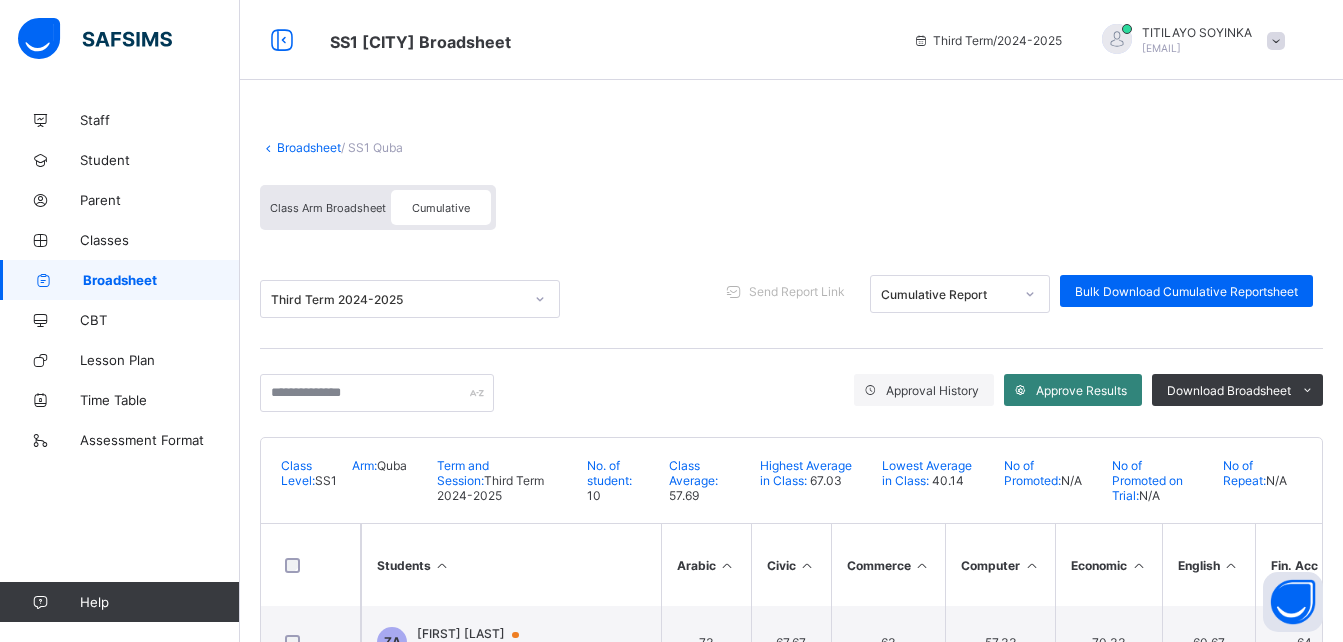 click on "Approve Results" at bounding box center (1081, 390) 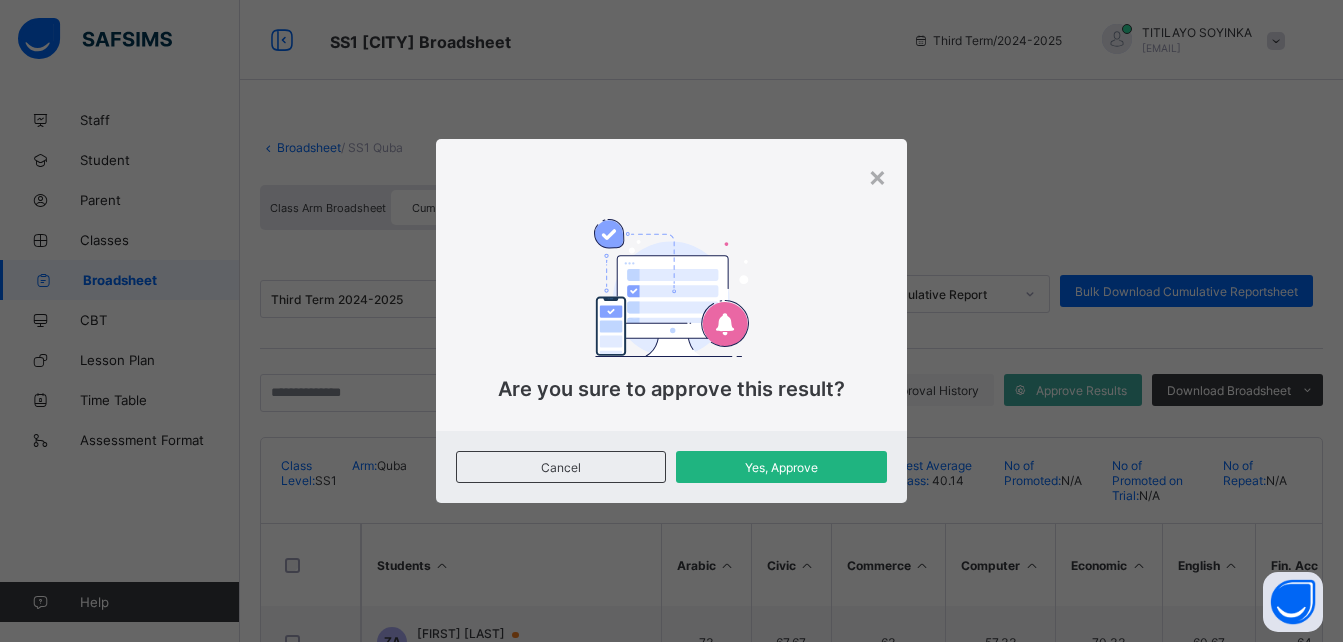 click on "Yes, Approve" at bounding box center [781, 467] 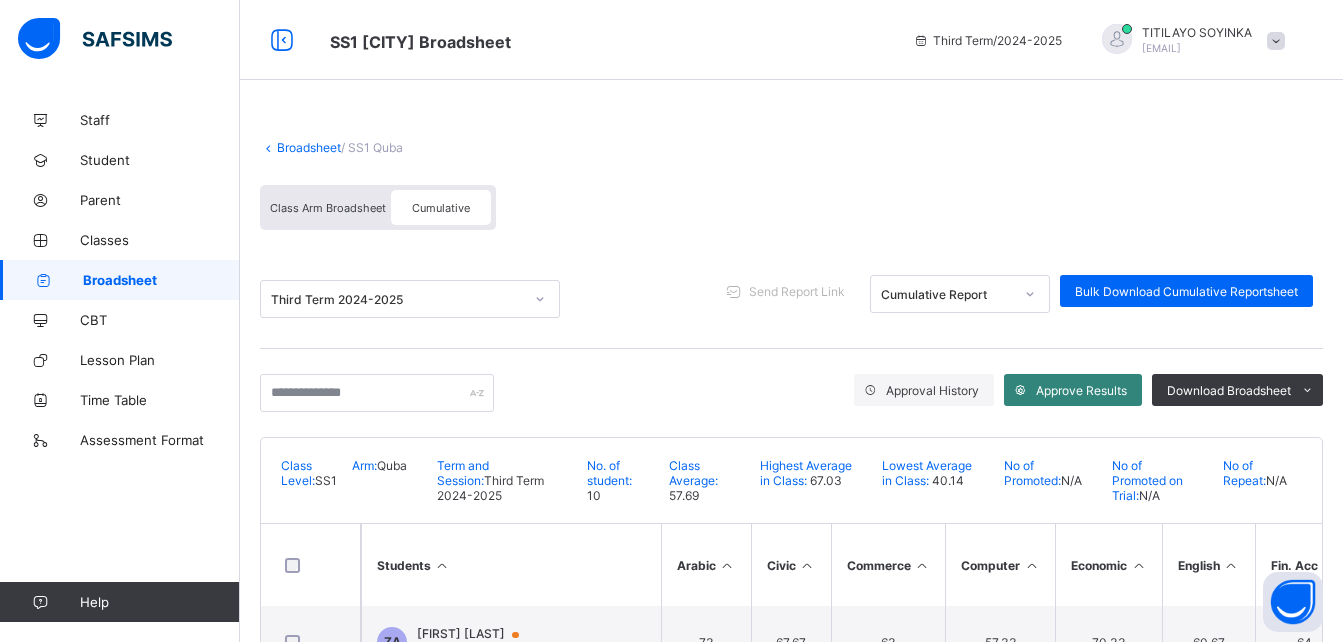 click on "Approve Results" at bounding box center [1081, 390] 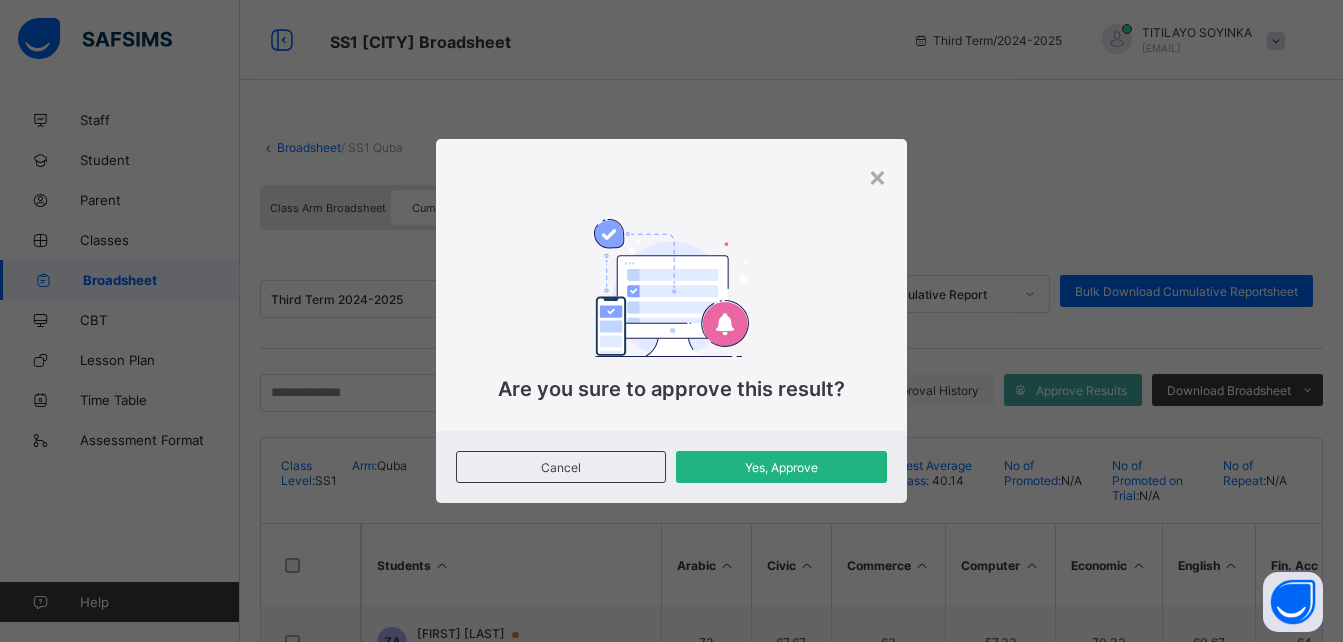 click on "Yes, Approve" at bounding box center [781, 467] 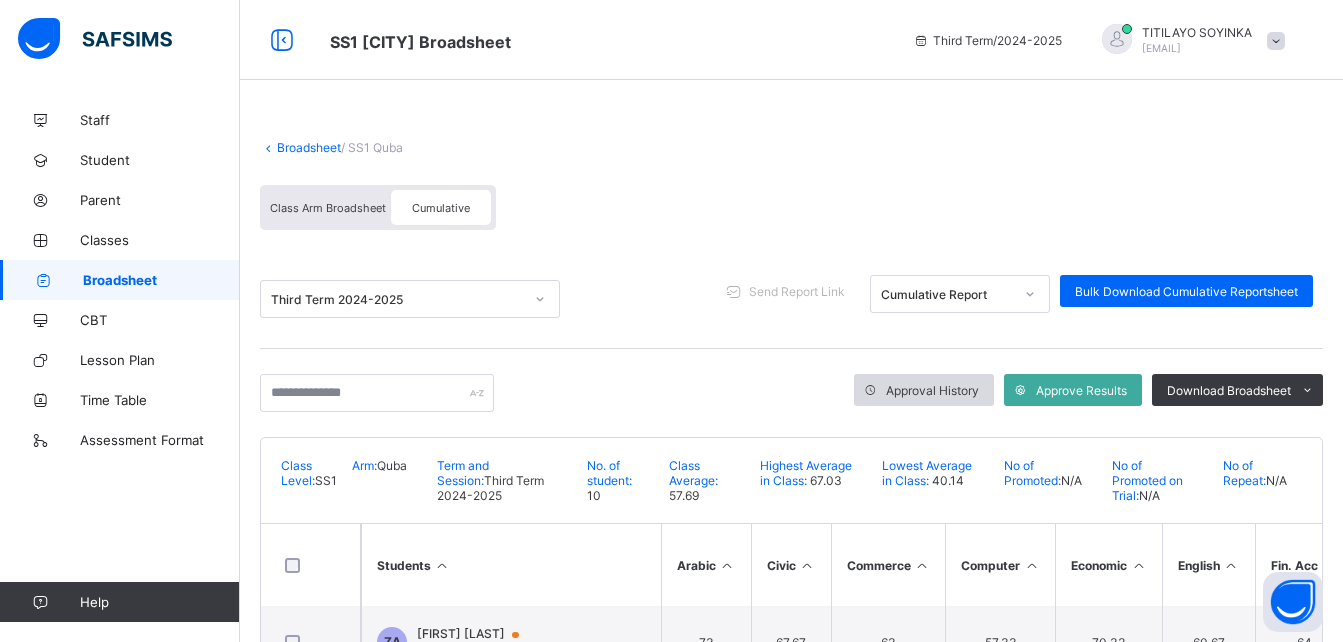 click on "Approval History" at bounding box center [932, 390] 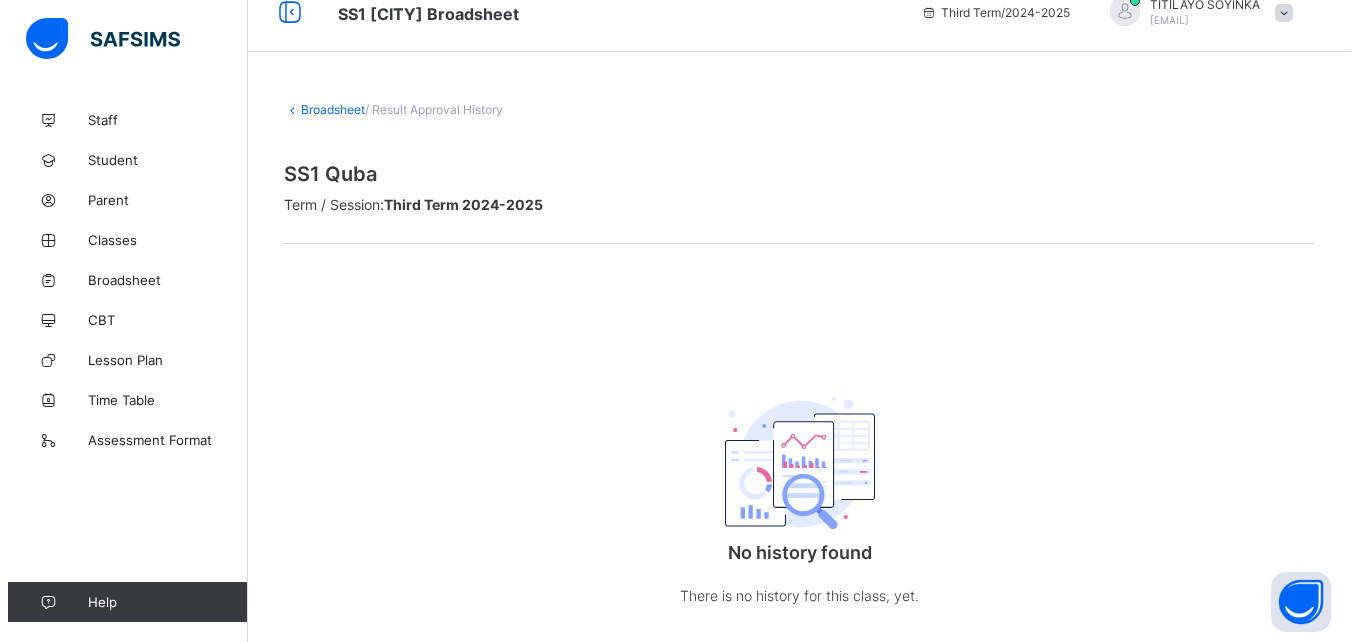 scroll, scrollTop: 0, scrollLeft: 0, axis: both 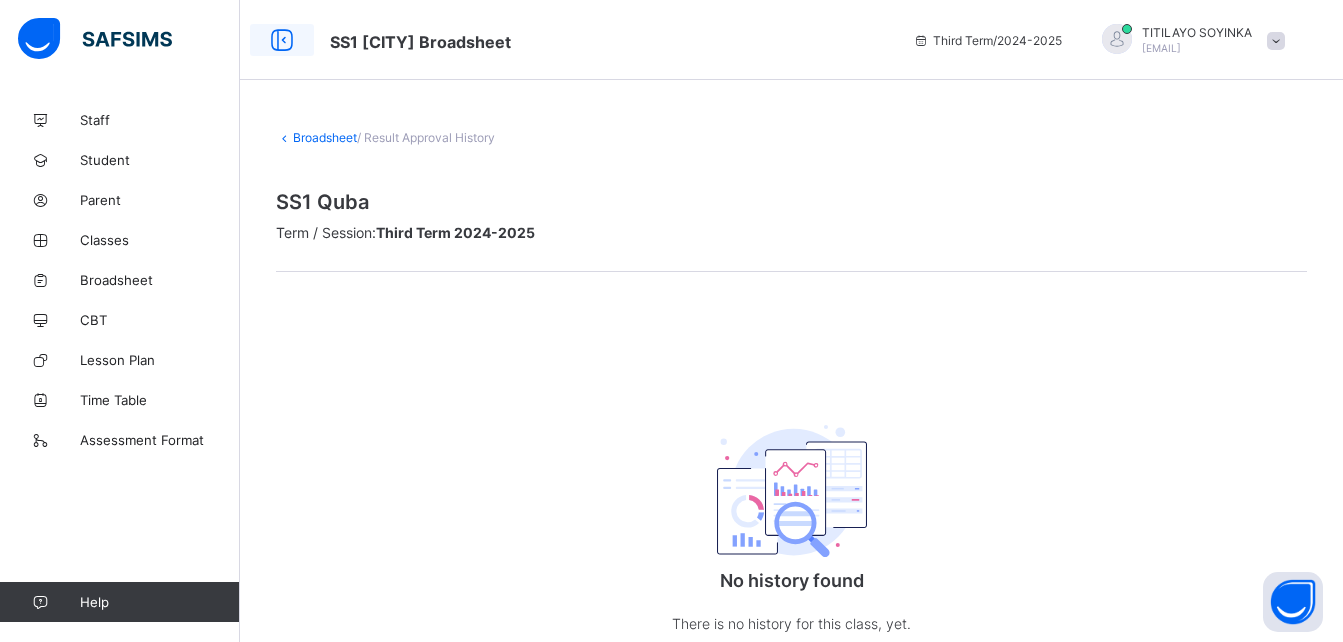 click at bounding box center (282, 40) 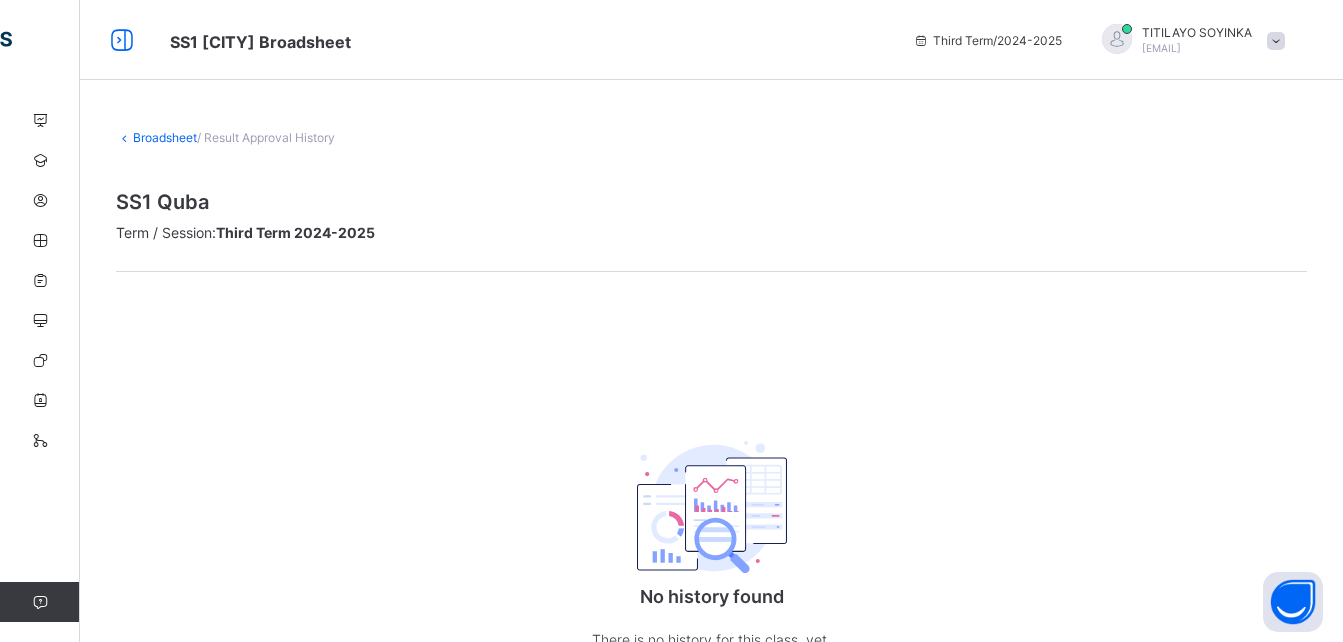 click on "Broadsheet" at bounding box center [165, 137] 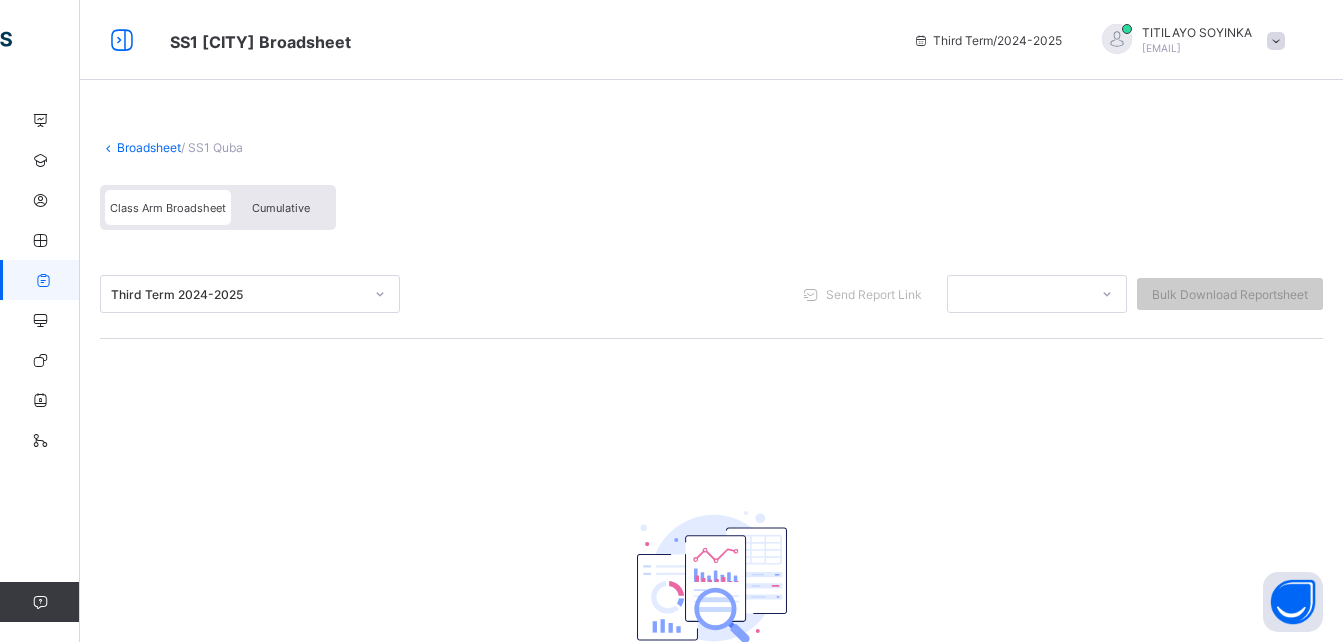 click on "Cumulative" at bounding box center (281, 208) 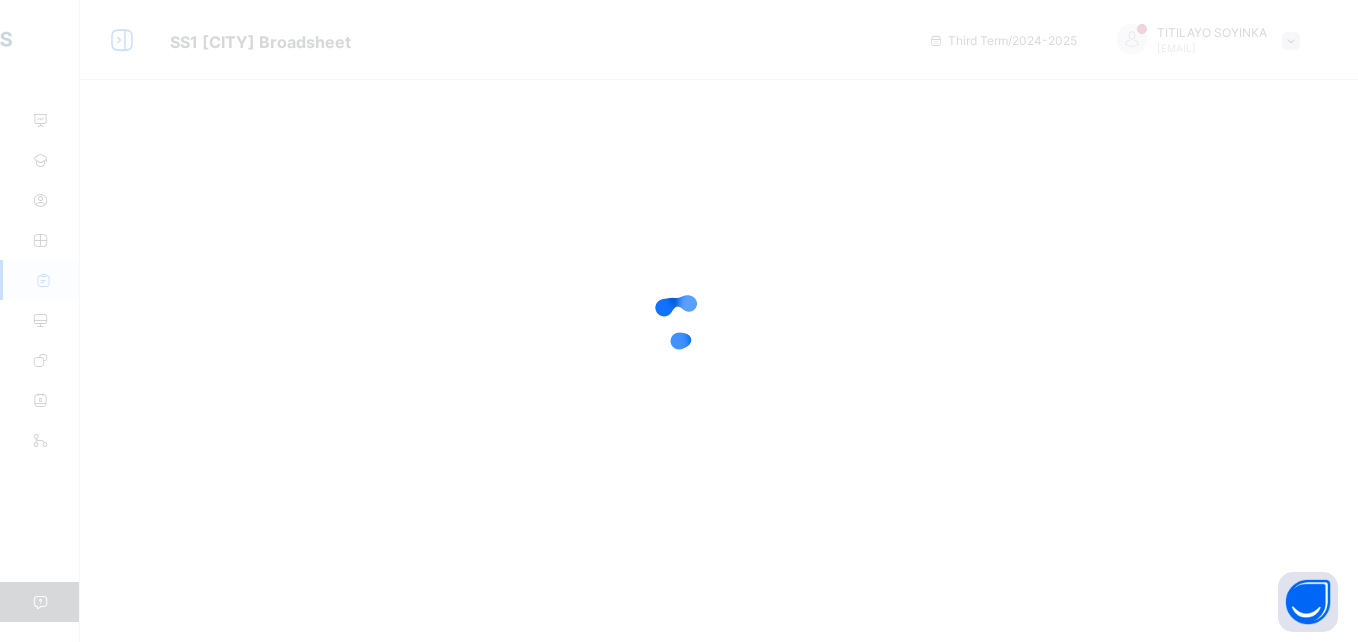 click at bounding box center [679, 321] 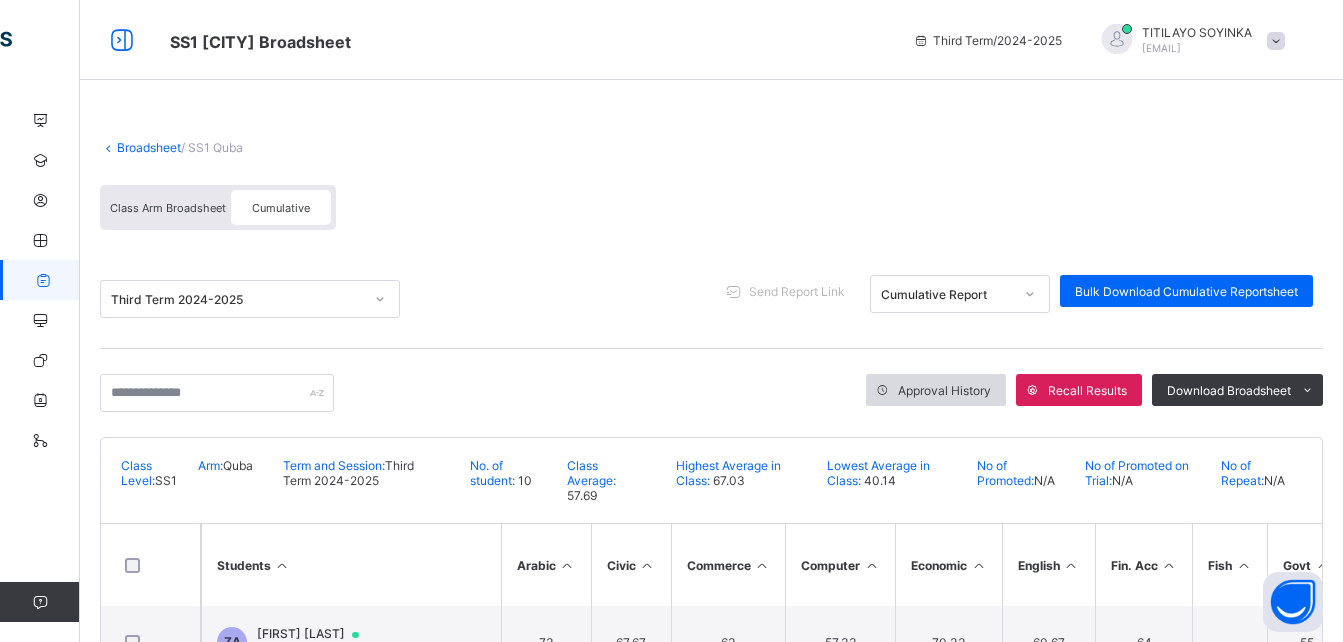 click on "Approval History" at bounding box center (944, 390) 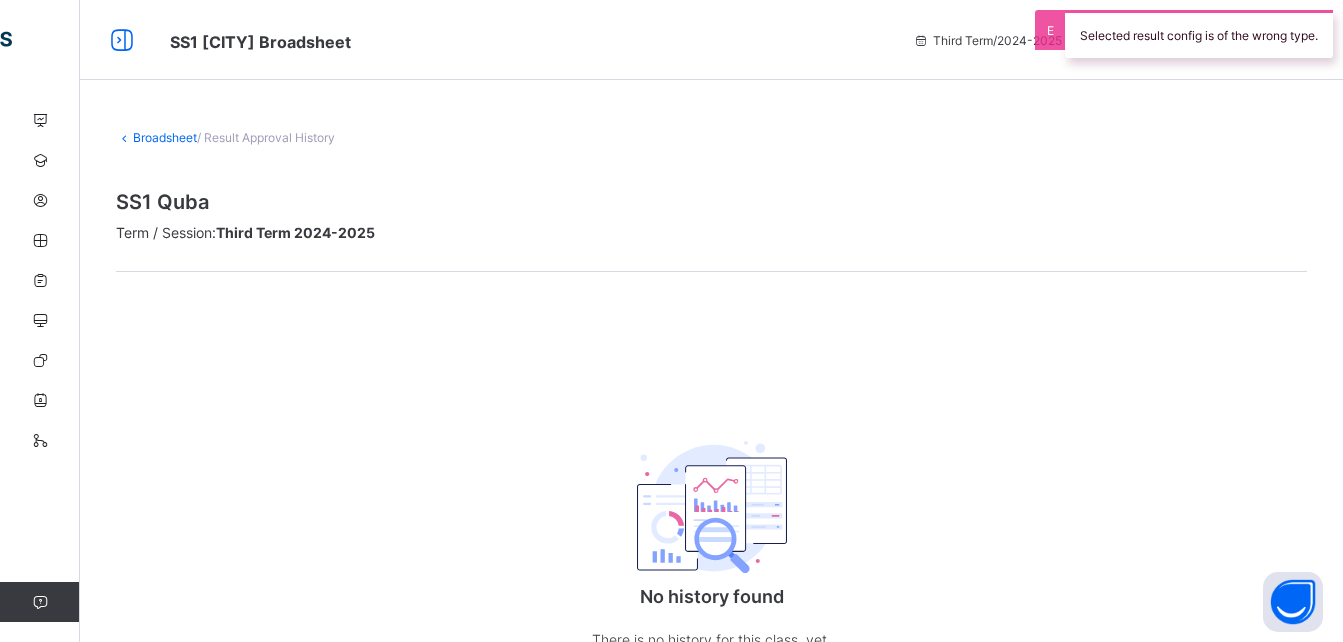 click on "Broadsheet" at bounding box center (165, 137) 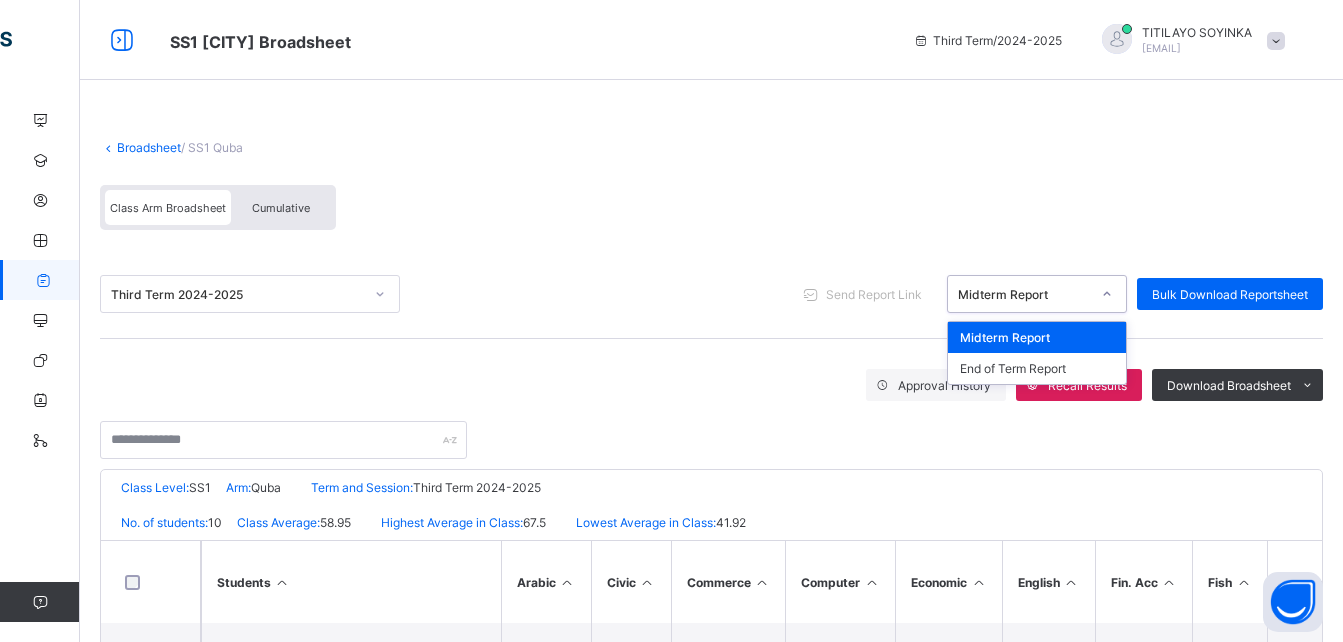 click at bounding box center (1107, 294) 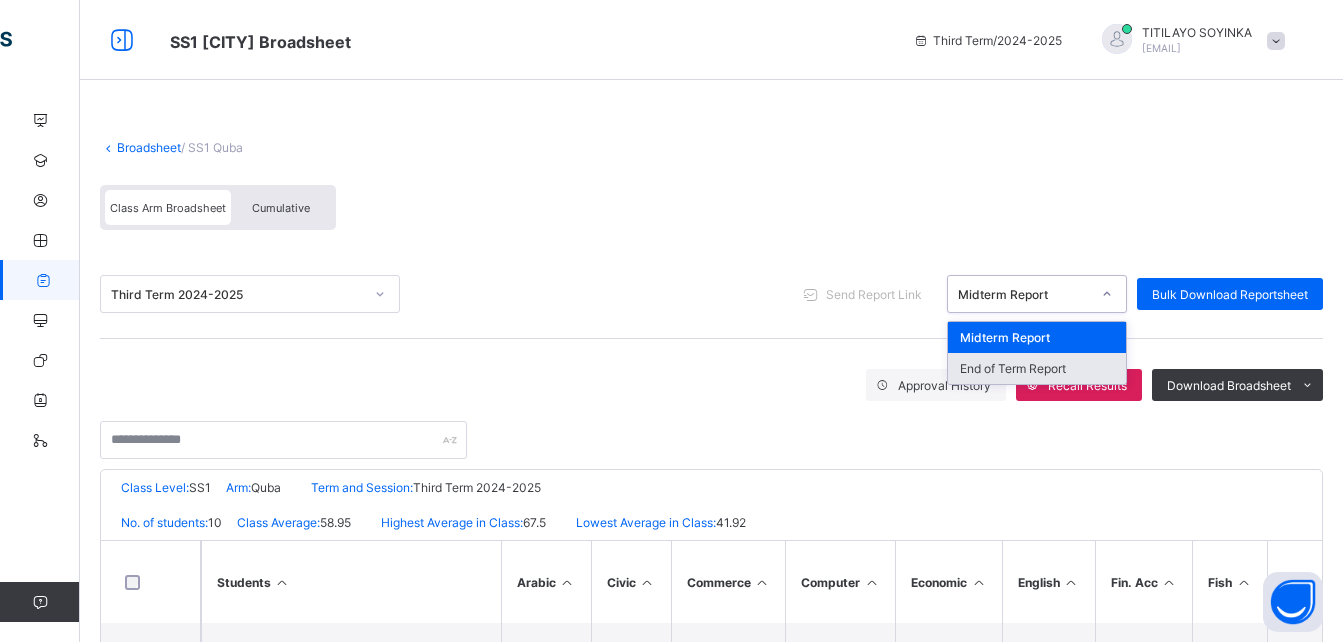click on "End of Term Report" at bounding box center (1037, 368) 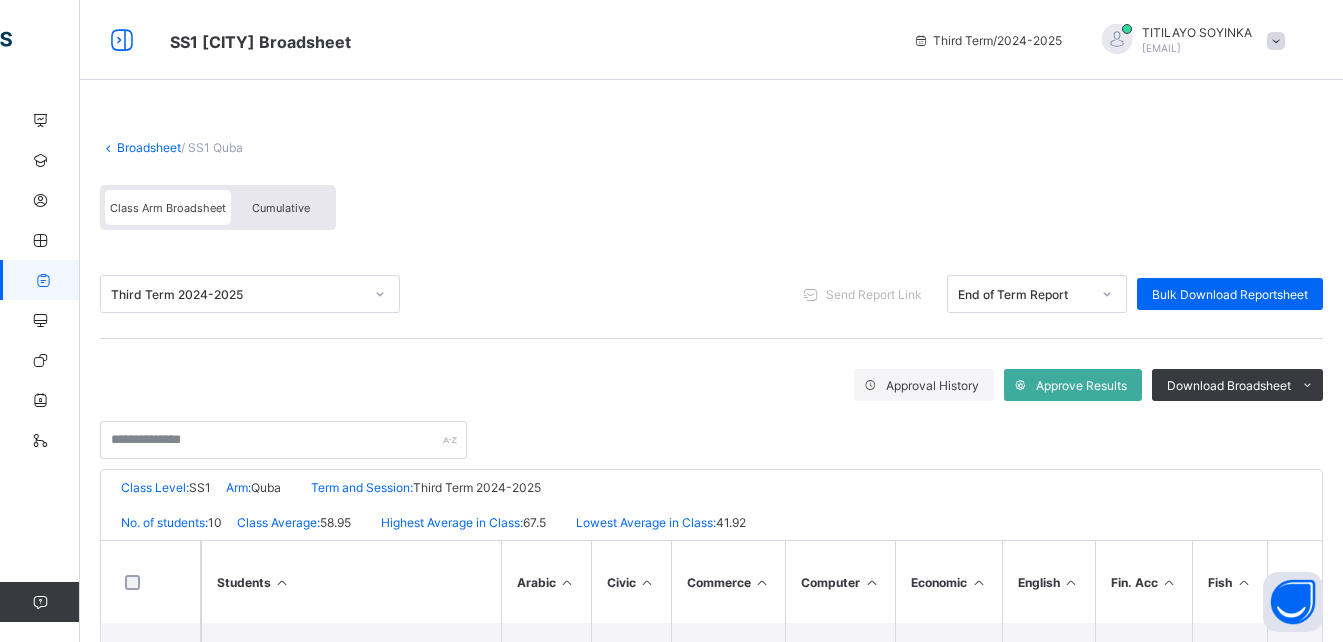 click on "Cumulative" at bounding box center (281, 208) 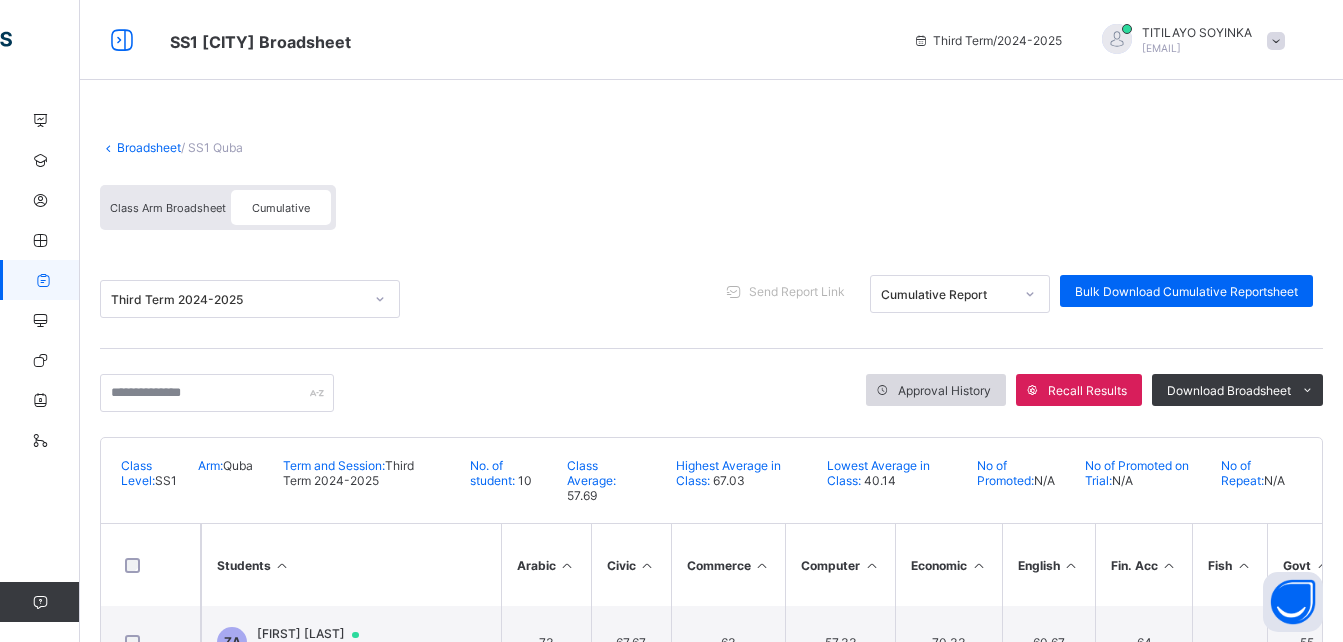 click on "Approval History" at bounding box center [944, 390] 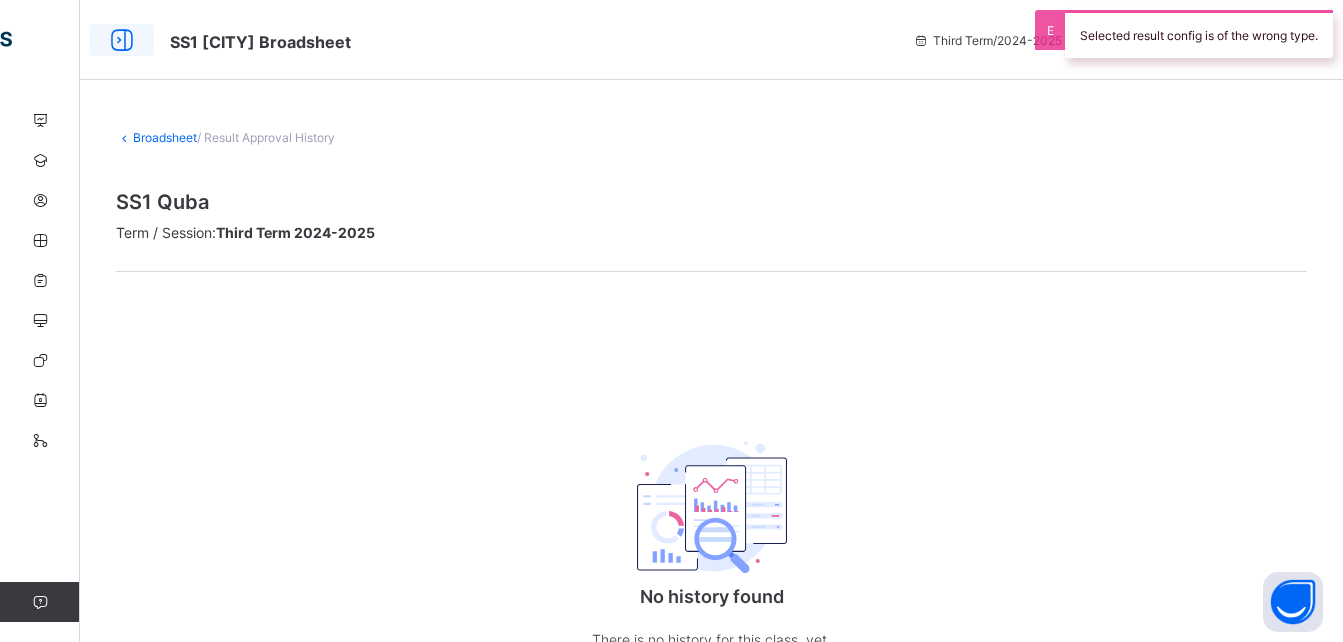 click at bounding box center (122, 40) 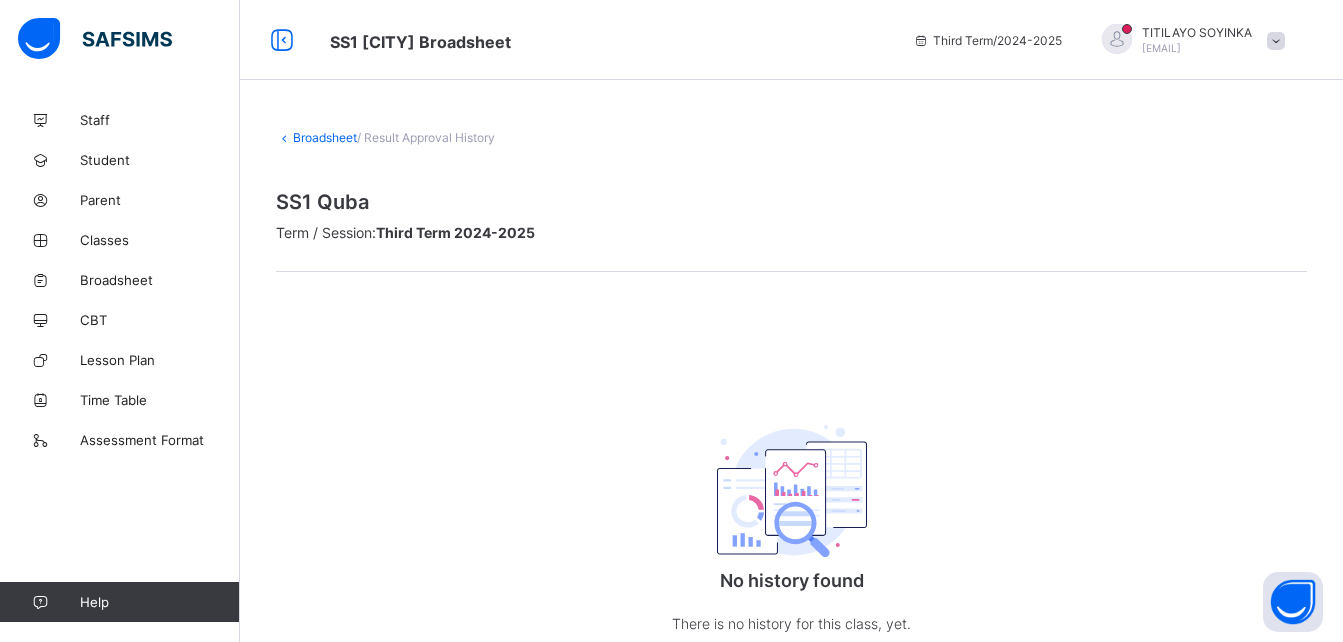 click on "Broadsheet" at bounding box center [325, 137] 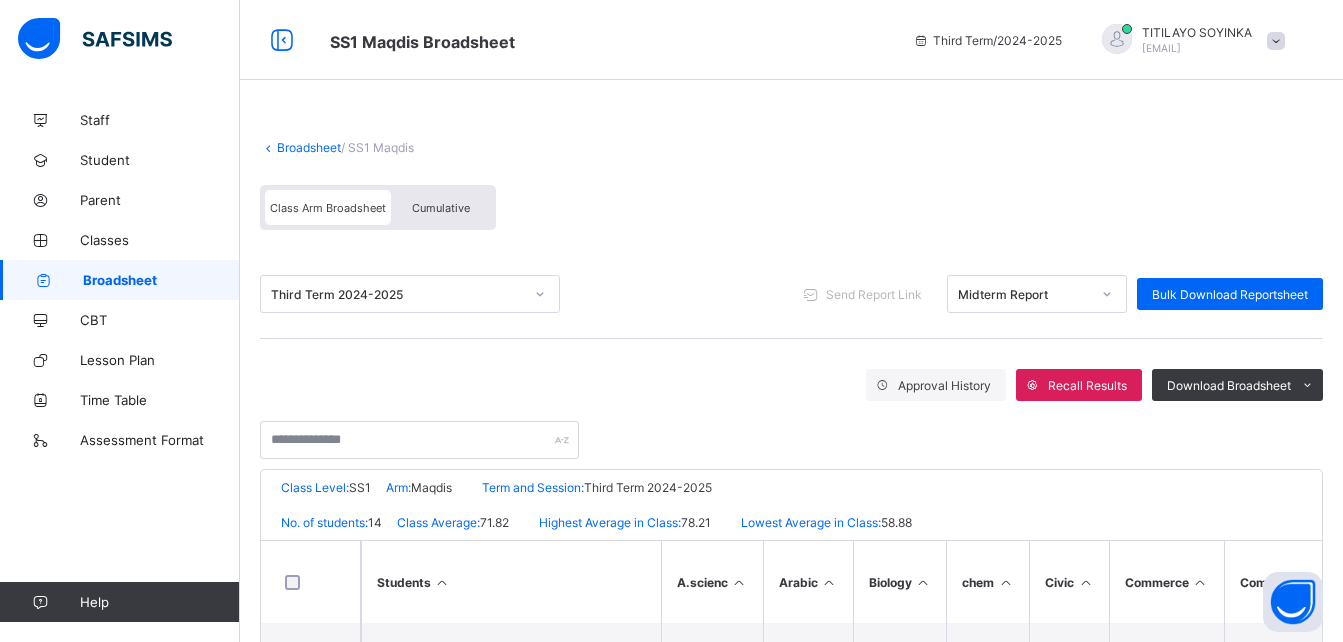 scroll, scrollTop: 0, scrollLeft: 0, axis: both 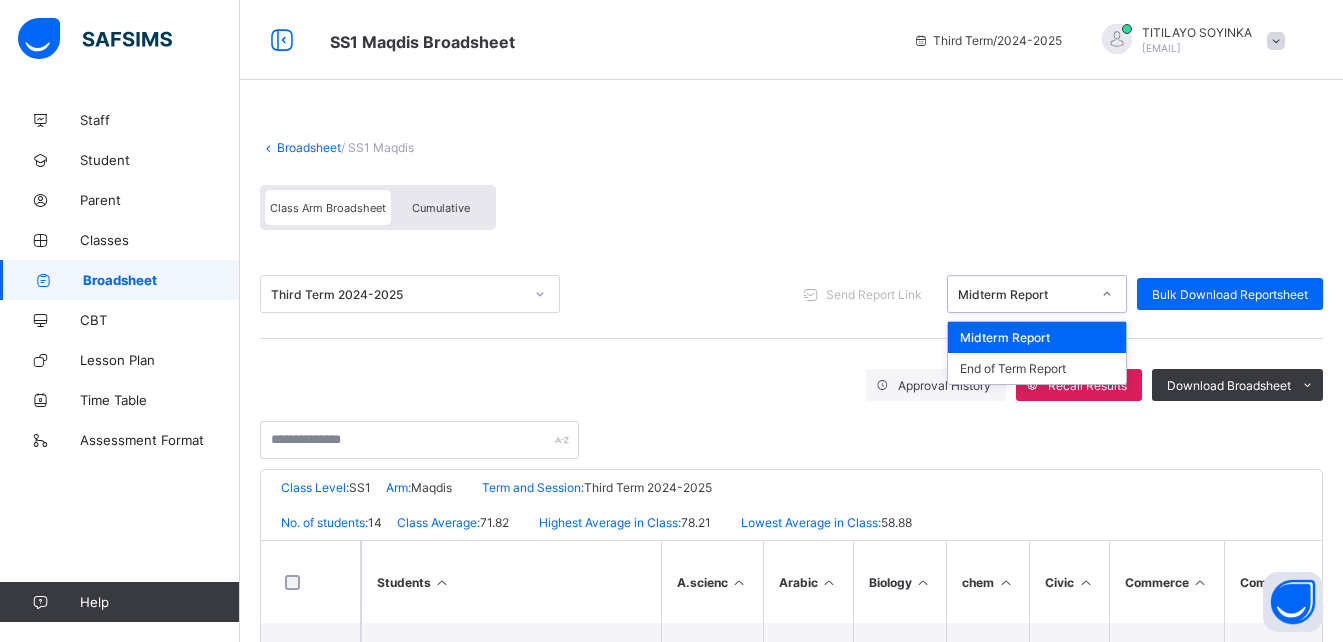 click 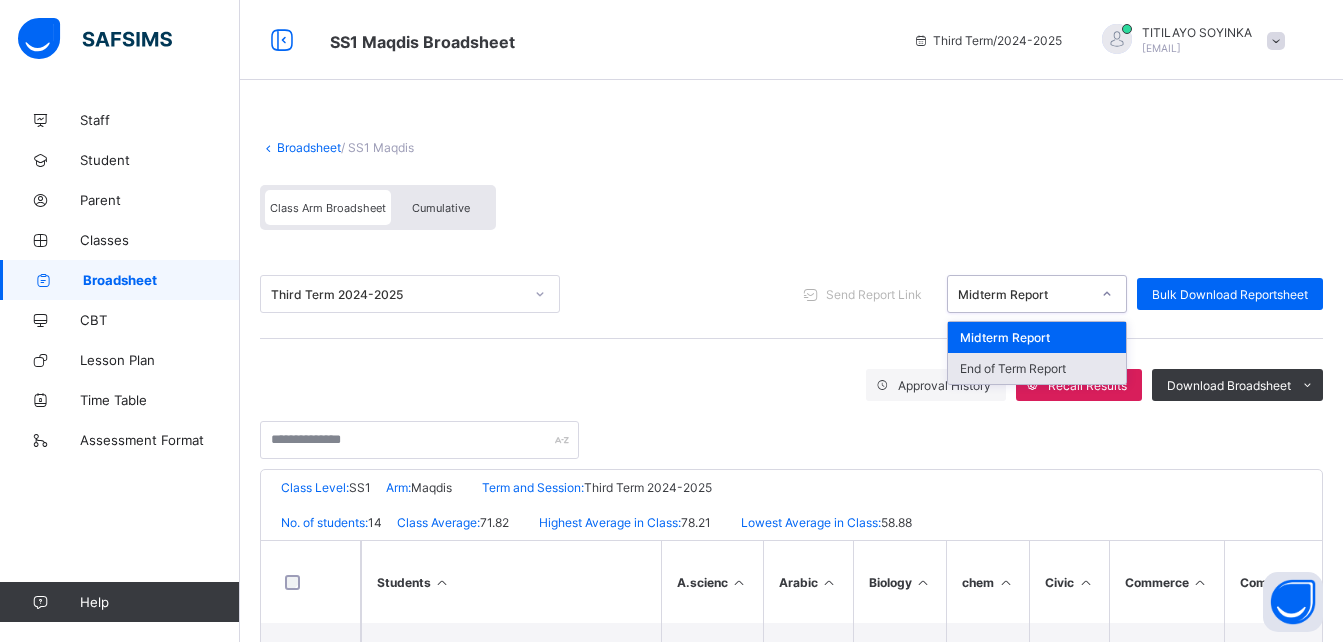 click on "End of Term Report" at bounding box center [1037, 368] 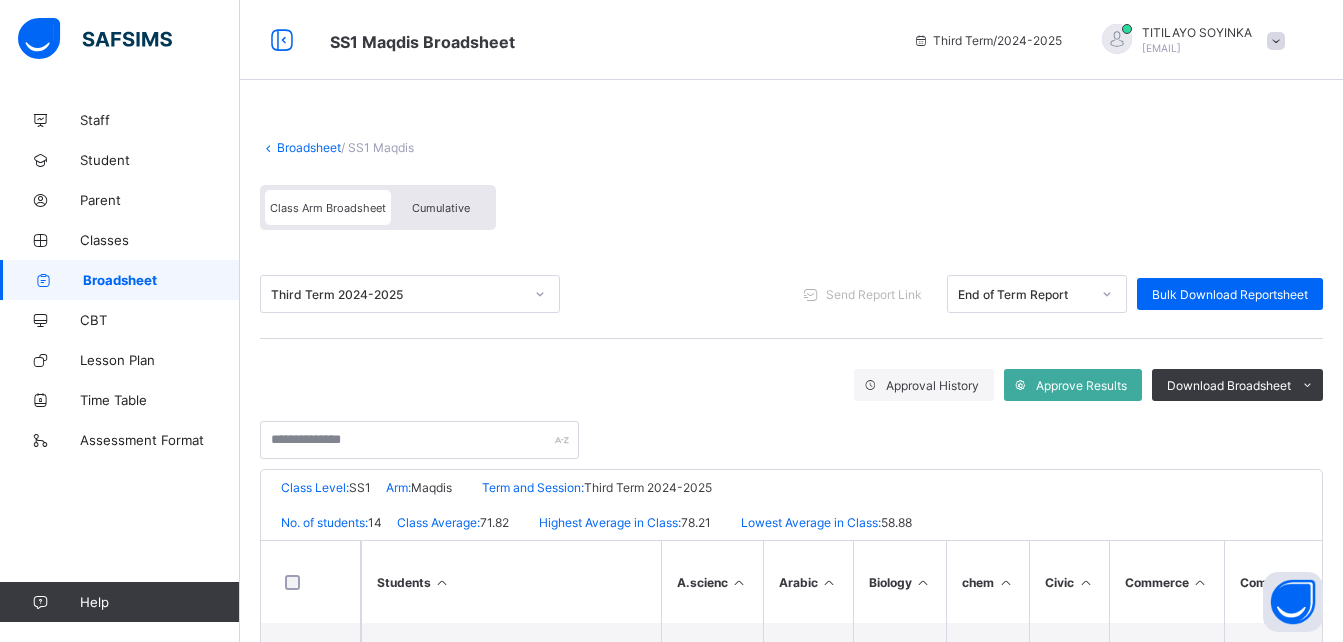 click on "Cumulative" at bounding box center (441, 207) 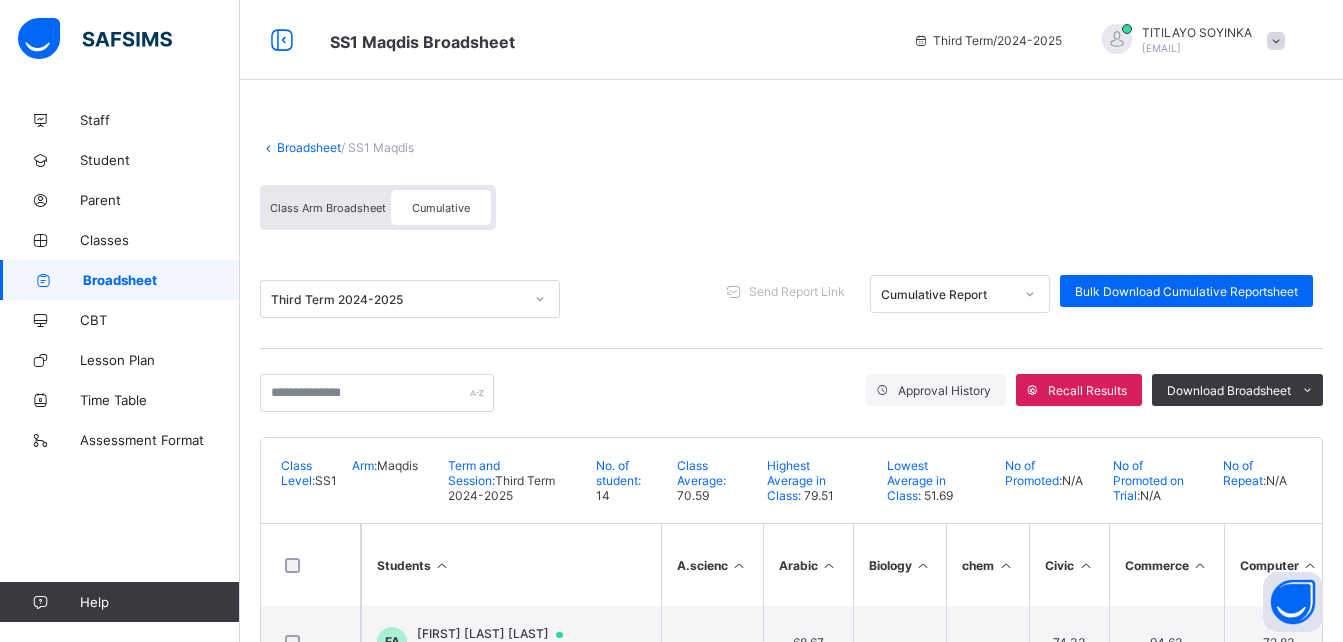 click on "Broadsheet" at bounding box center (309, 147) 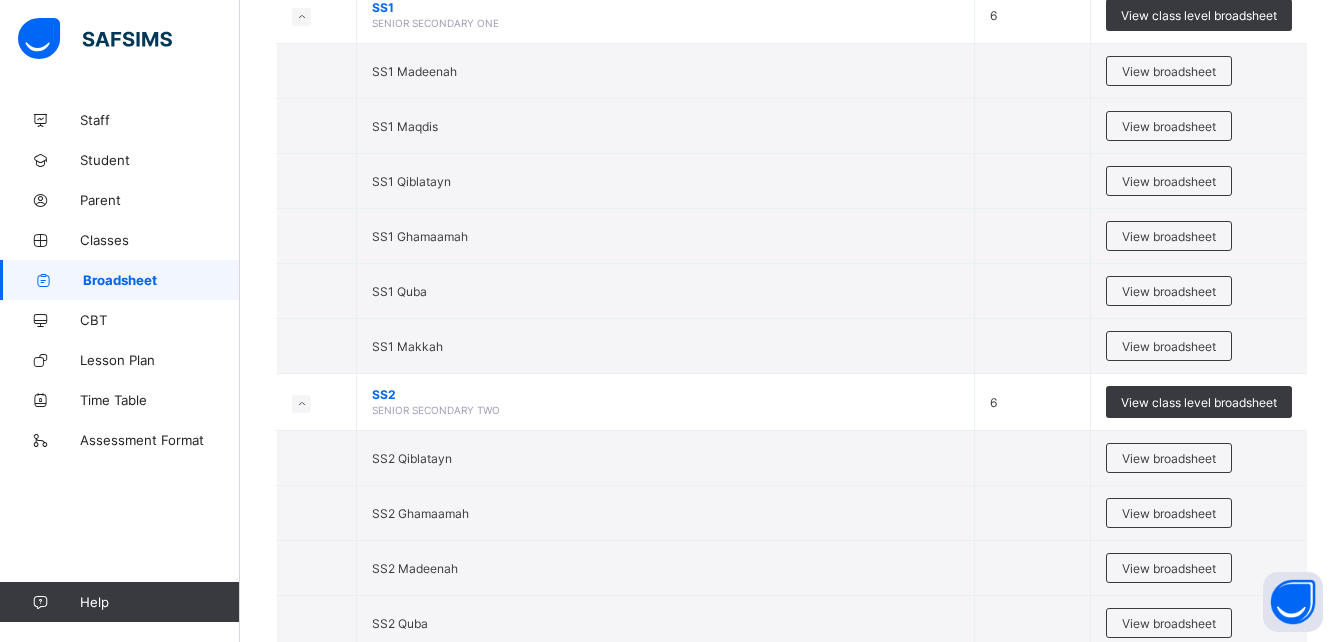 scroll, scrollTop: 4600, scrollLeft: 0, axis: vertical 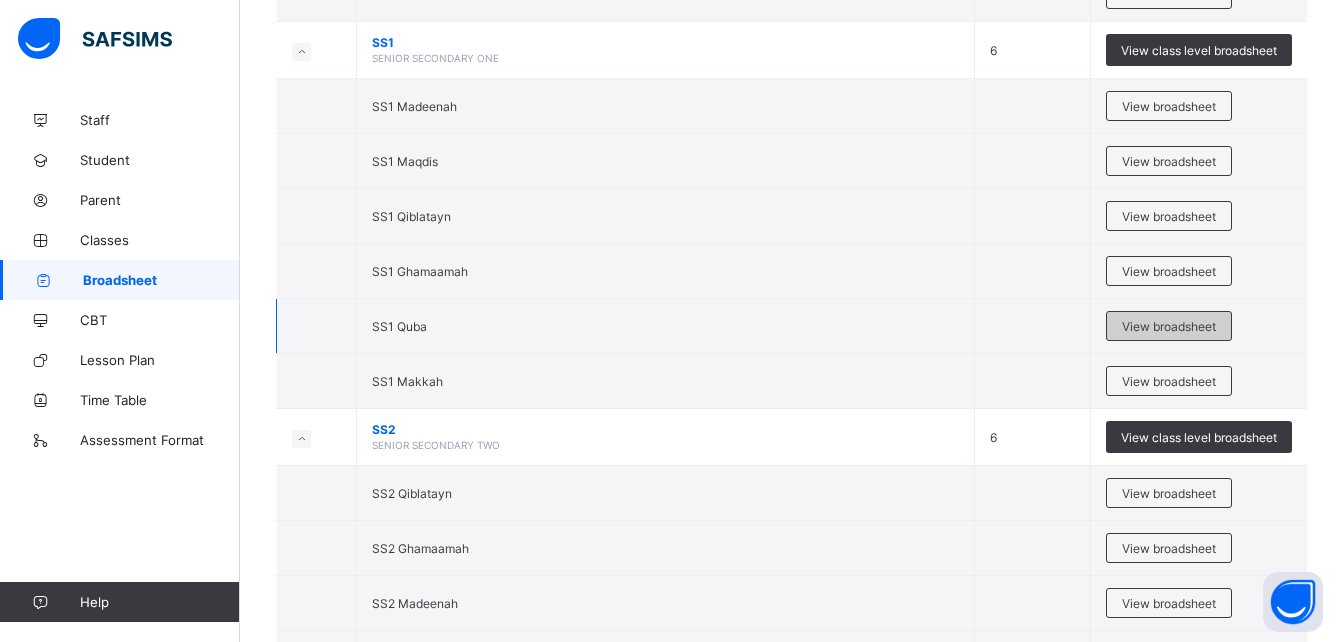 click on "View broadsheet" at bounding box center (1169, 326) 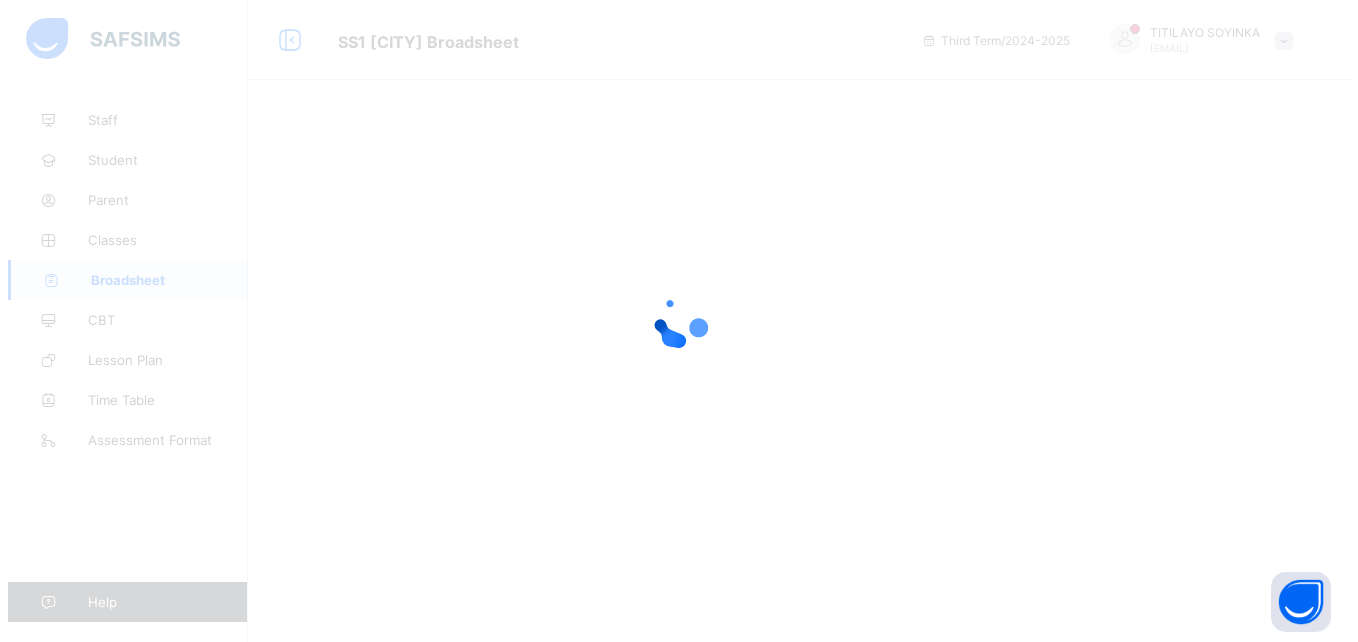 scroll, scrollTop: 0, scrollLeft: 0, axis: both 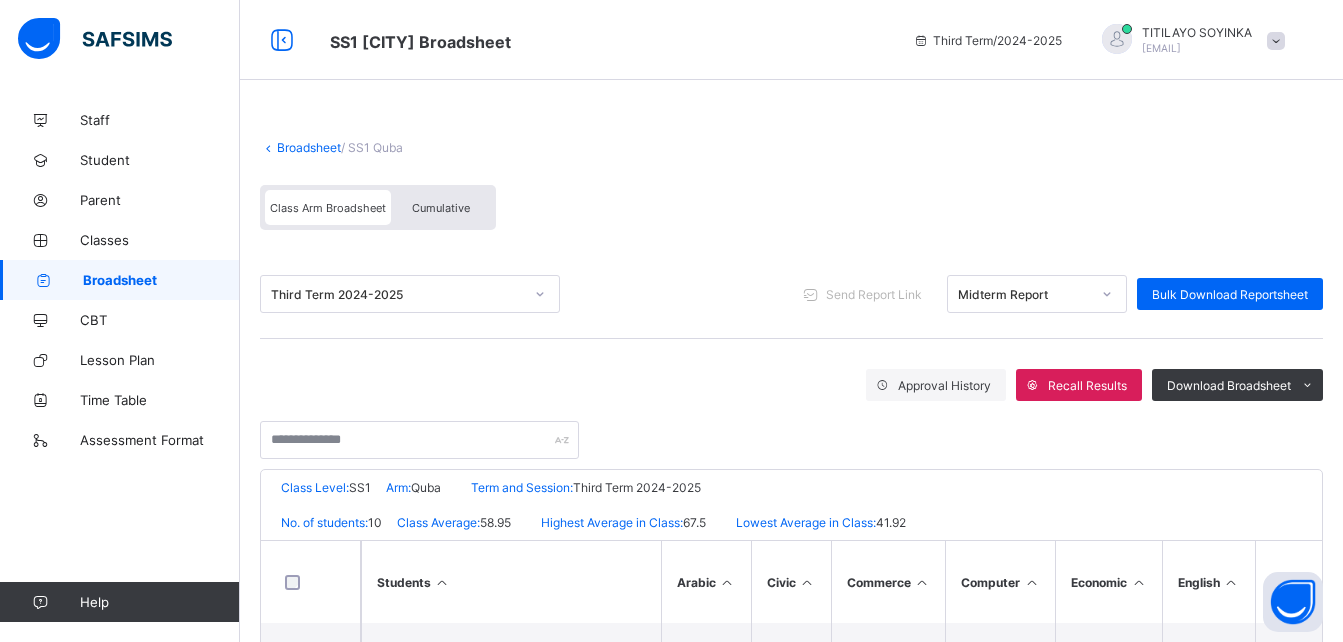 click on "Cumulative" at bounding box center [441, 208] 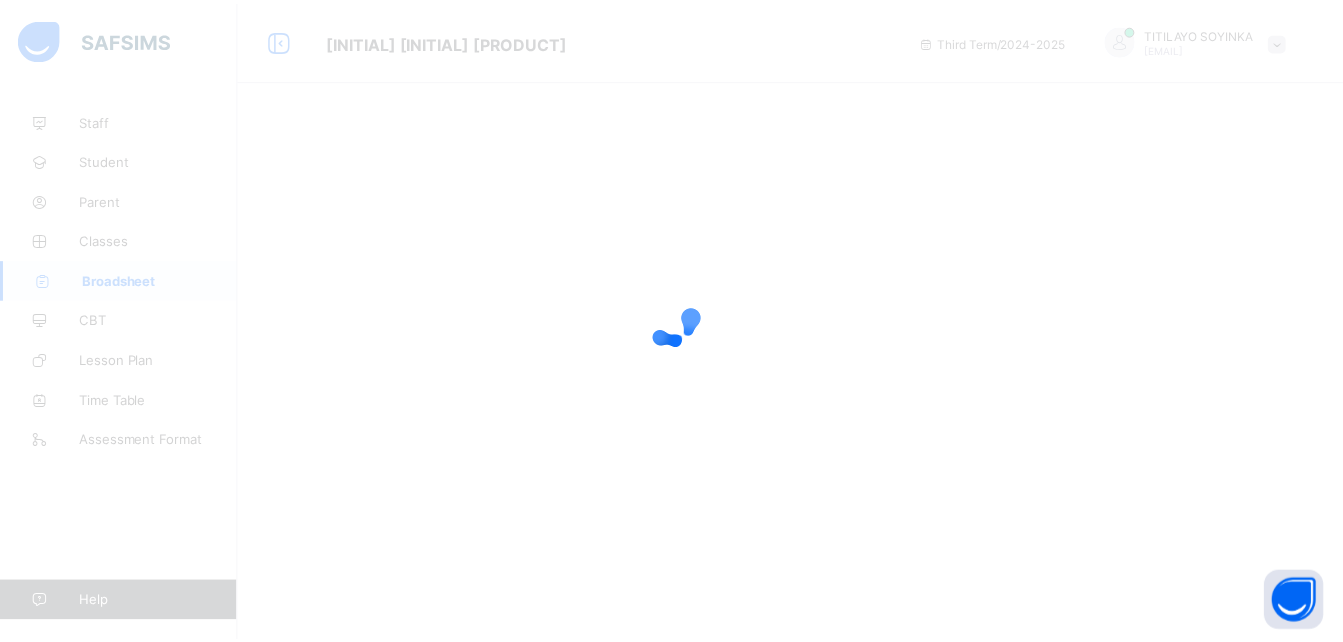 scroll, scrollTop: 0, scrollLeft: 0, axis: both 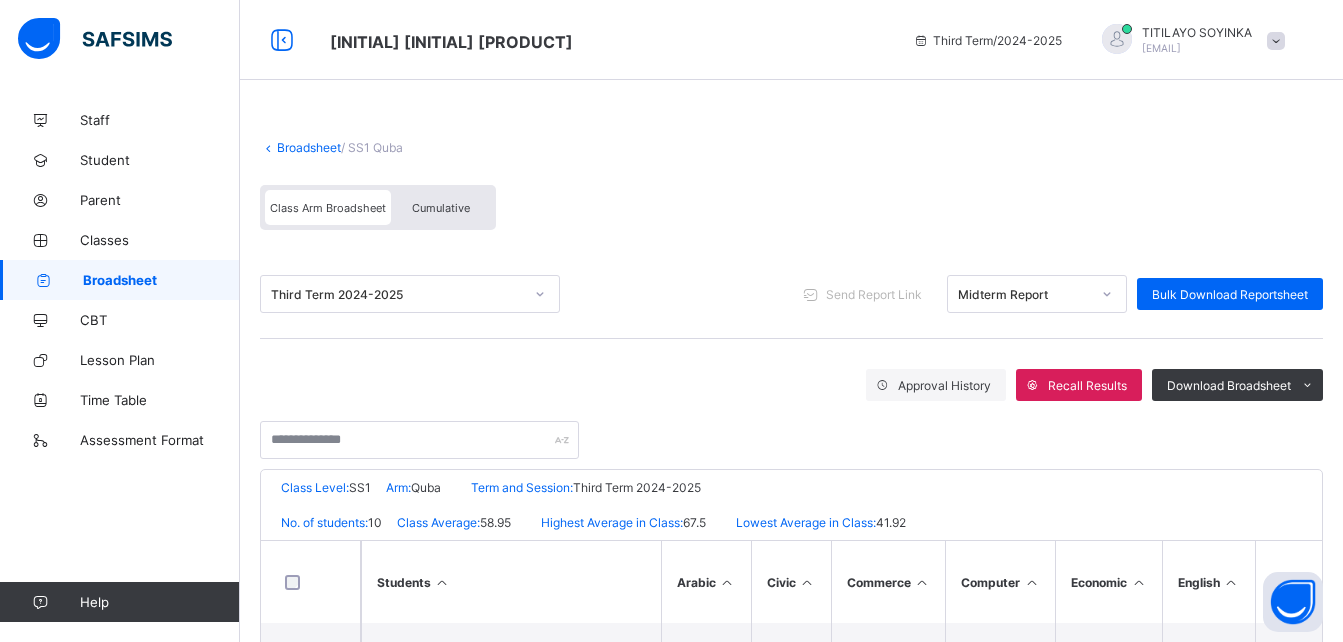 click on "Midterm Report" at bounding box center [1018, 294] 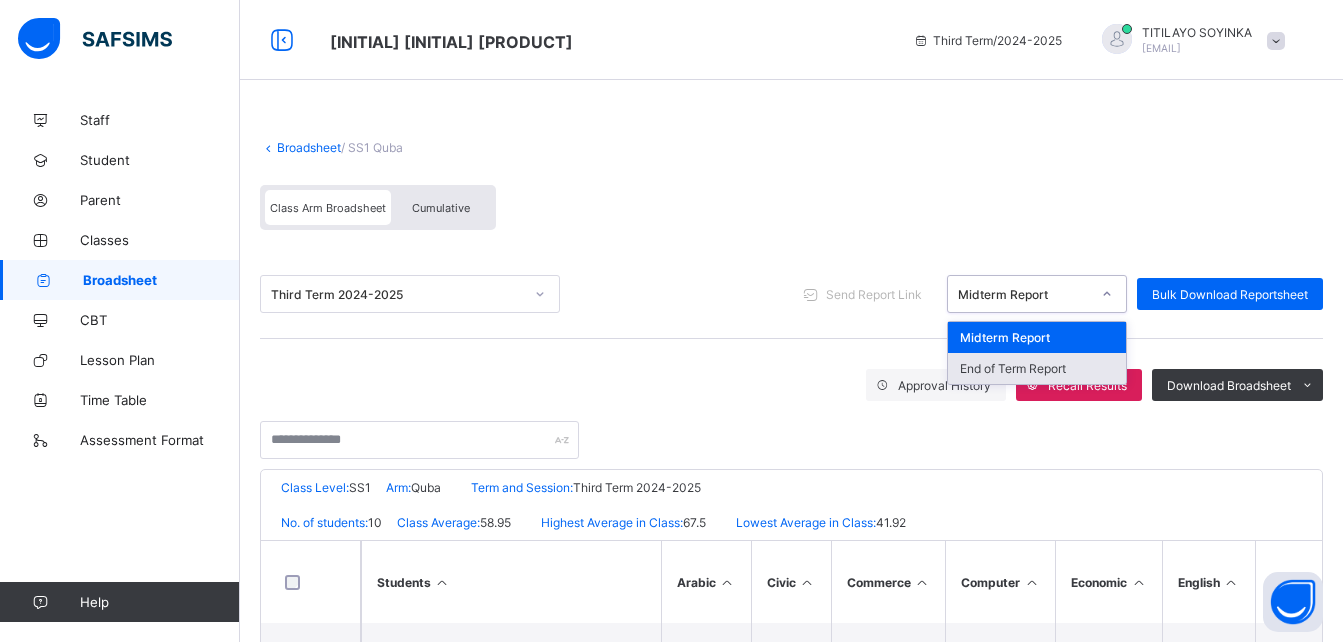 click on "End of Term Report" at bounding box center [1037, 368] 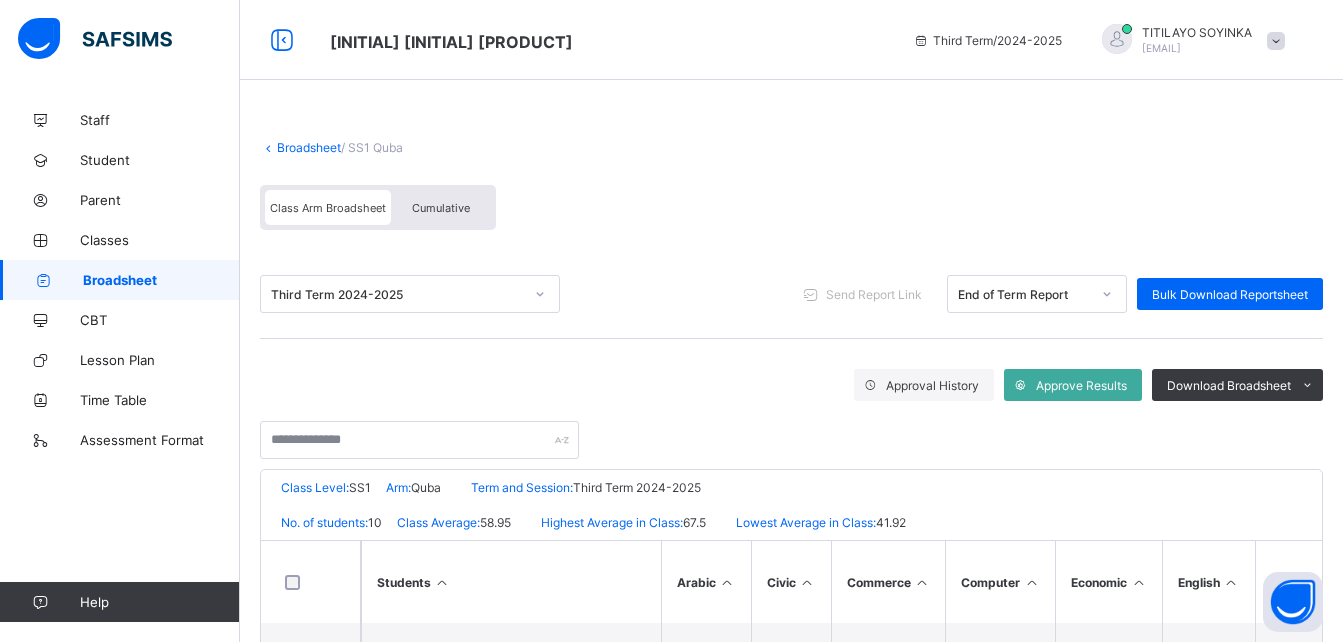 click on "Cumulative" at bounding box center (441, 207) 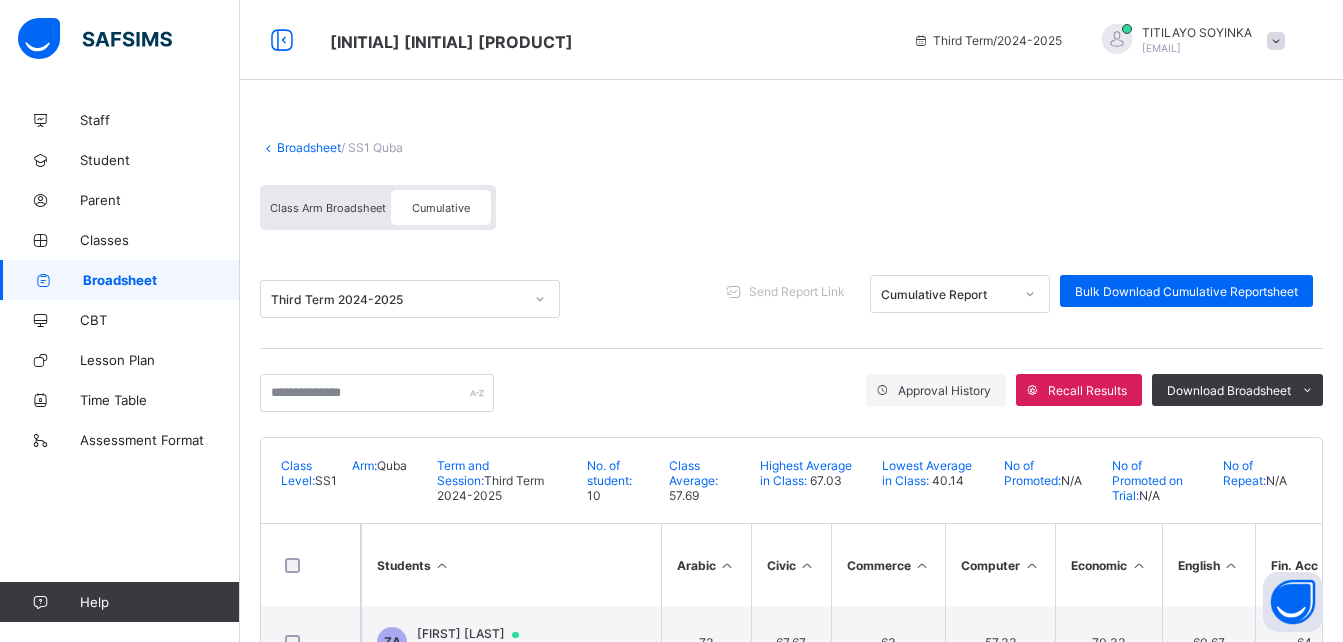 click on "Broadsheet" at bounding box center [309, 147] 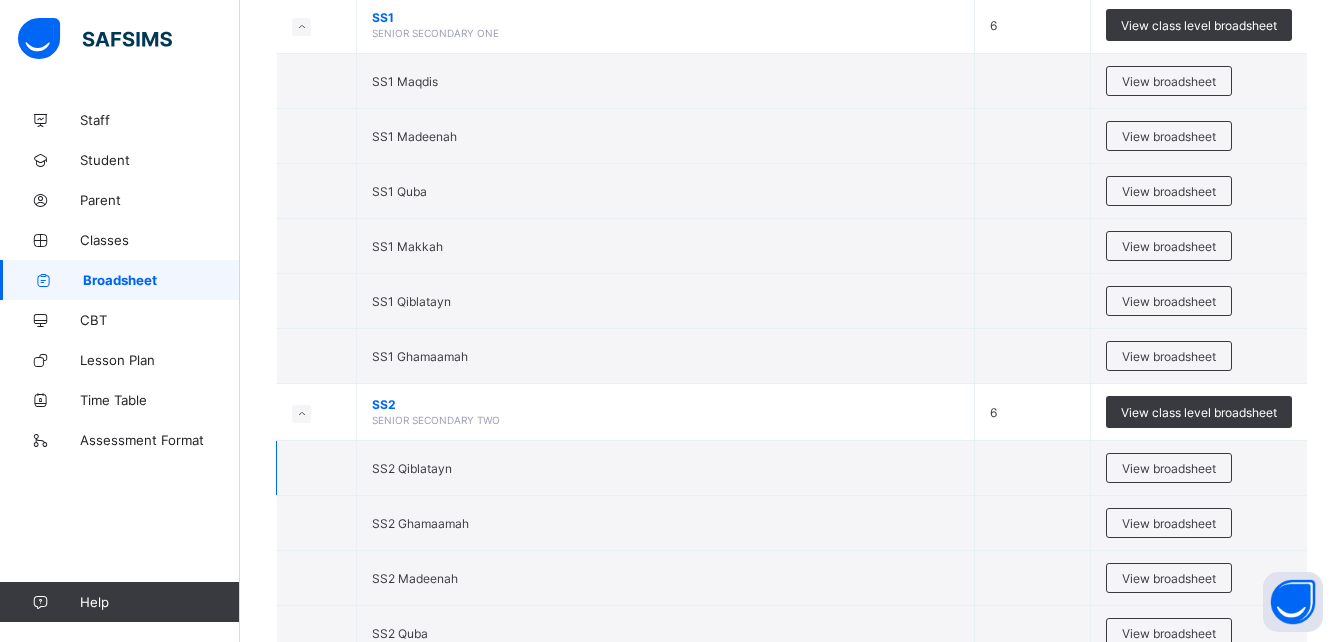 scroll, scrollTop: 4600, scrollLeft: 0, axis: vertical 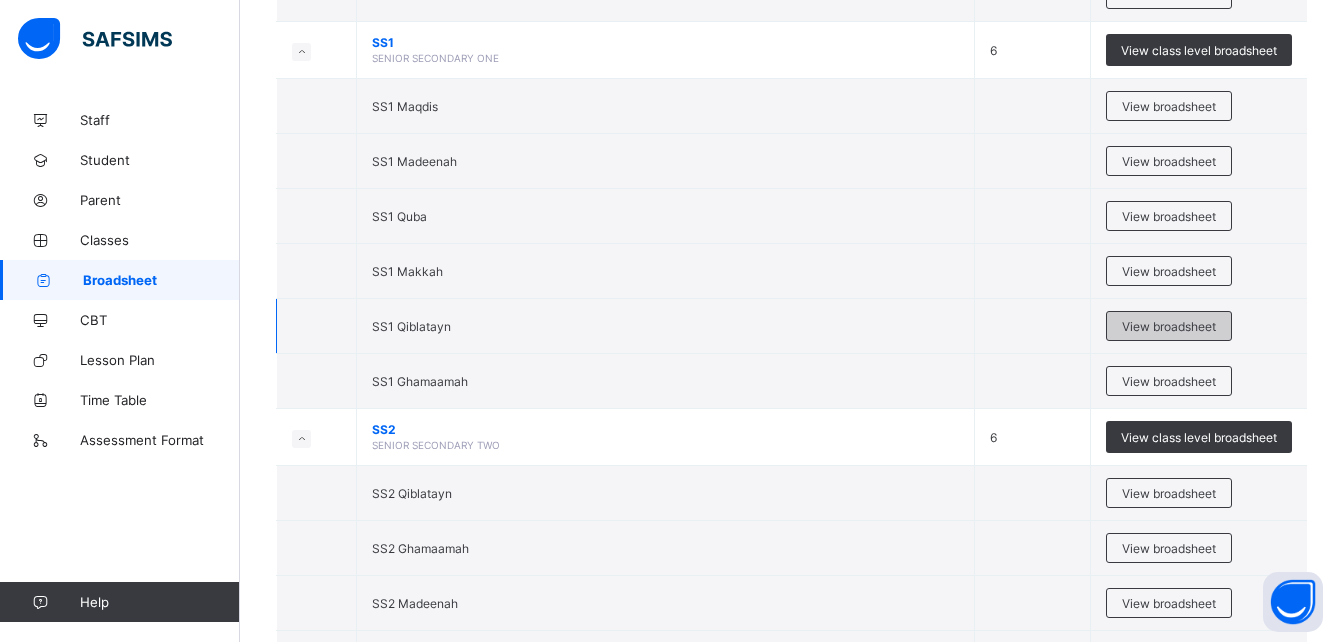 click on "View broadsheet" at bounding box center (1169, 326) 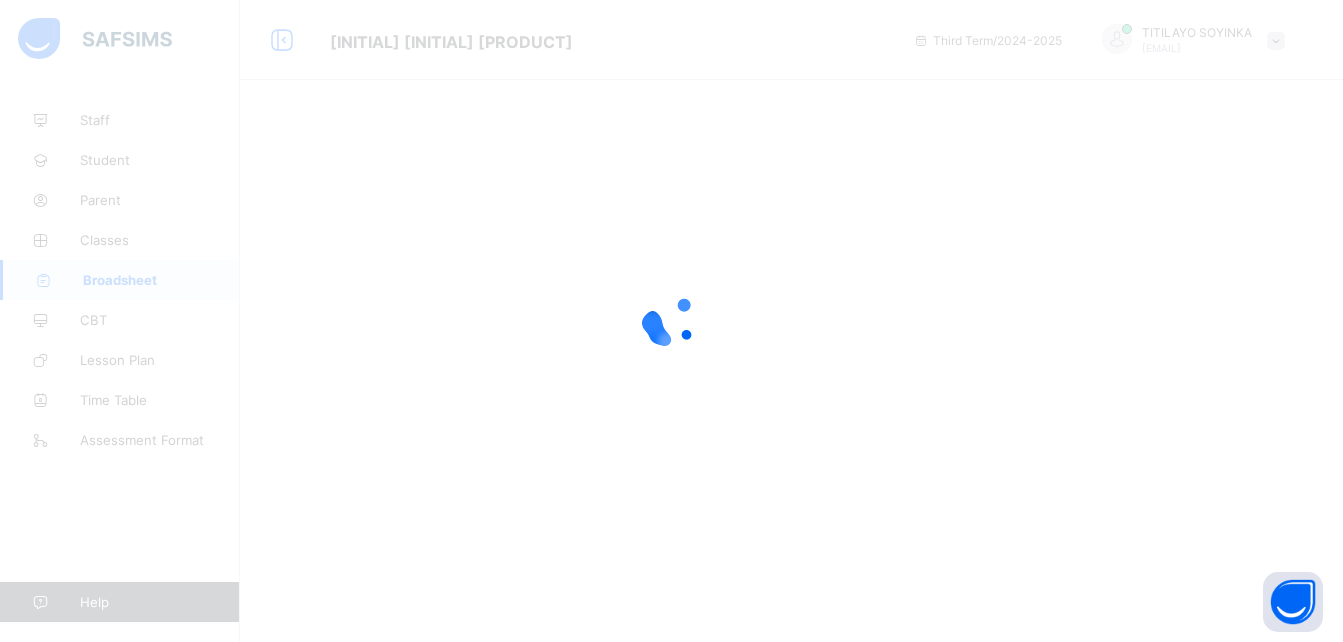 scroll, scrollTop: 0, scrollLeft: 0, axis: both 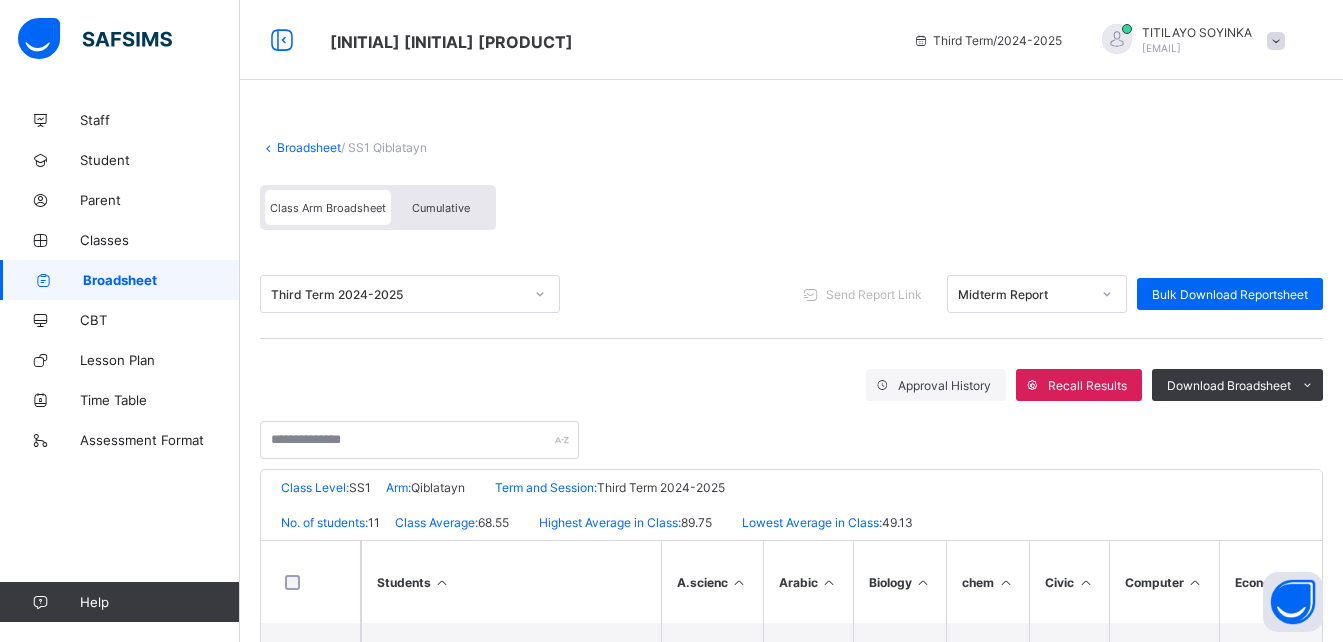 click on "Cumulative" at bounding box center (441, 208) 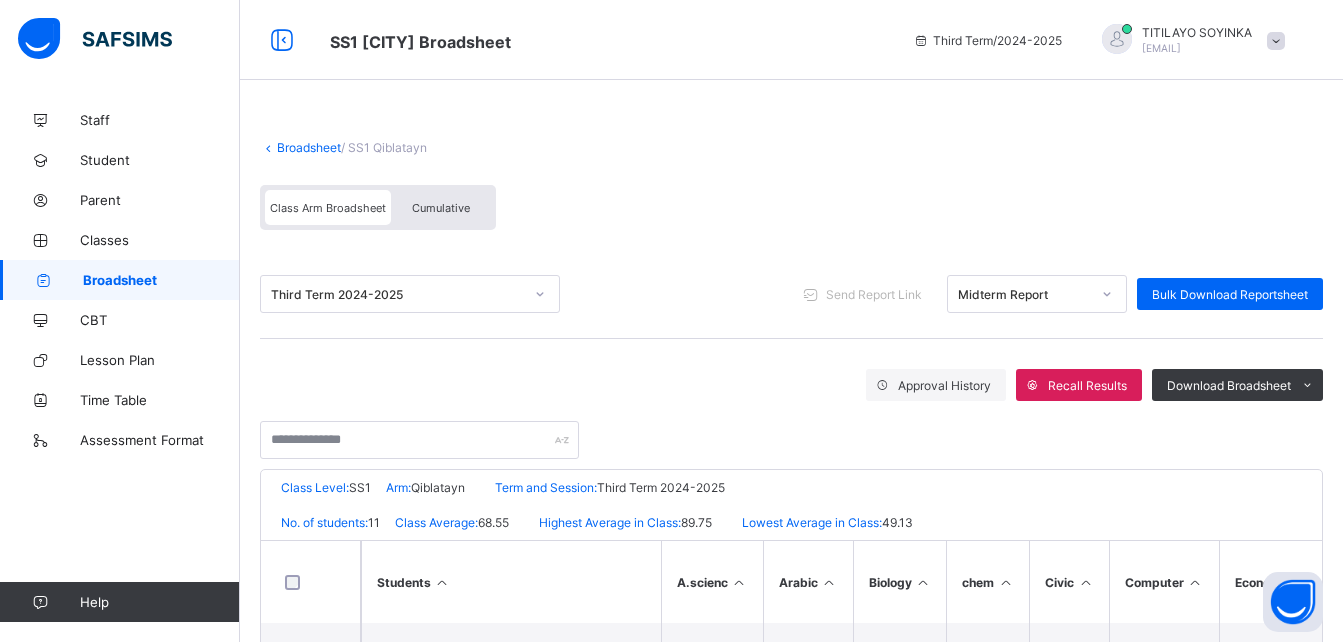 scroll, scrollTop: 0, scrollLeft: 0, axis: both 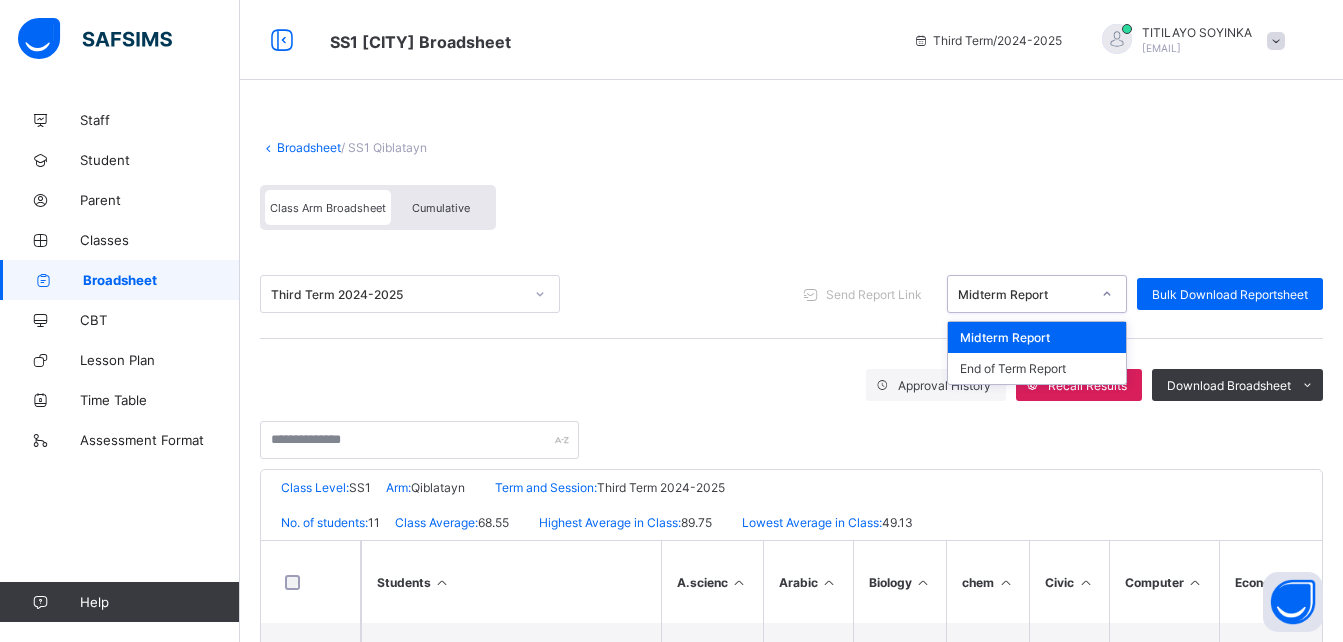 click at bounding box center [1107, 294] 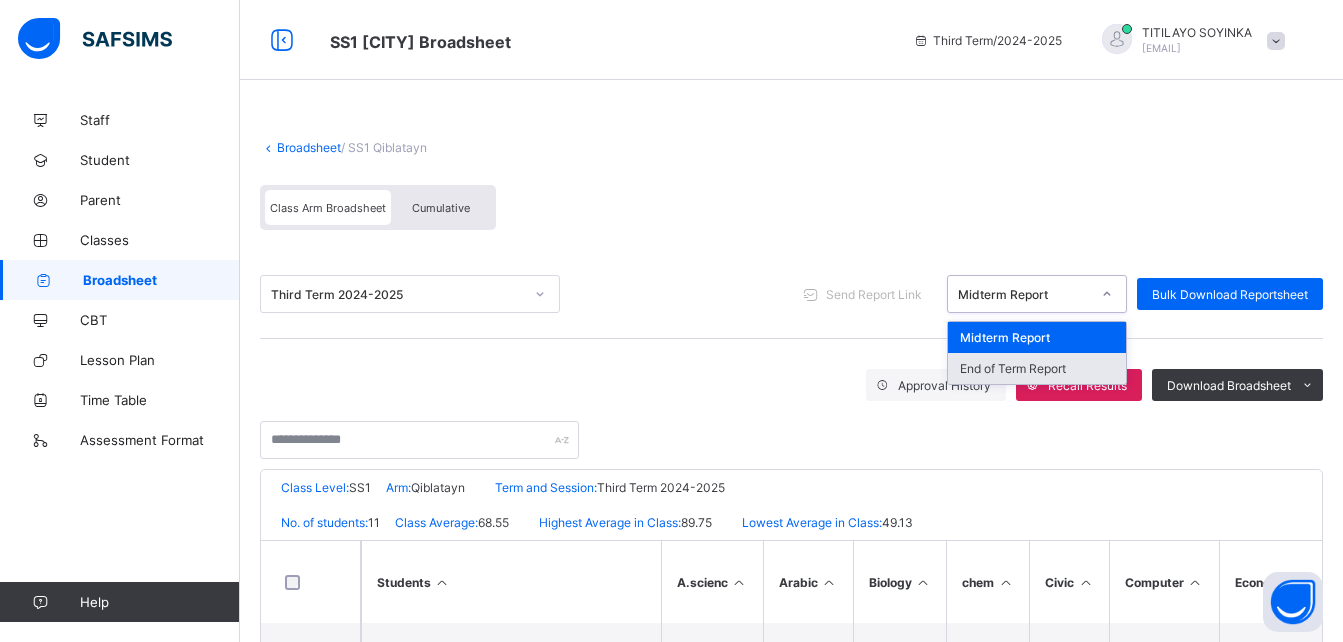 click on "End of Term Report" at bounding box center (1037, 368) 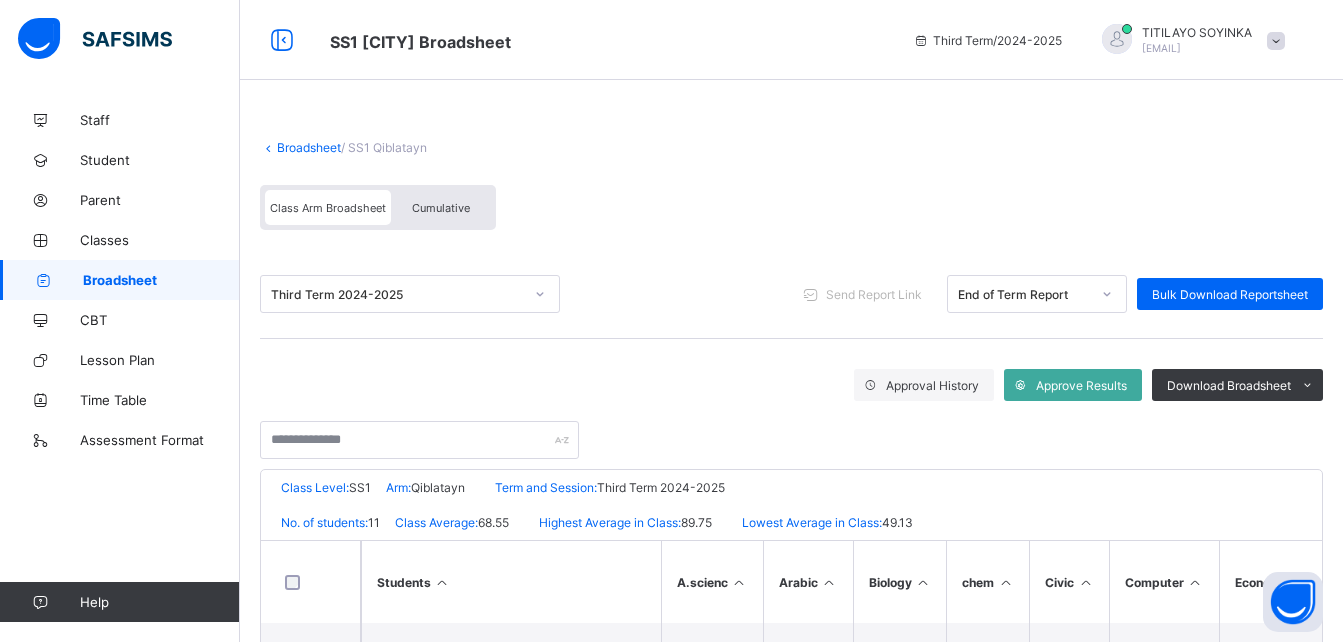 click on "Cumulative" at bounding box center (441, 208) 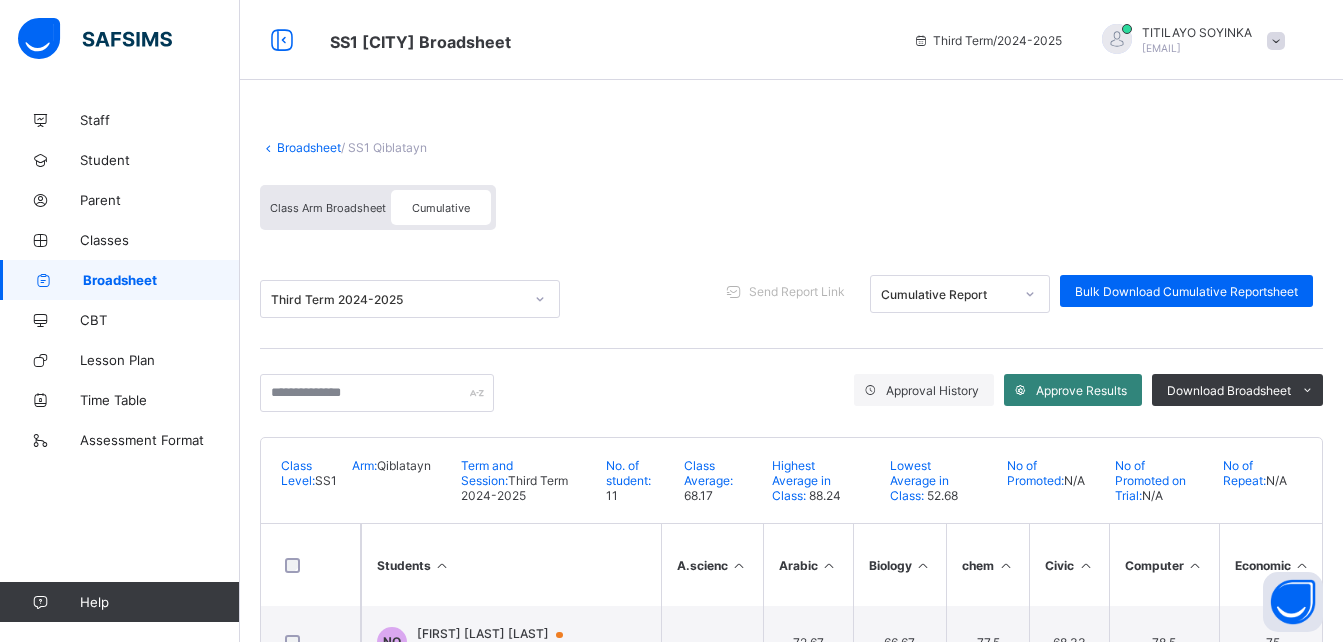 click on "Approve Results" at bounding box center (1081, 390) 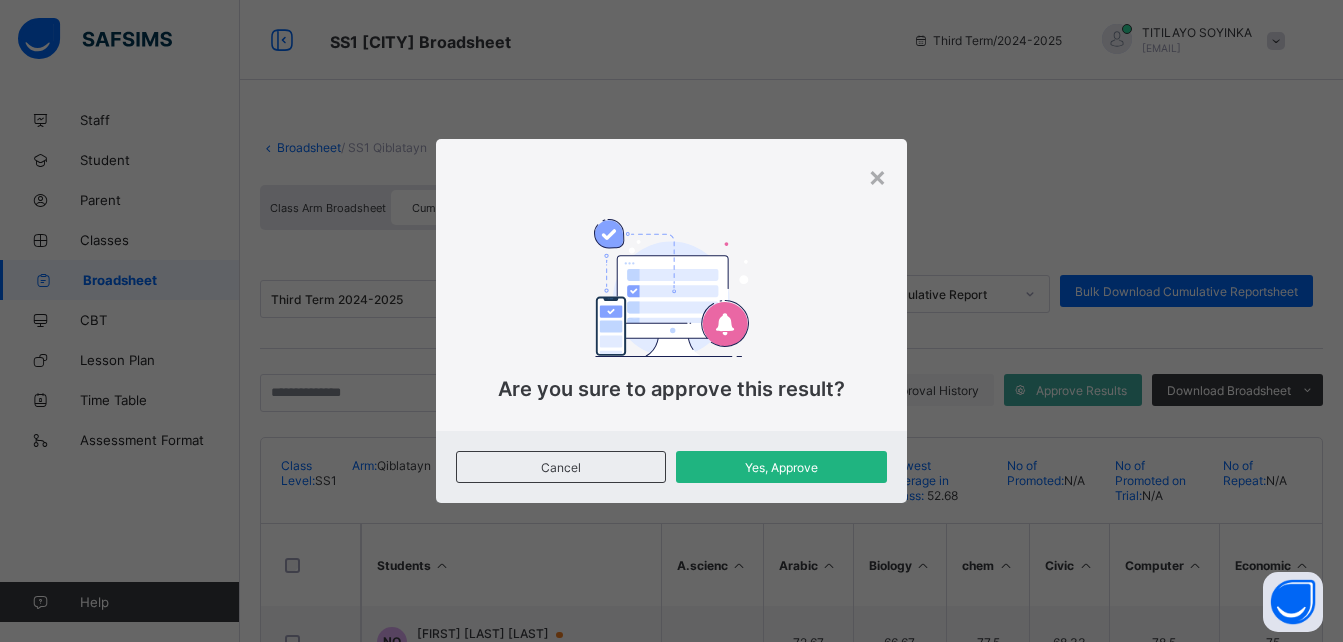 click on "Yes, Approve" at bounding box center [781, 467] 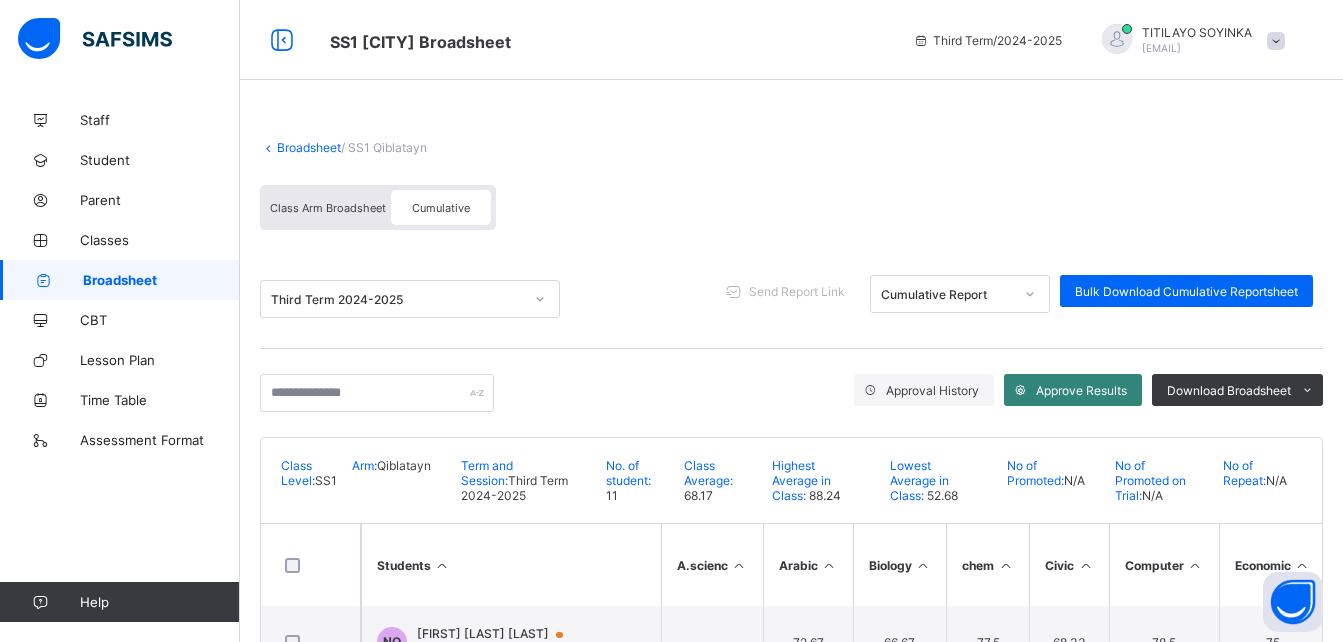 click on "Approve Results" at bounding box center [1081, 390] 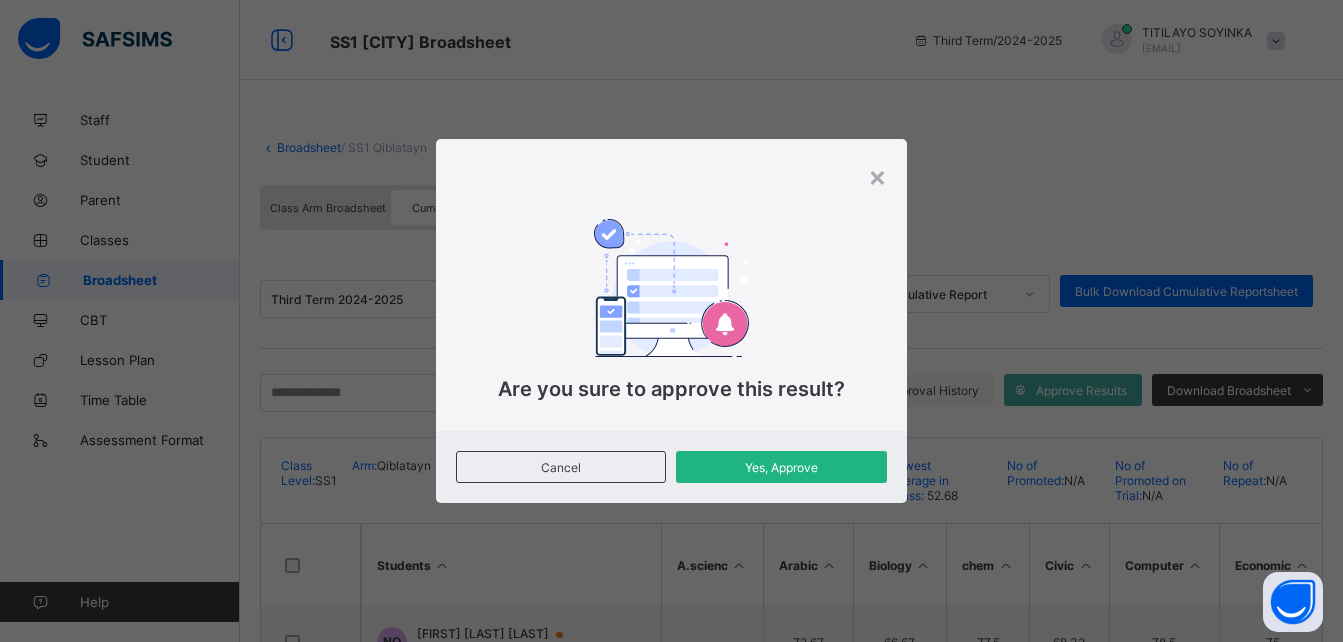 click on "Yes, Approve" at bounding box center [781, 467] 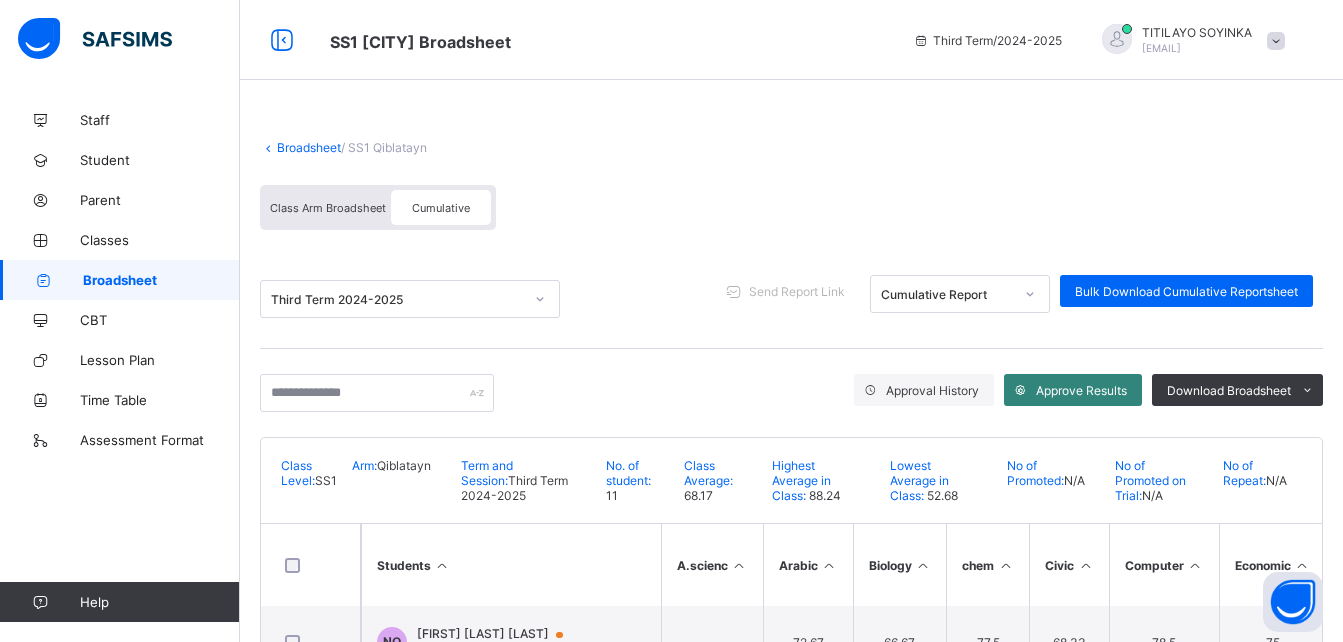 click on "Approve Results" at bounding box center [1081, 390] 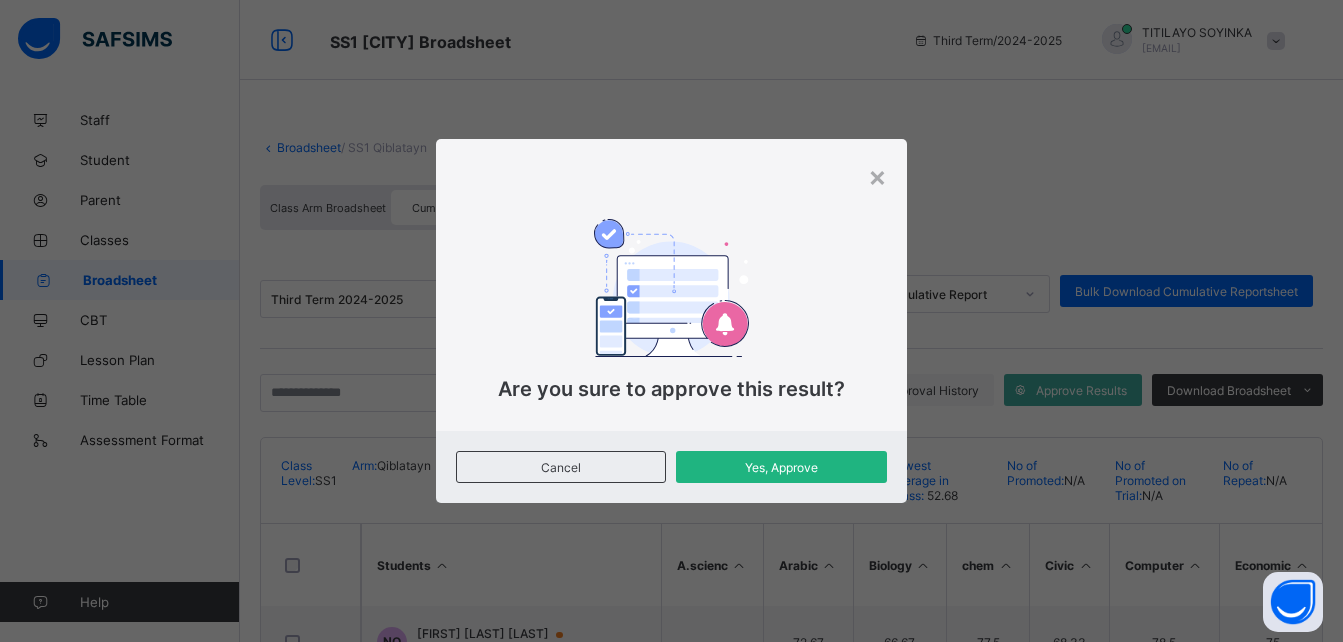 click on "Yes, Approve" at bounding box center [781, 467] 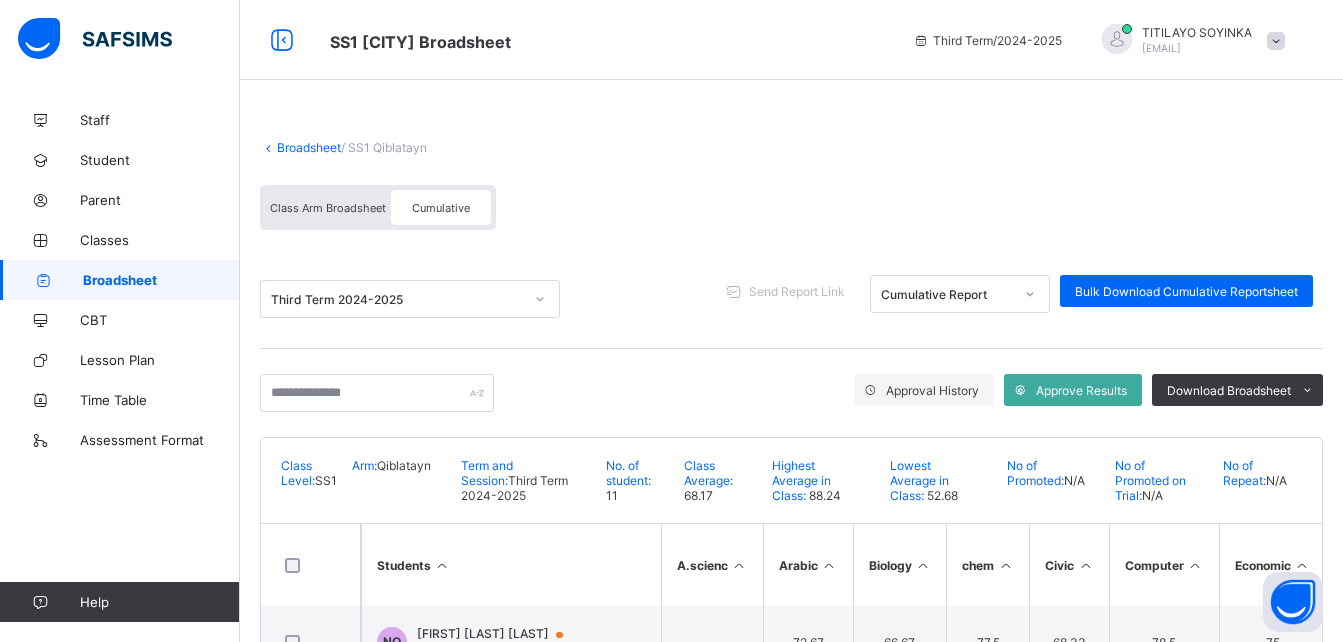 click on "Broadsheet" at bounding box center [309, 147] 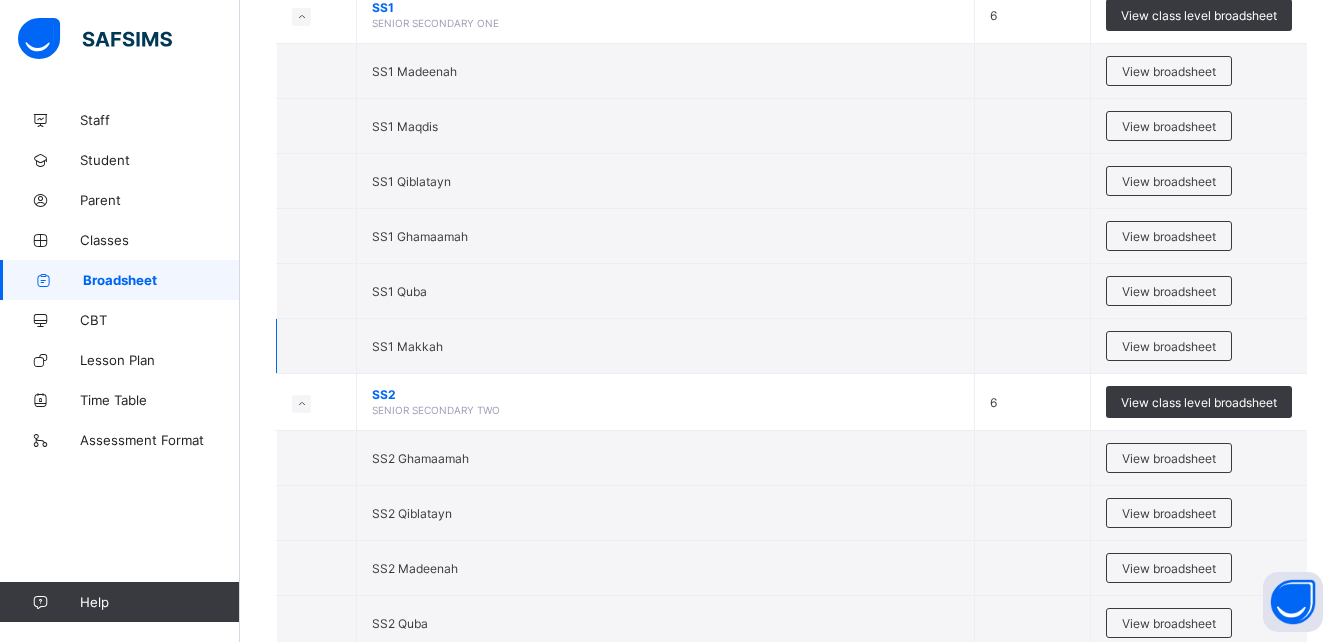 scroll, scrollTop: 4600, scrollLeft: 0, axis: vertical 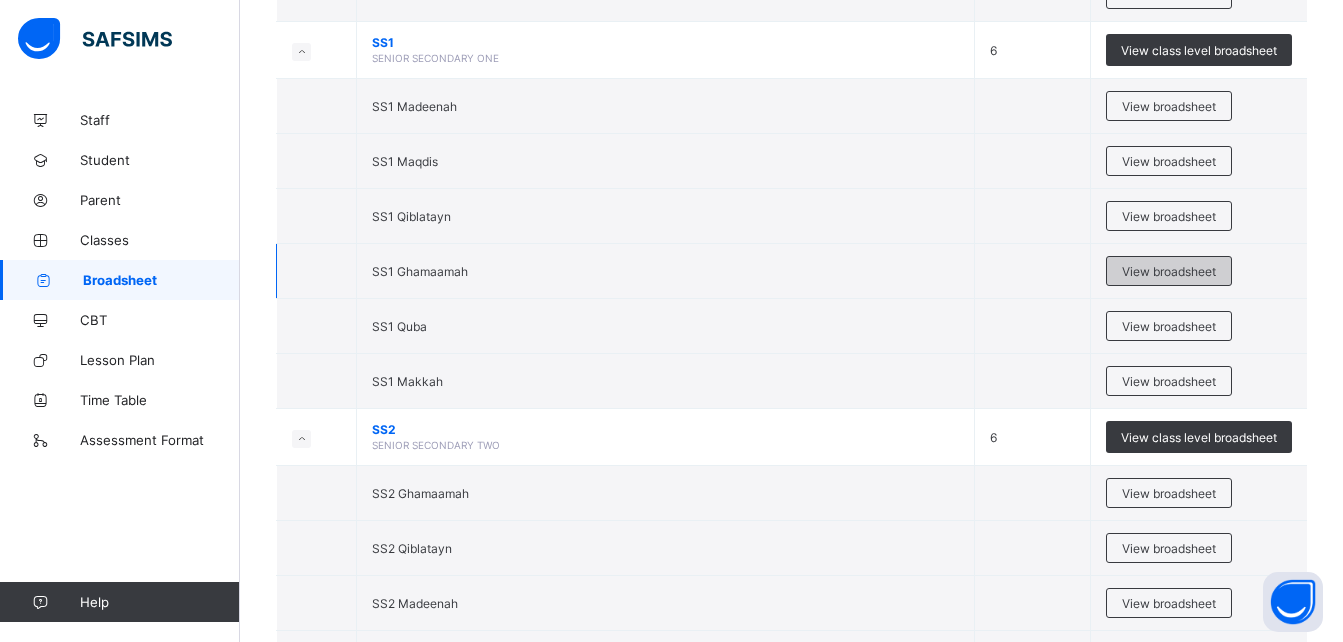 click on "View broadsheet" at bounding box center (1169, 271) 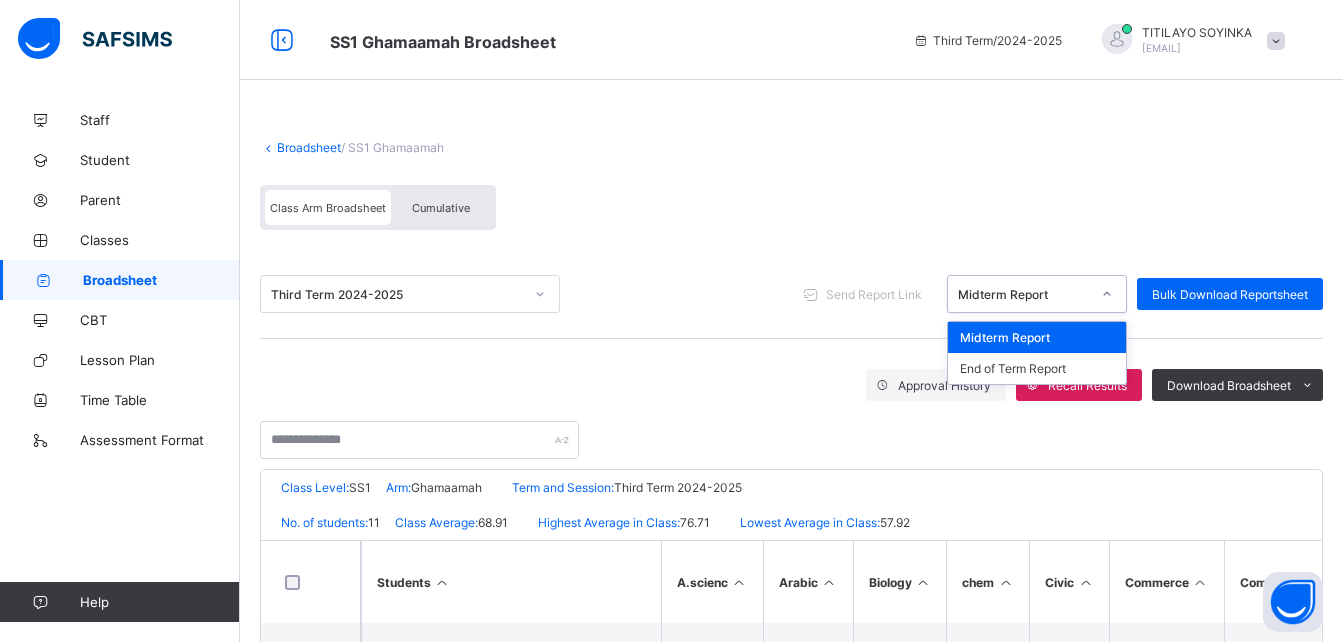 click on "Midterm Report" at bounding box center [1024, 294] 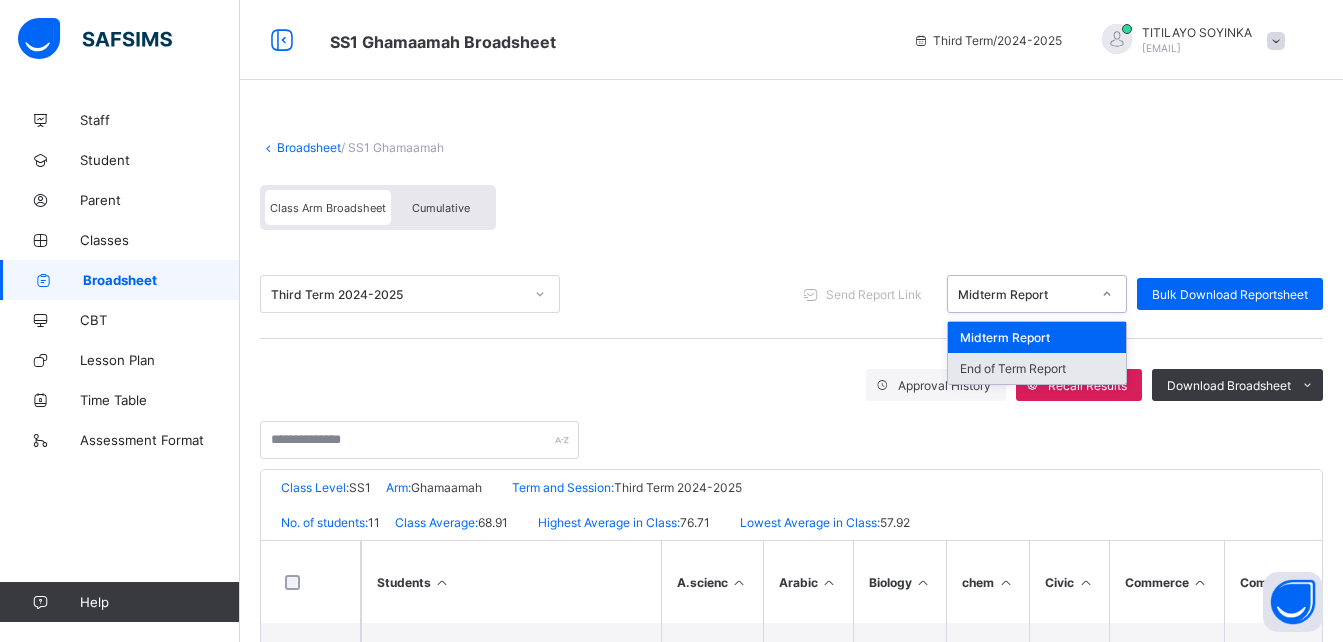 click on "End of Term Report" at bounding box center (1037, 368) 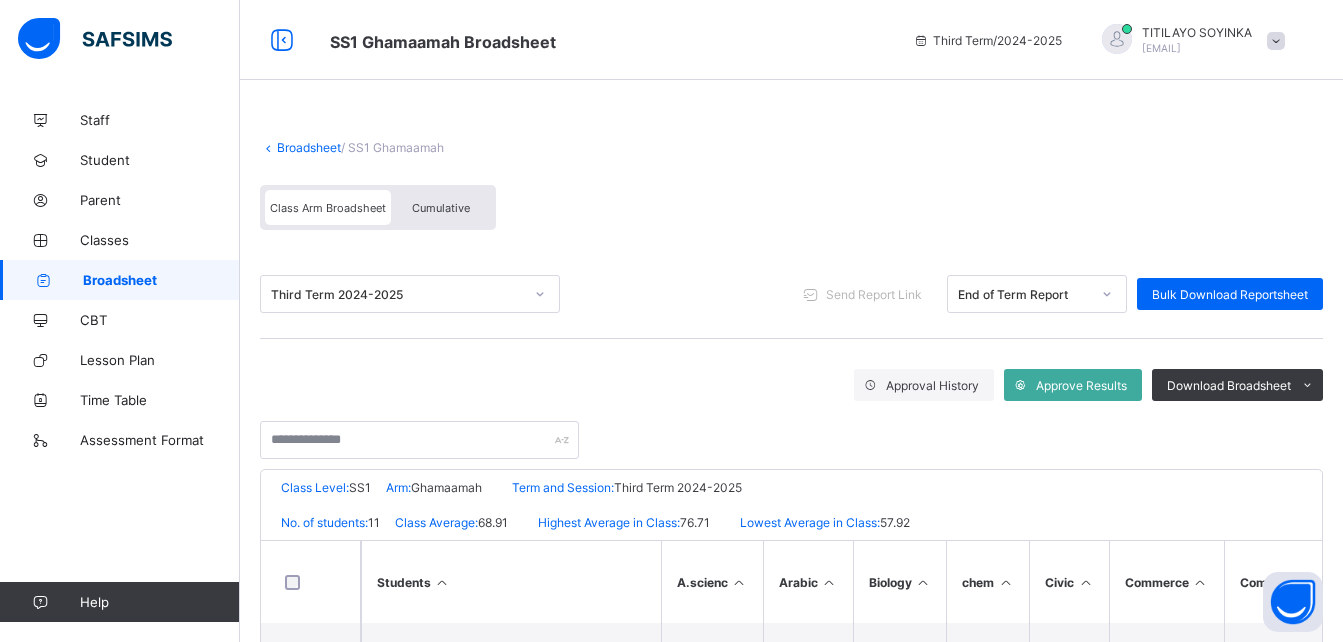 click on "Cumulative" at bounding box center [441, 208] 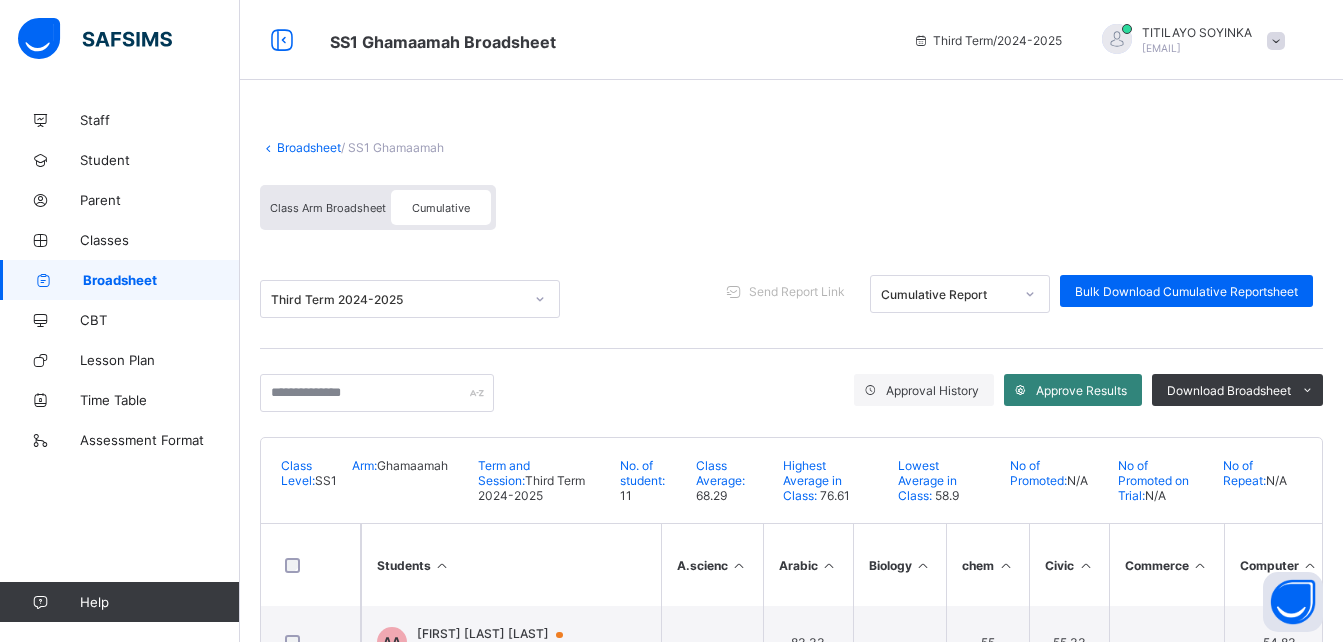 click on "Approve Results" at bounding box center (1073, 390) 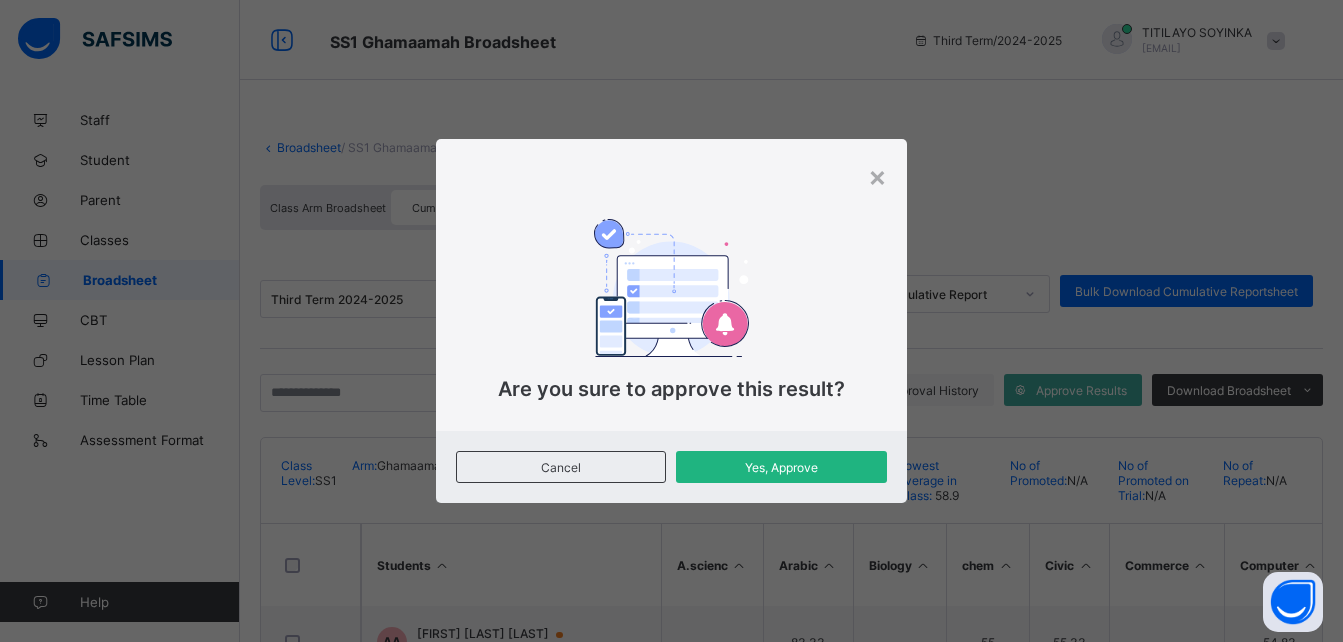 click on "Yes, Approve" at bounding box center (781, 467) 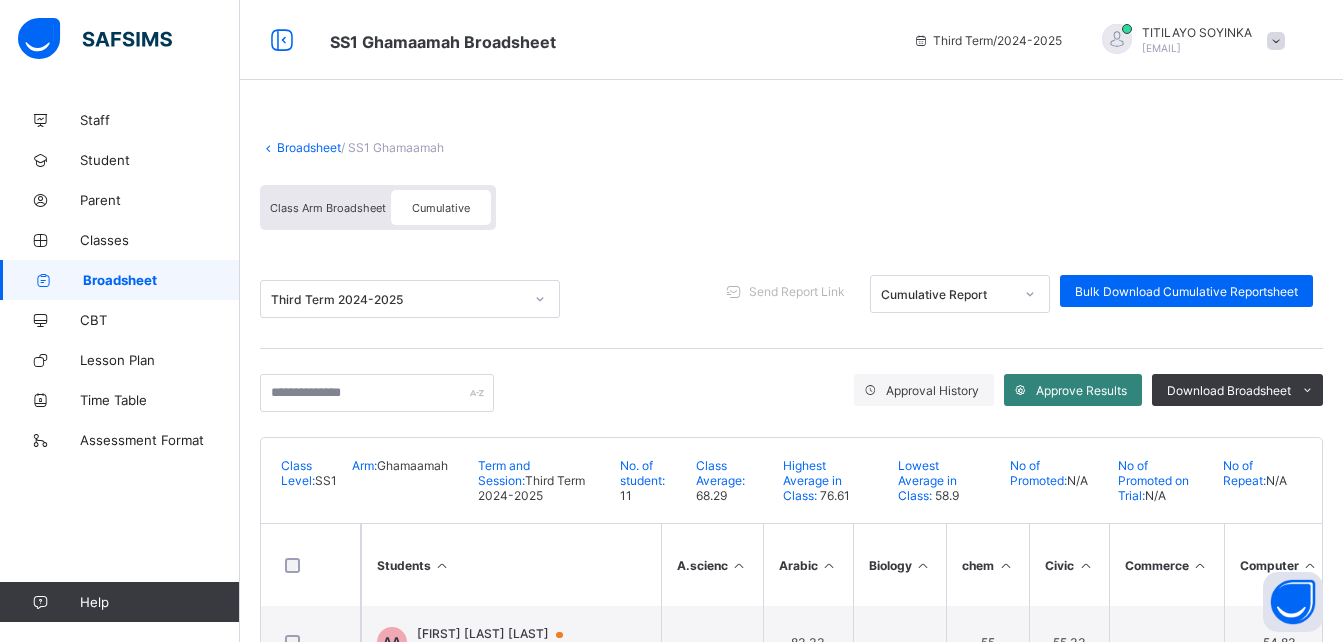 click on "Approve Results" at bounding box center [1081, 390] 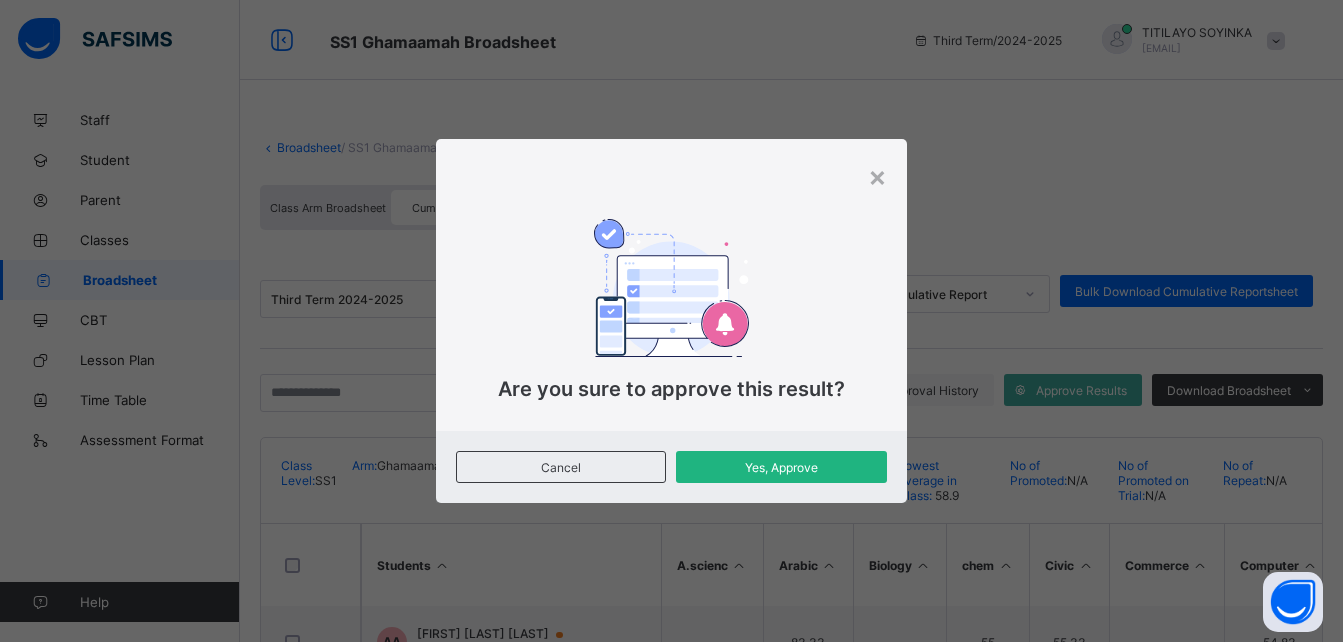 click on "Yes, Approve" at bounding box center (781, 467) 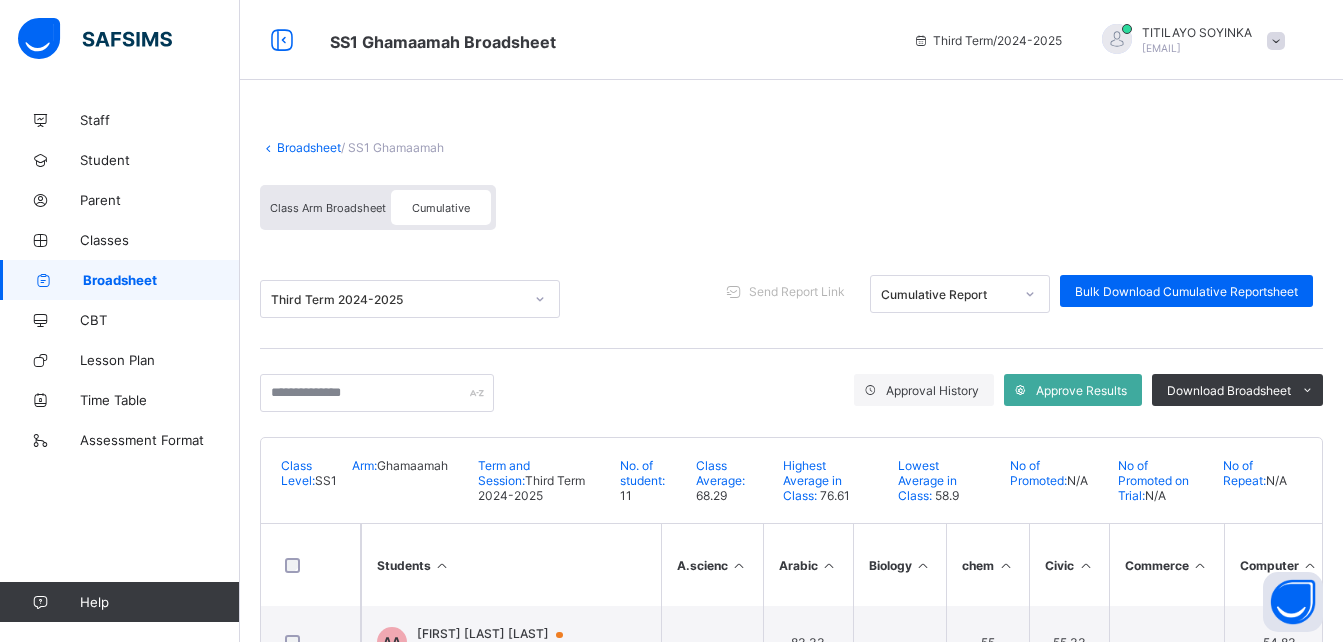 click on "Broadsheet" at bounding box center (309, 147) 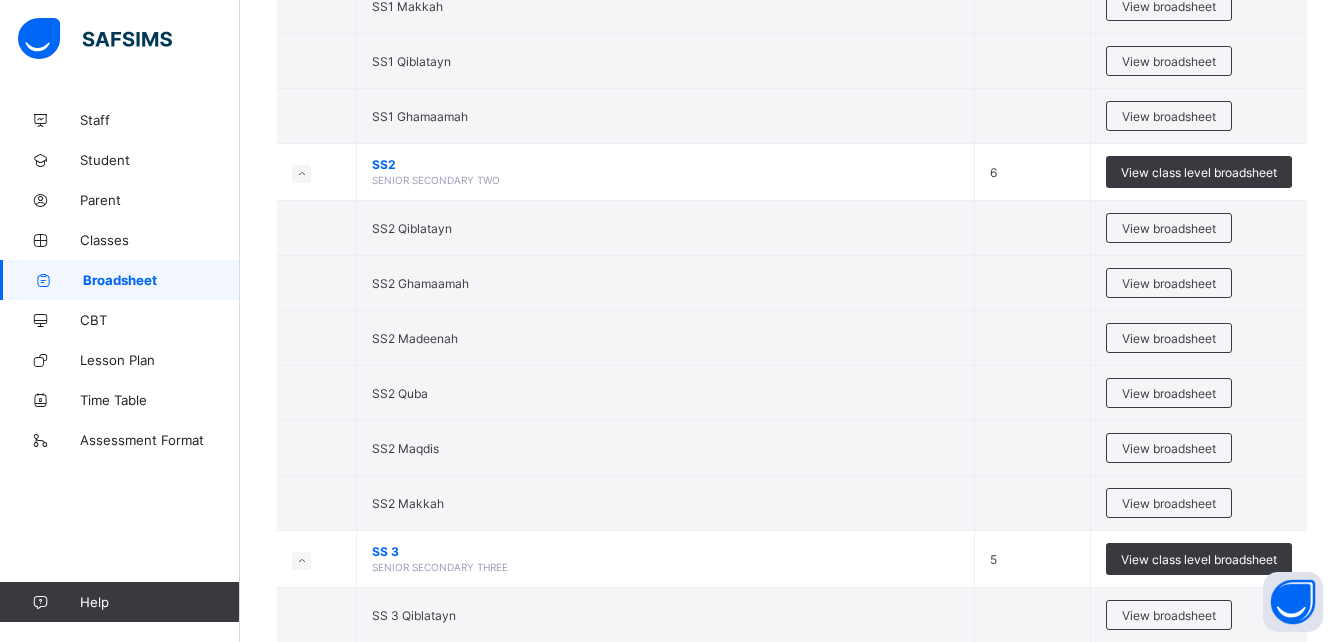 scroll, scrollTop: 4900, scrollLeft: 0, axis: vertical 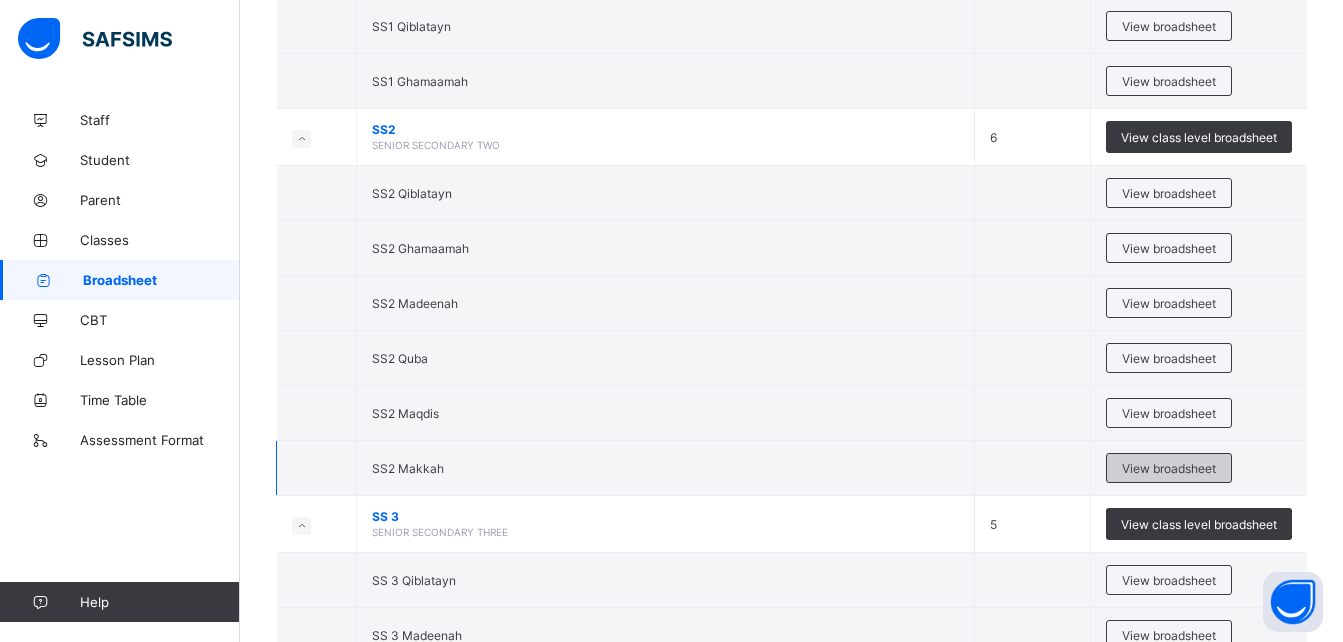 click on "View broadsheet" at bounding box center (1169, 468) 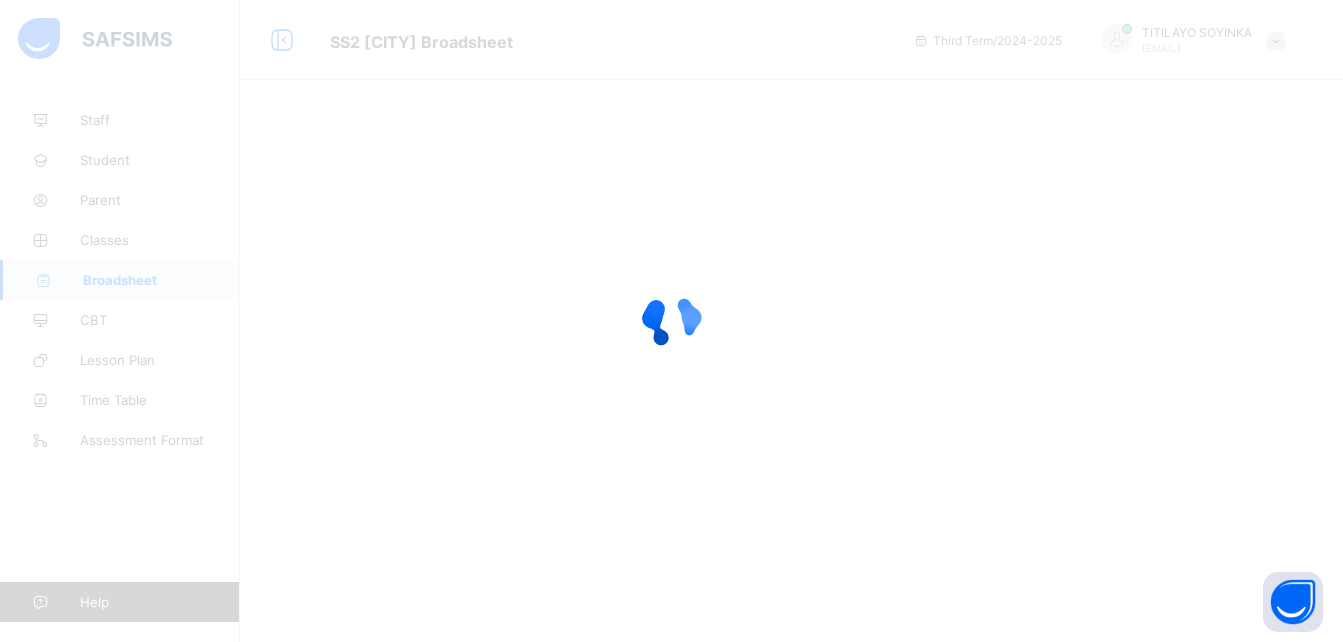 scroll, scrollTop: 0, scrollLeft: 0, axis: both 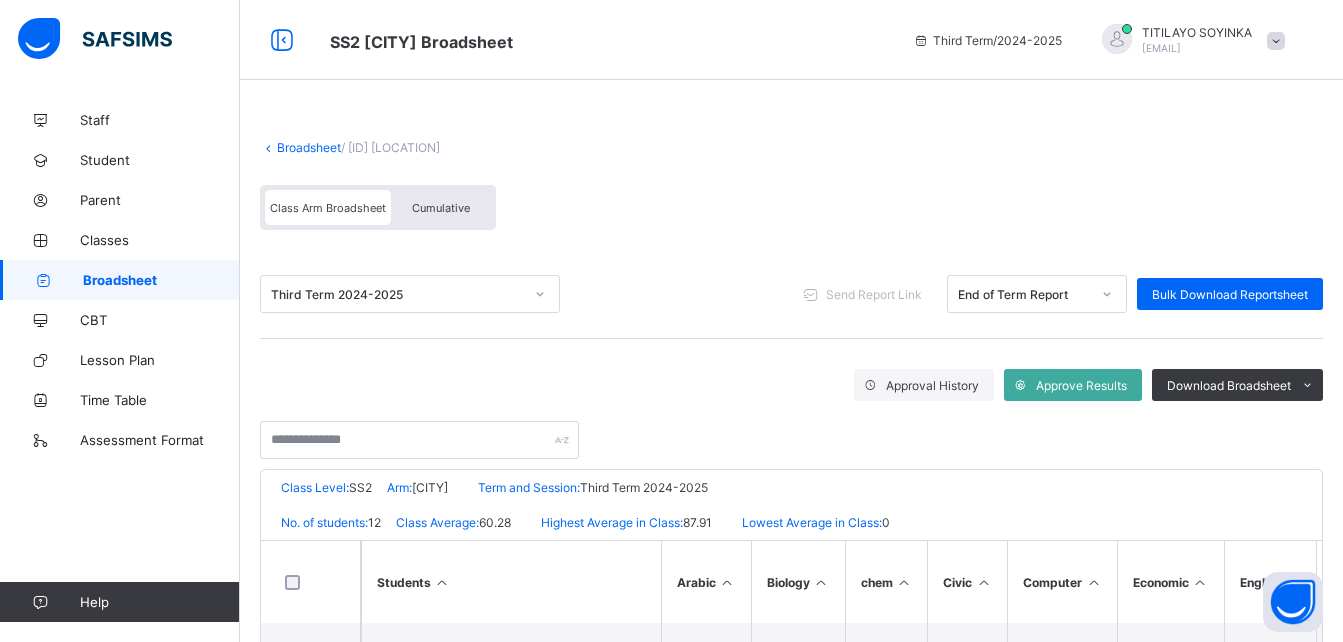 click on "End of Term Report" at bounding box center [1024, 294] 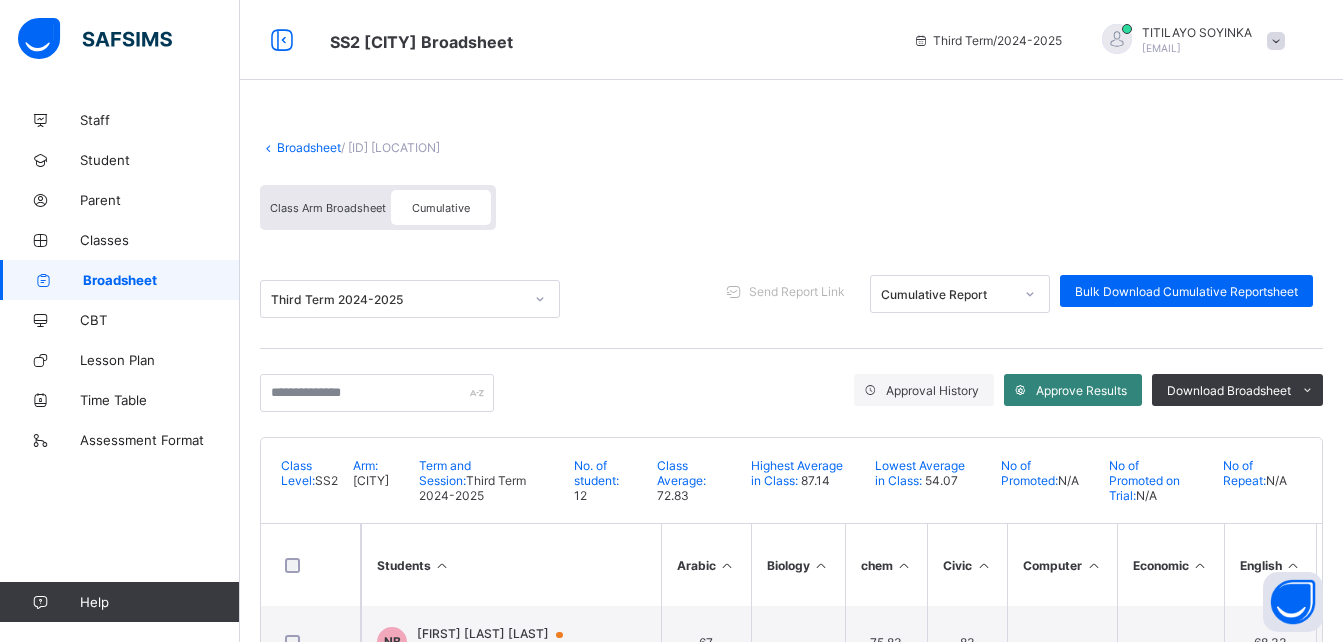click on "Approve Results" at bounding box center [1081, 390] 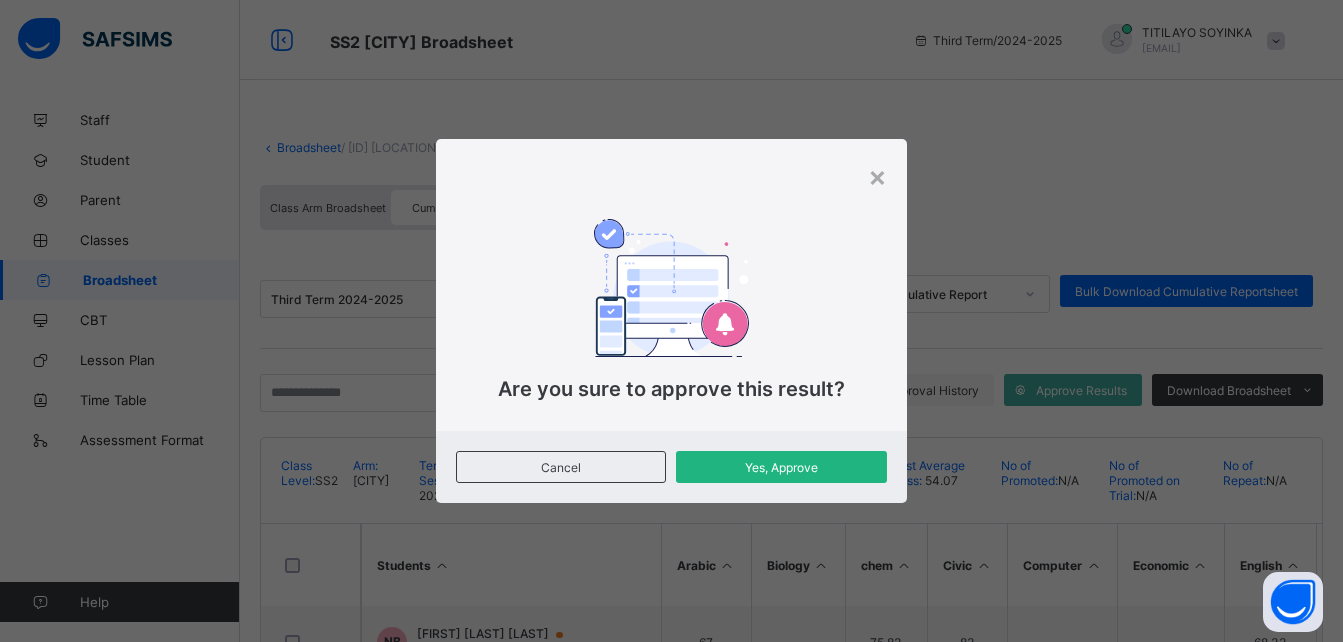 click on "Yes, Approve" at bounding box center [781, 467] 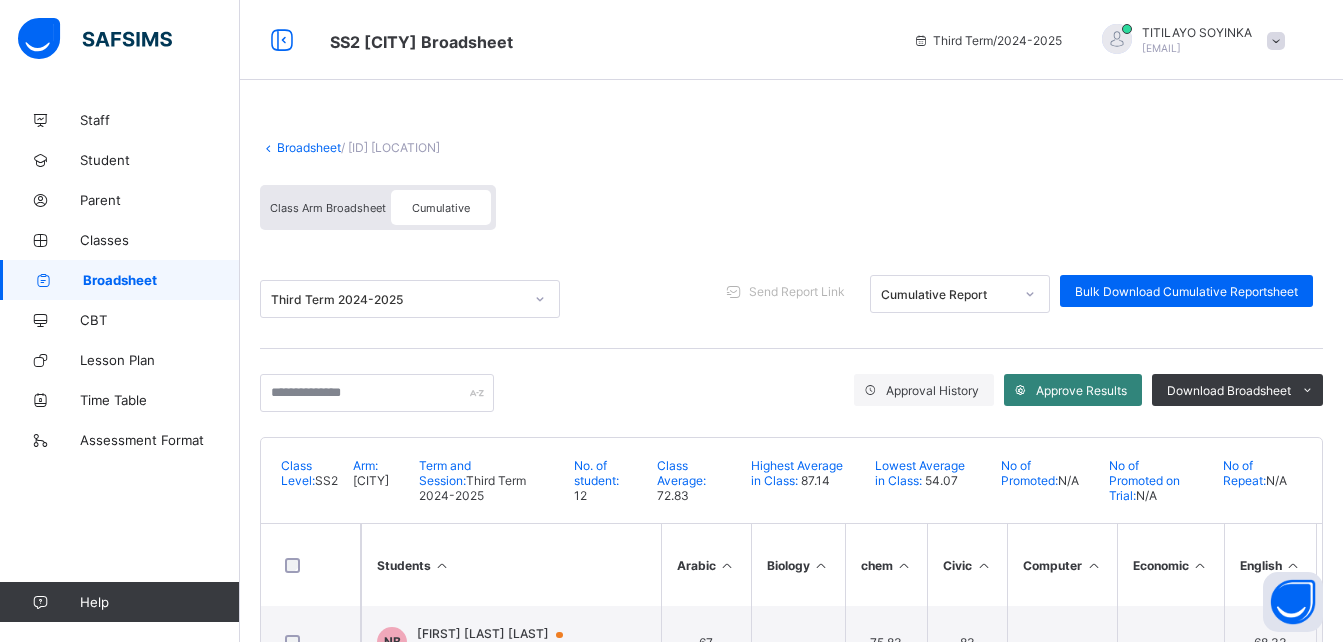 click on "Approve Results" at bounding box center (1081, 390) 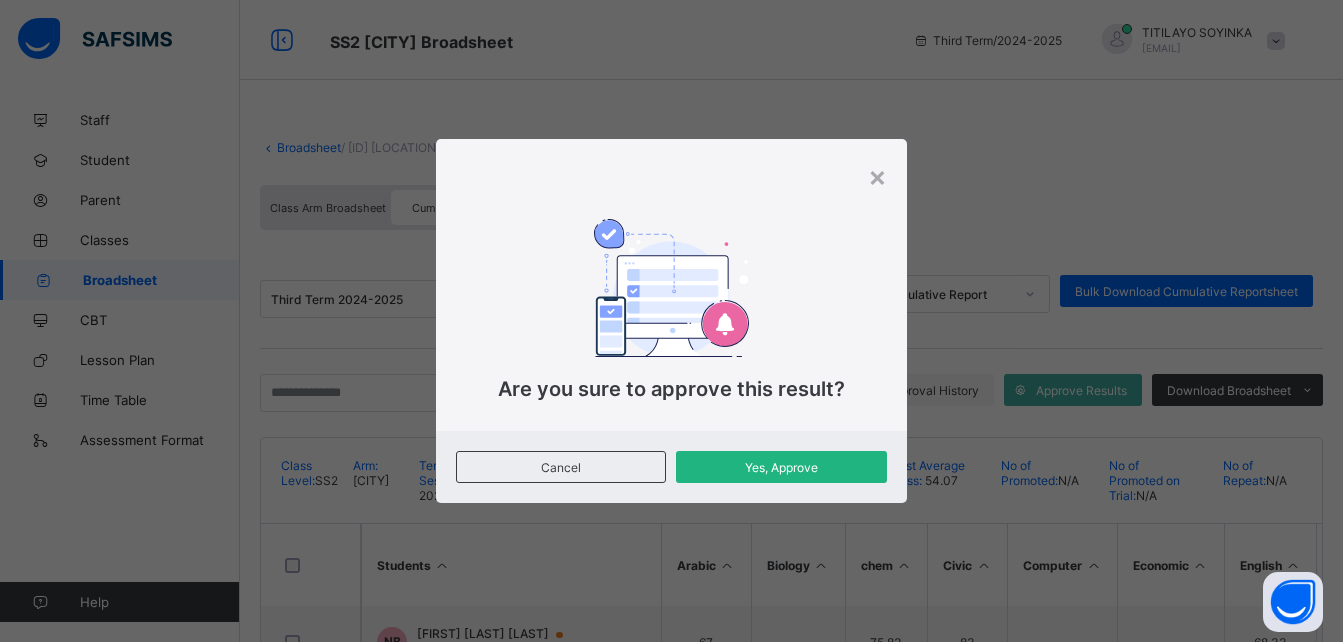 click on "Yes, Approve" at bounding box center (781, 467) 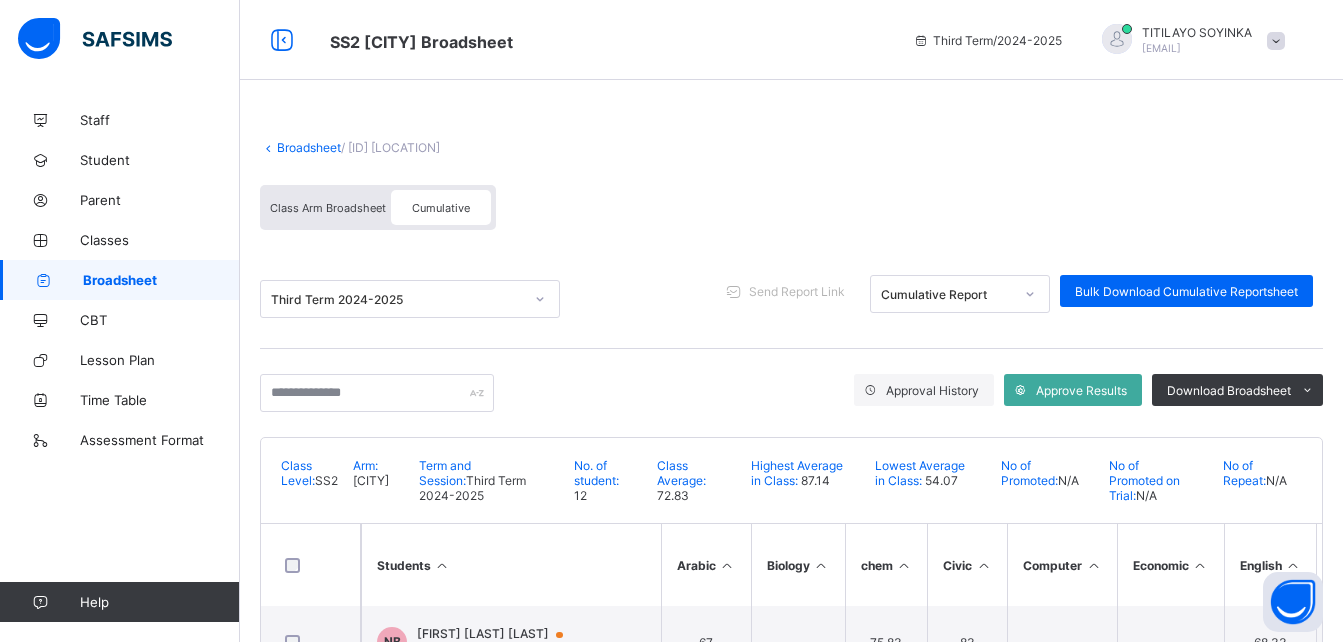 click at bounding box center [791, 130] 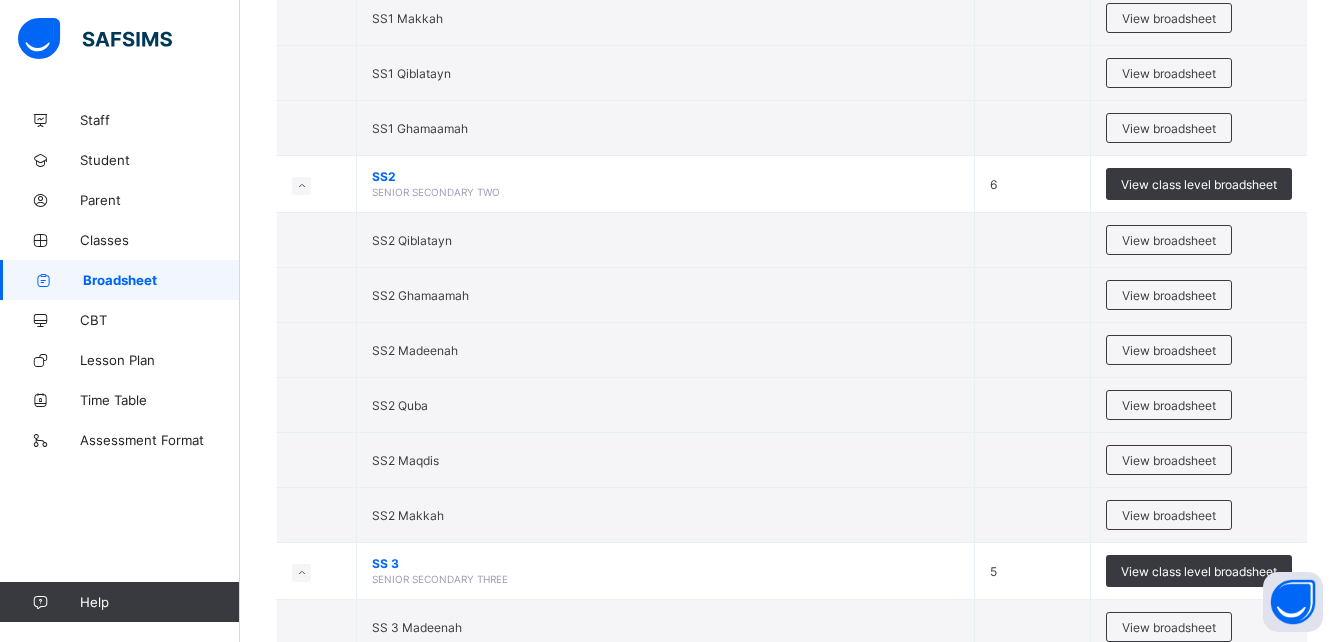 scroll, scrollTop: 4900, scrollLeft: 0, axis: vertical 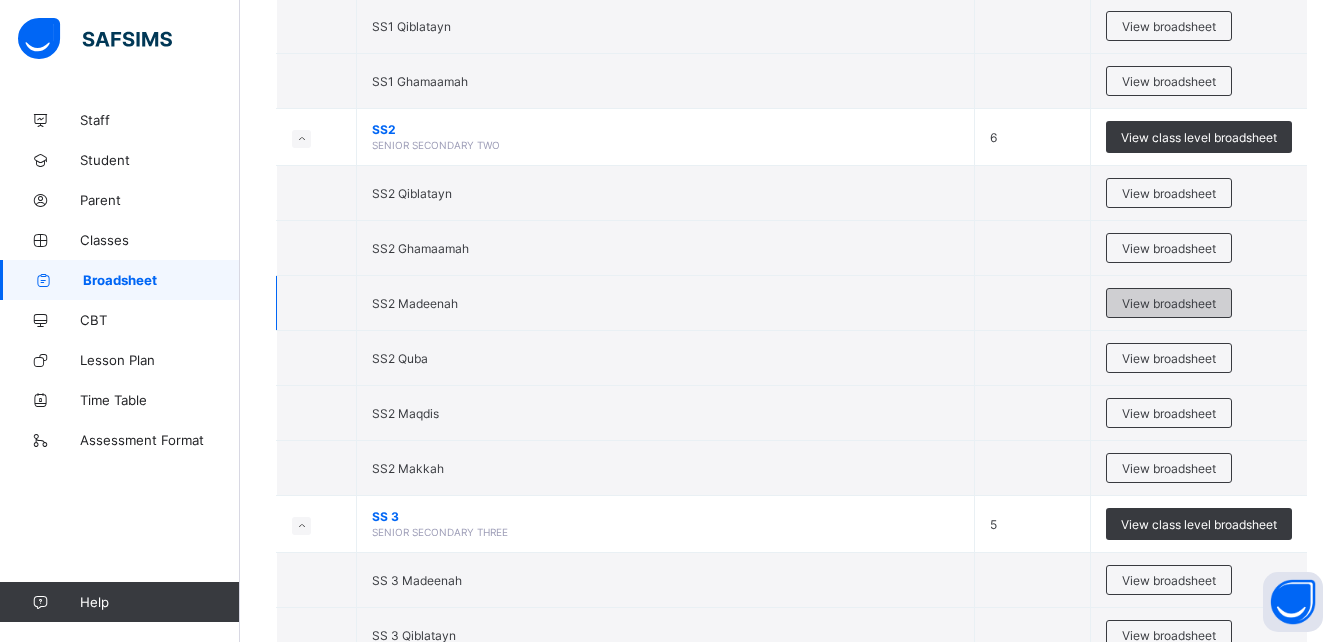 click on "View broadsheet" at bounding box center [1169, 303] 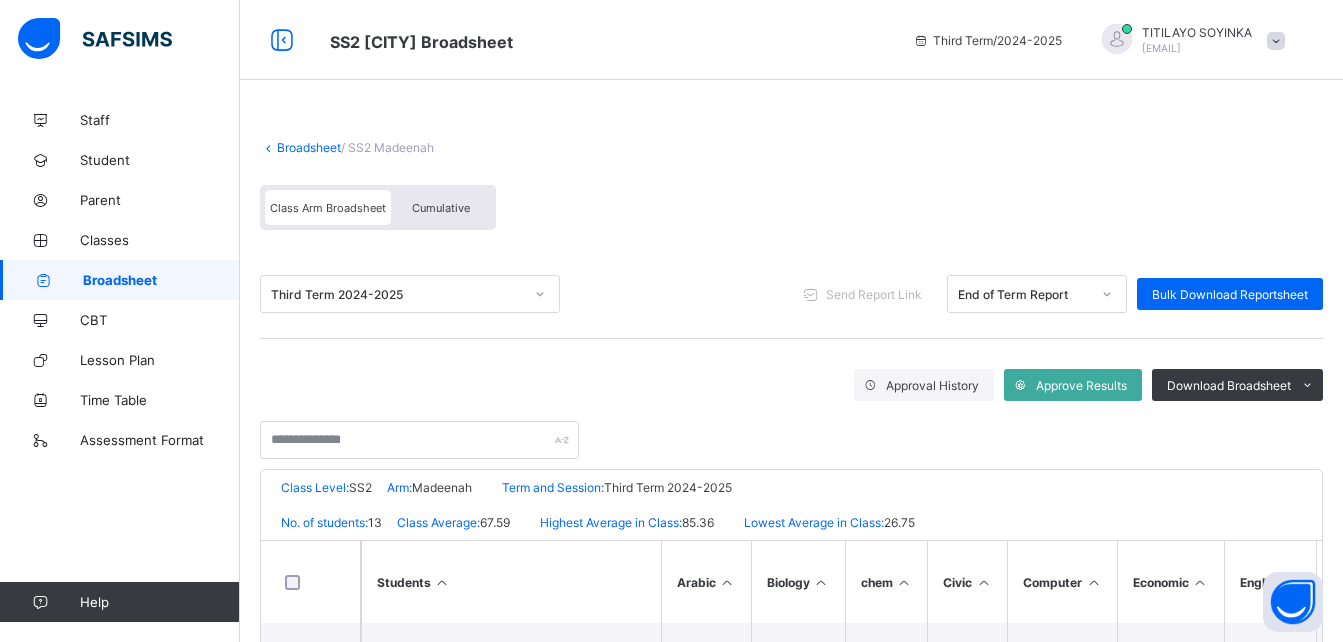 click on "Cumulative" at bounding box center (441, 208) 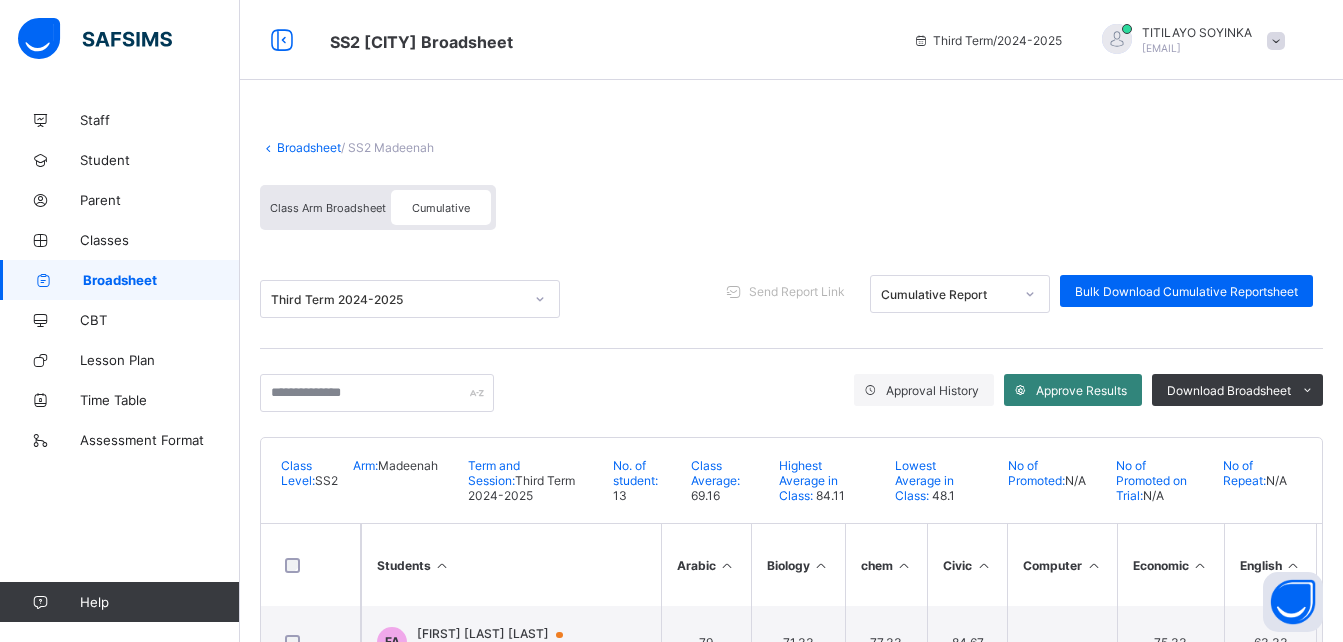 click on "Approve Results" at bounding box center [1081, 390] 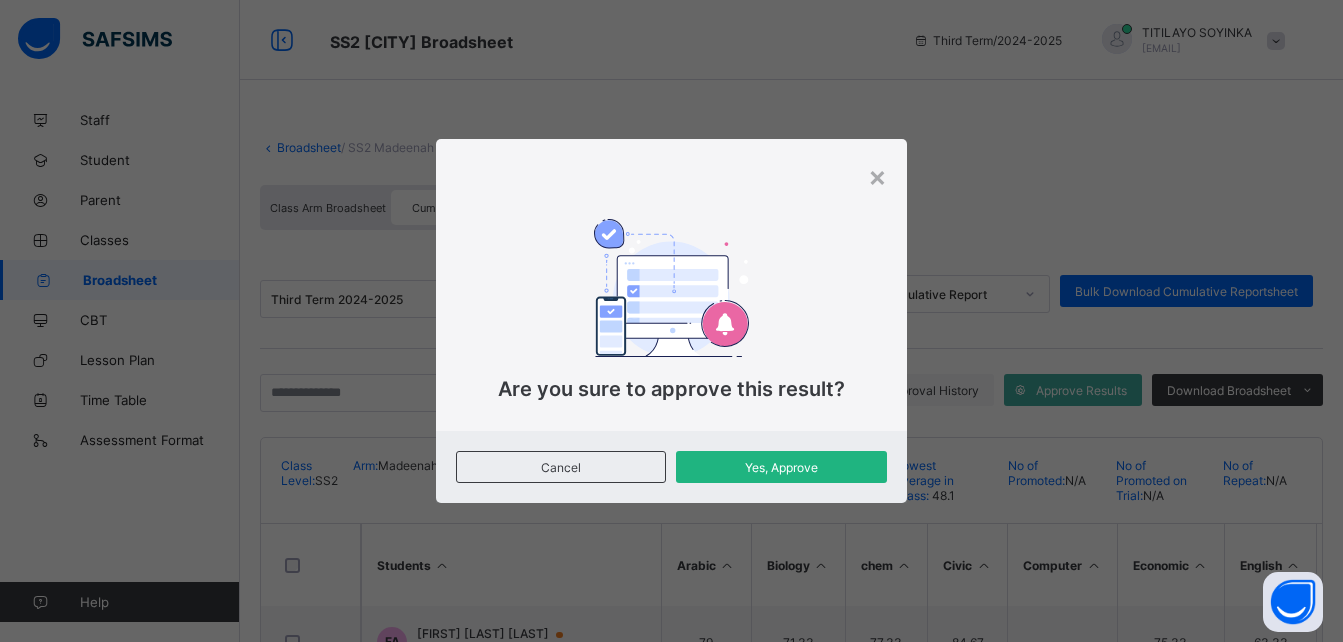click on "Yes, Approve" at bounding box center [781, 467] 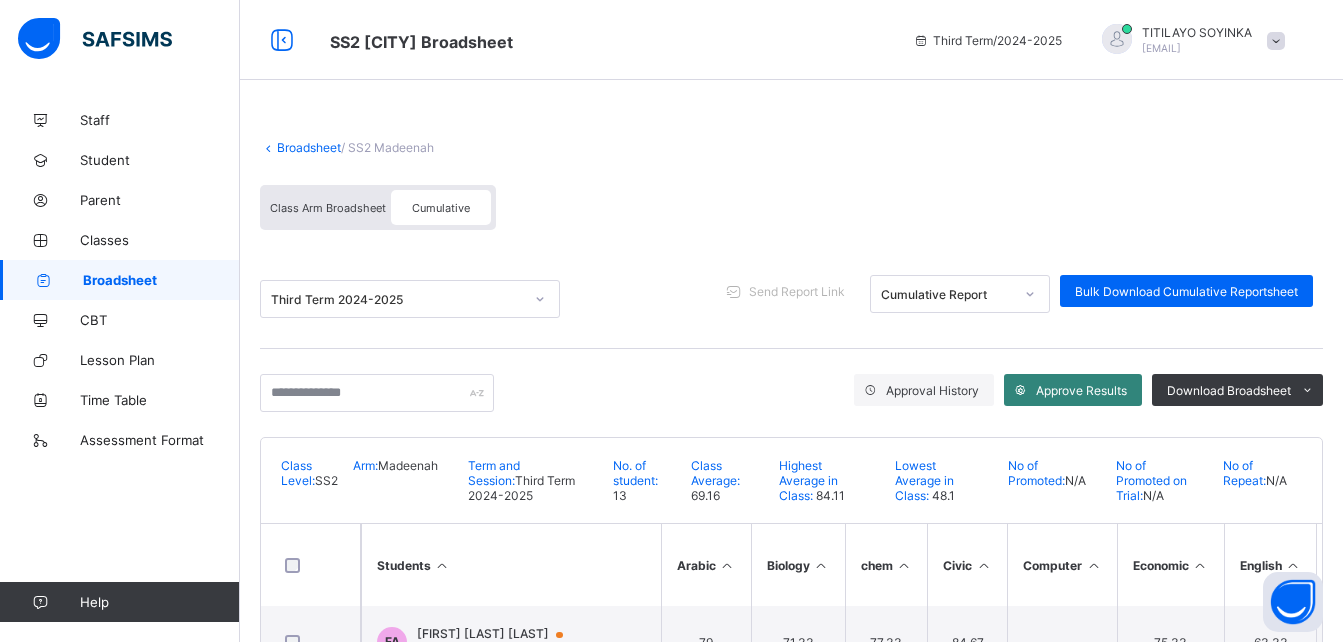 click on "Approve Results" at bounding box center [1081, 390] 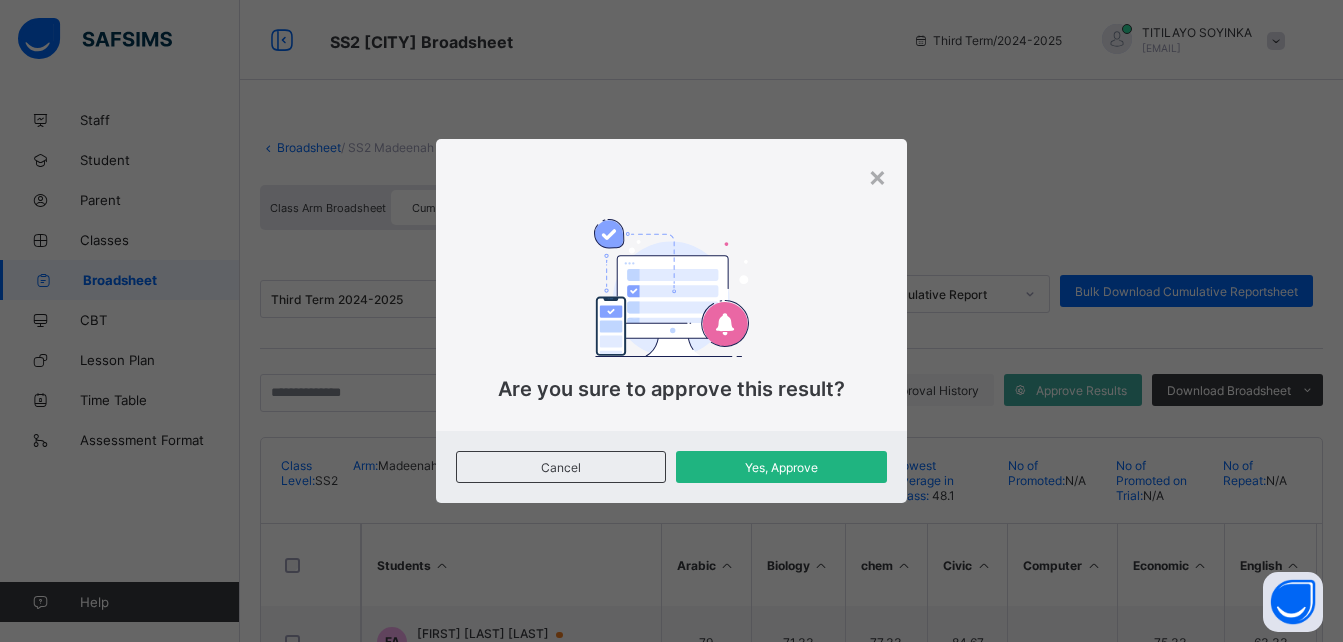click on "Yes, Approve" at bounding box center (781, 467) 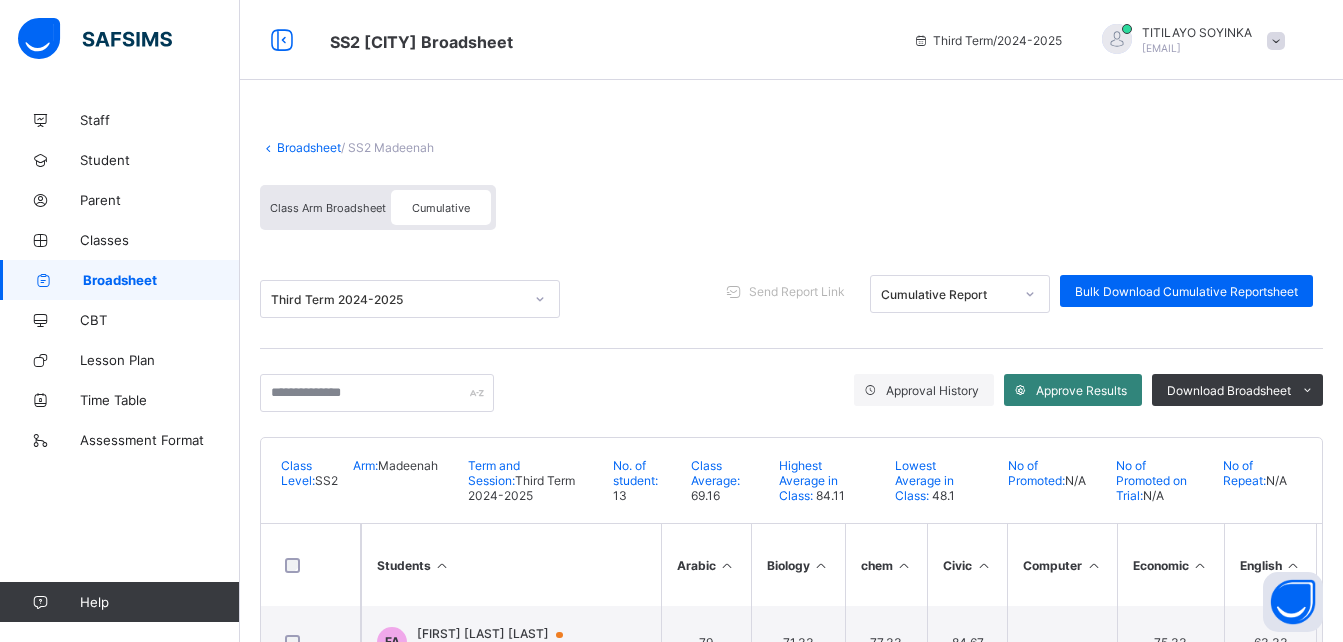 click on "Approve Results" at bounding box center [1081, 390] 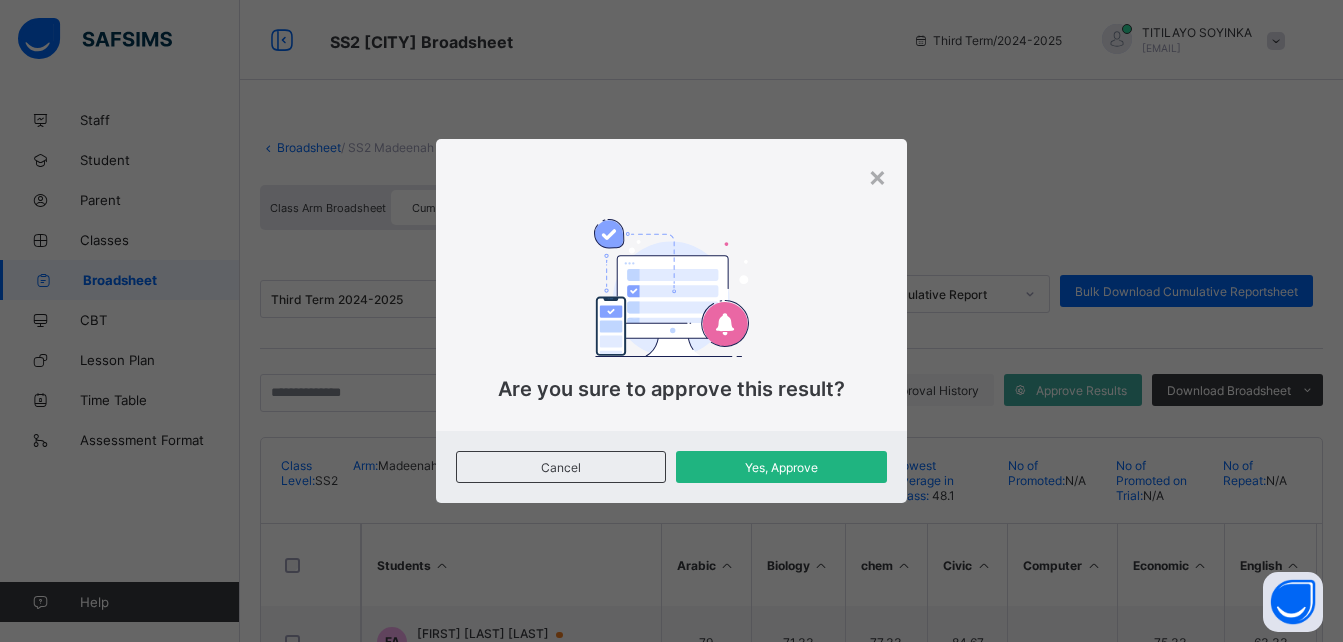 click on "Yes, Approve" at bounding box center (781, 467) 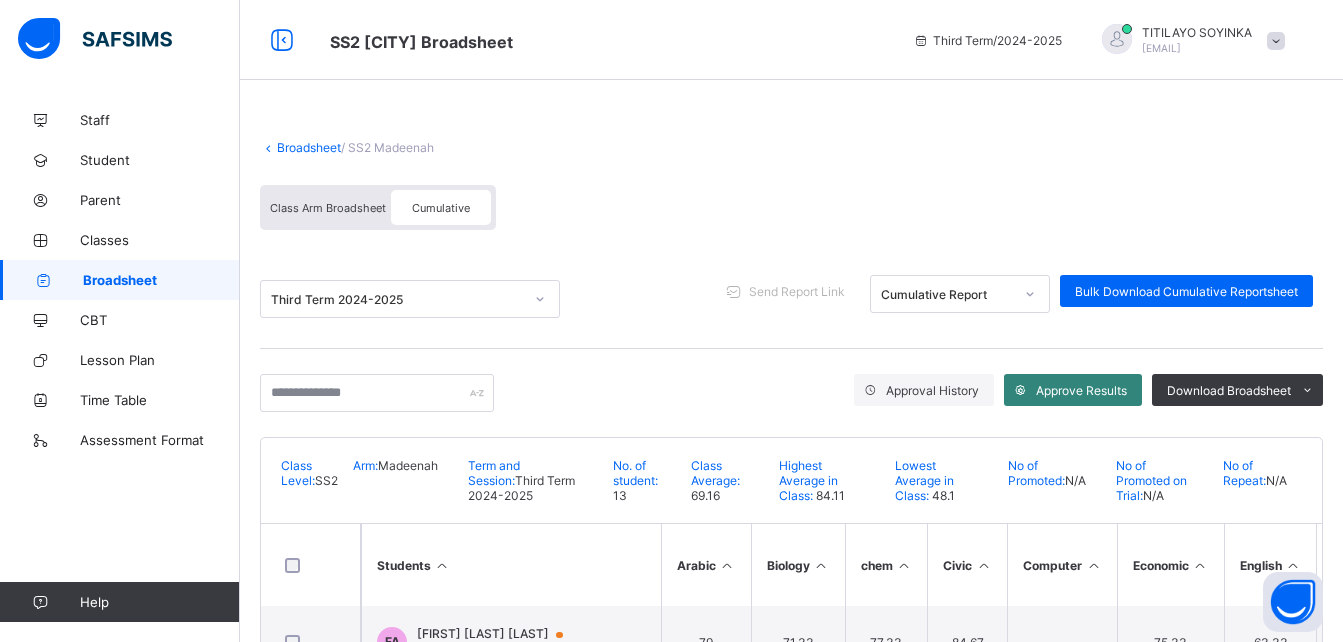 click on "Approve Results" at bounding box center [1081, 390] 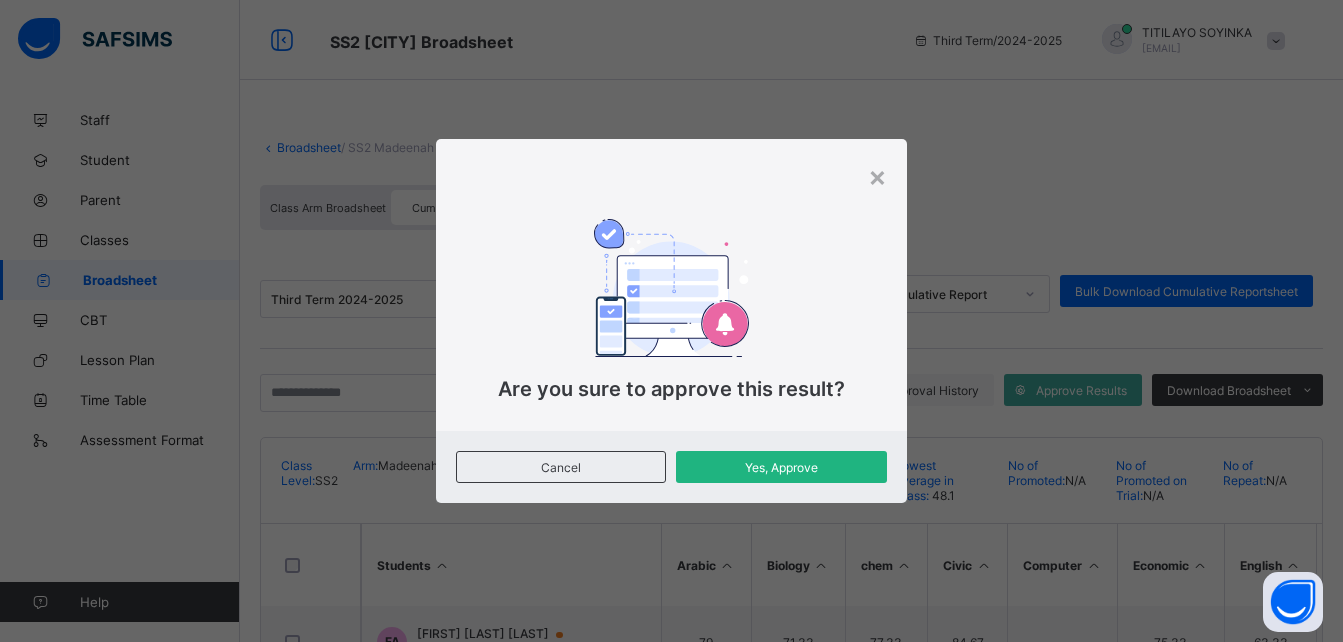 click on "Yes, Approve" at bounding box center (781, 467) 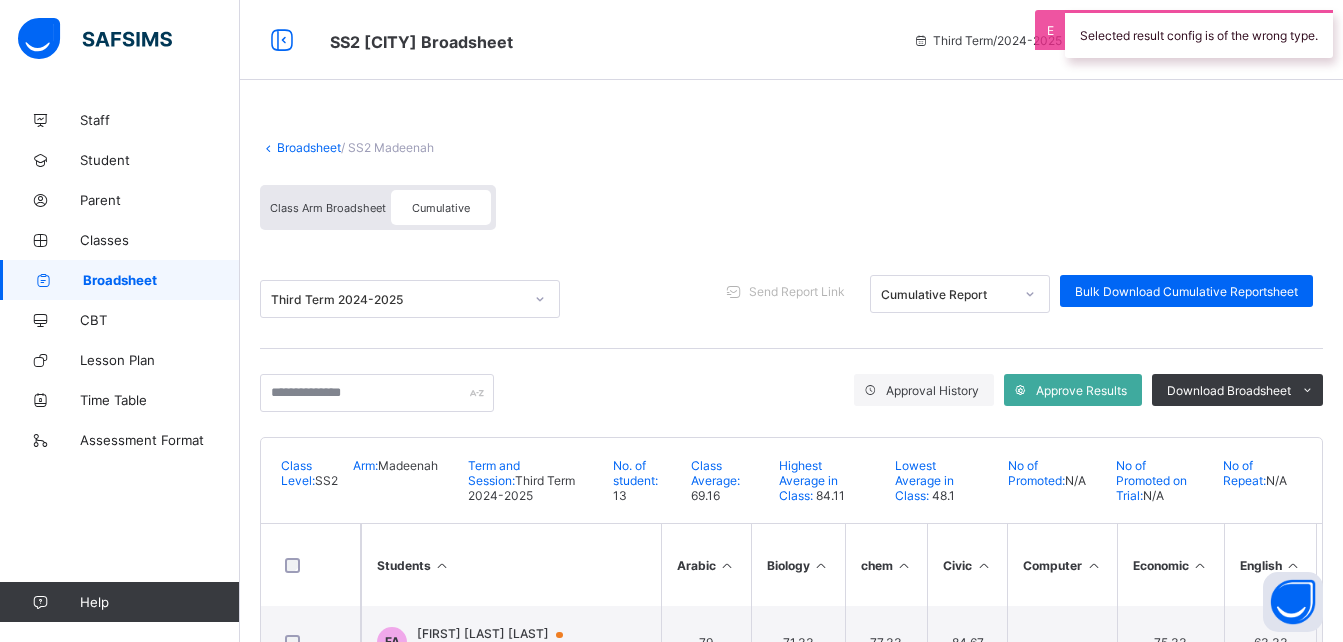 drag, startPoint x: 1308, startPoint y: 95, endPoint x: 881, endPoint y: 124, distance: 427.98364 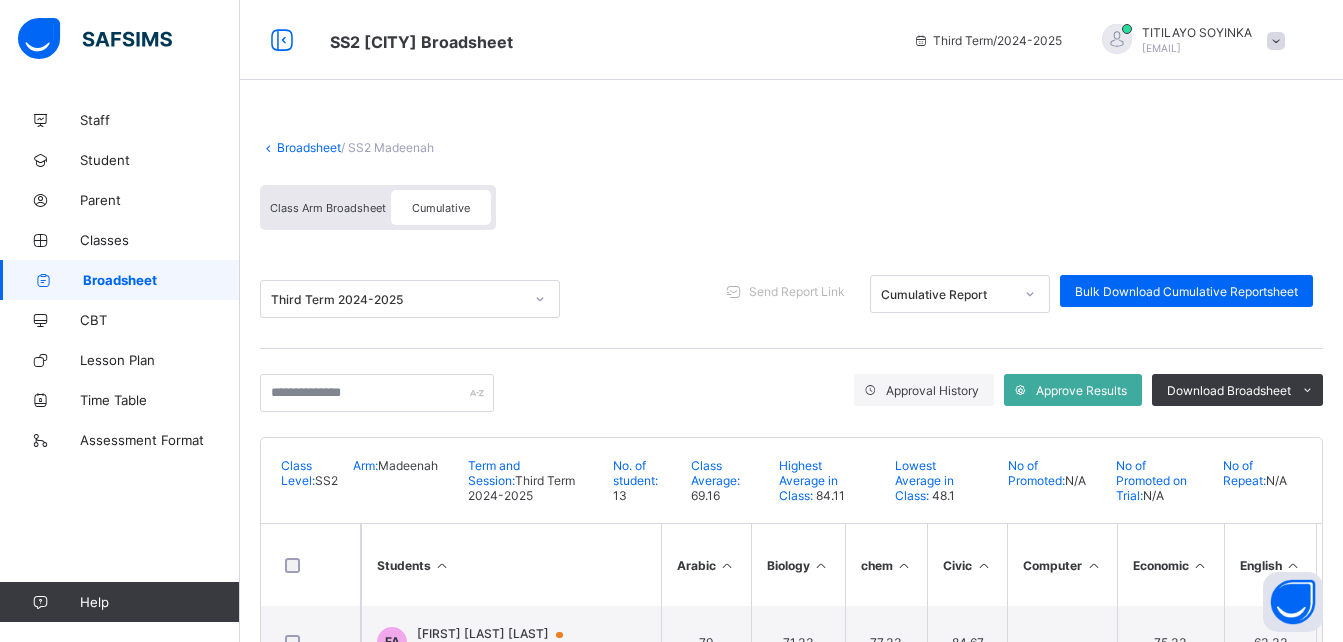 click on "Broadsheet" at bounding box center [309, 147] 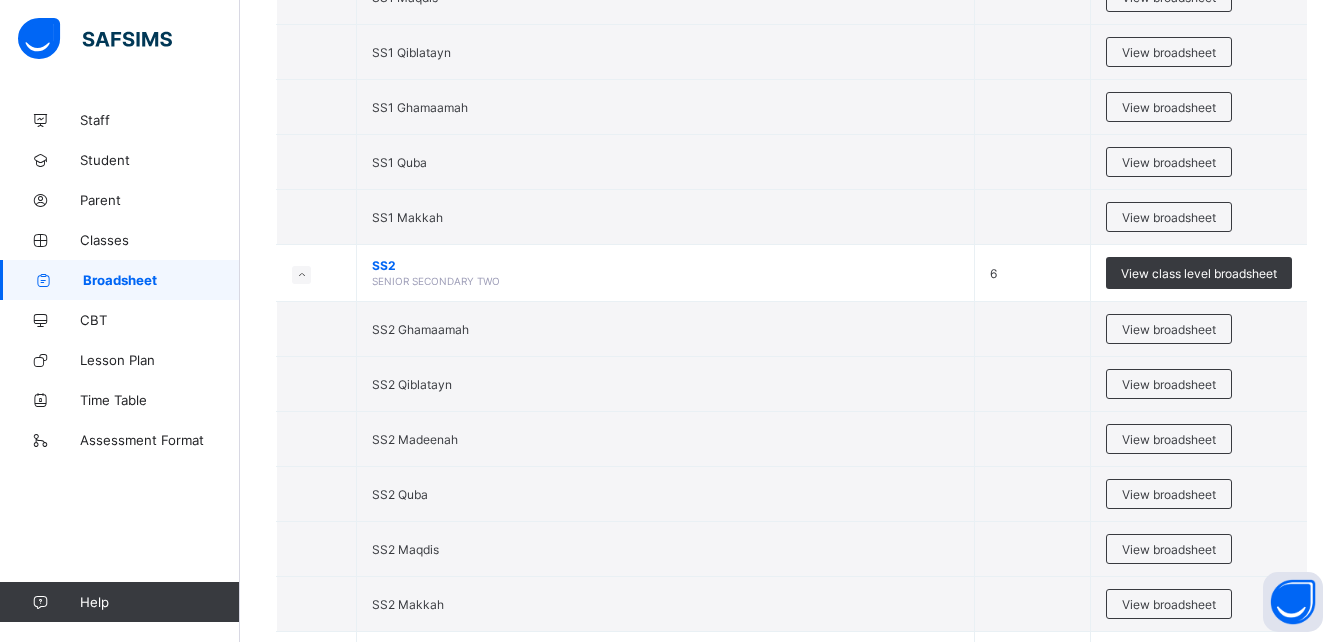 scroll, scrollTop: 4800, scrollLeft: 0, axis: vertical 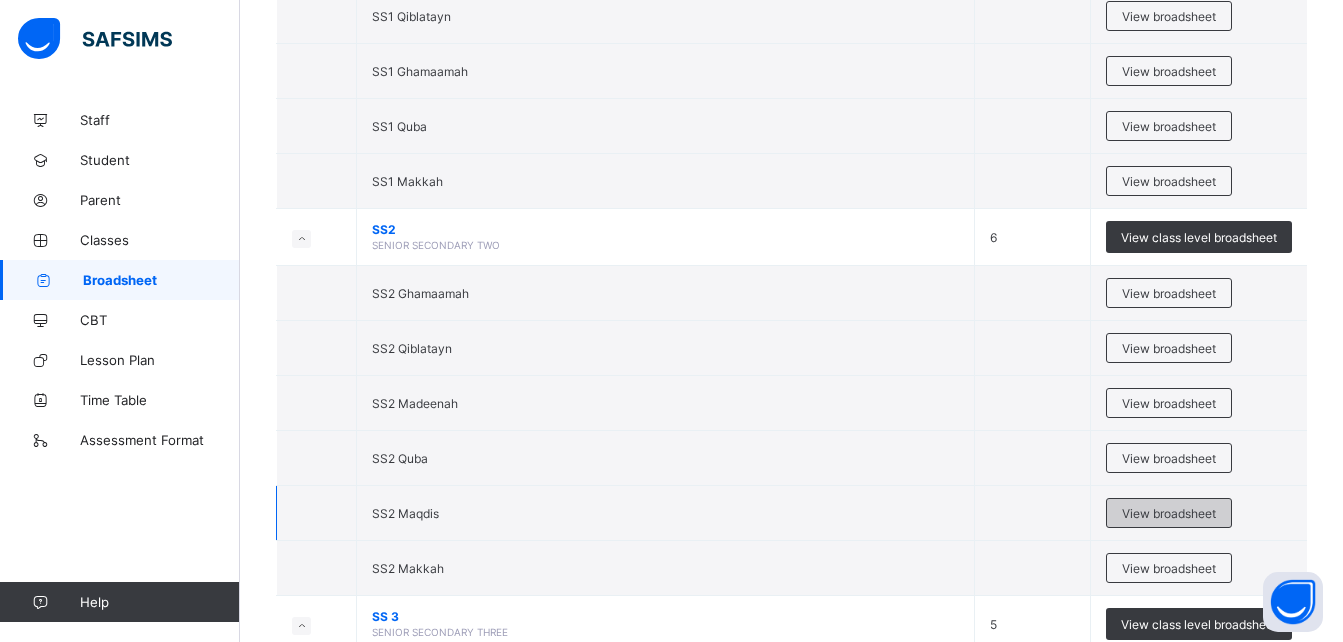 click on "View broadsheet" at bounding box center (1169, 513) 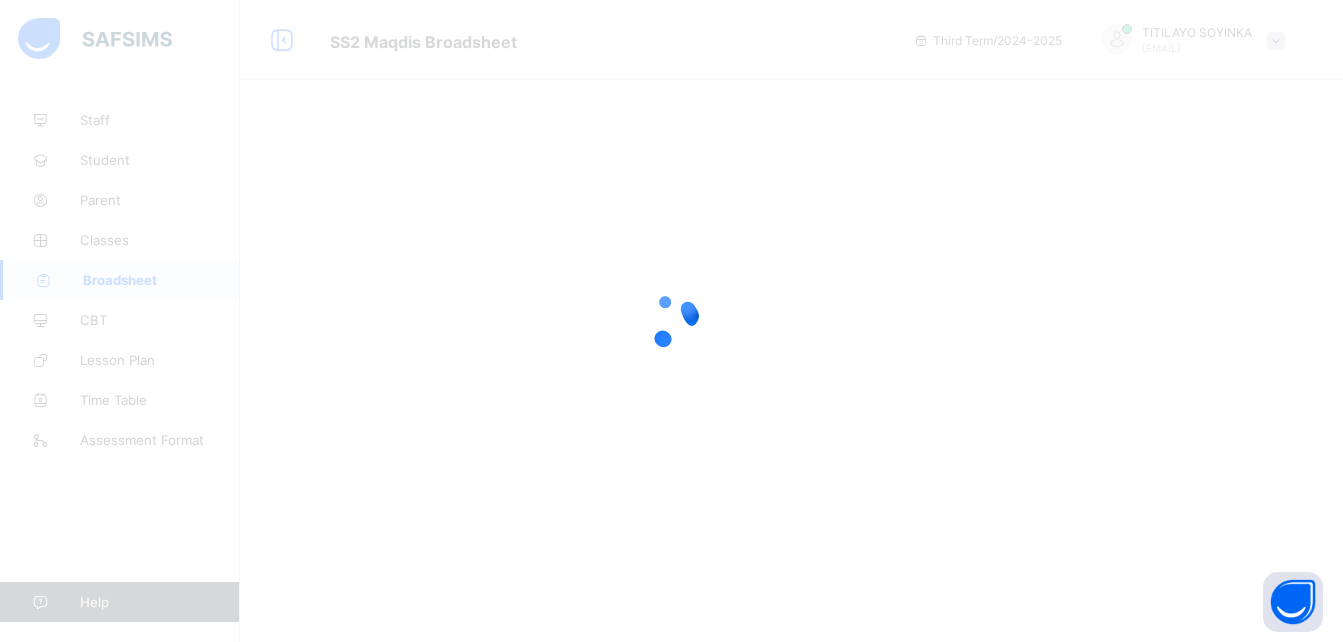 scroll, scrollTop: 0, scrollLeft: 0, axis: both 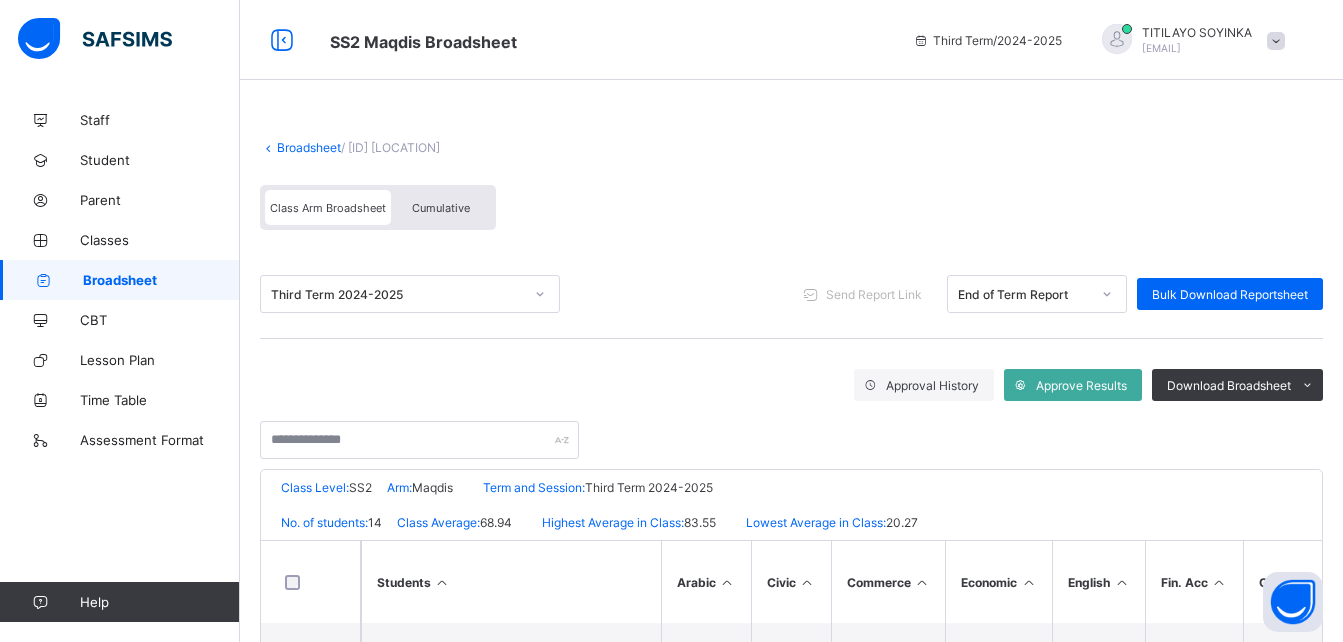 click on "Cumulative" at bounding box center (441, 208) 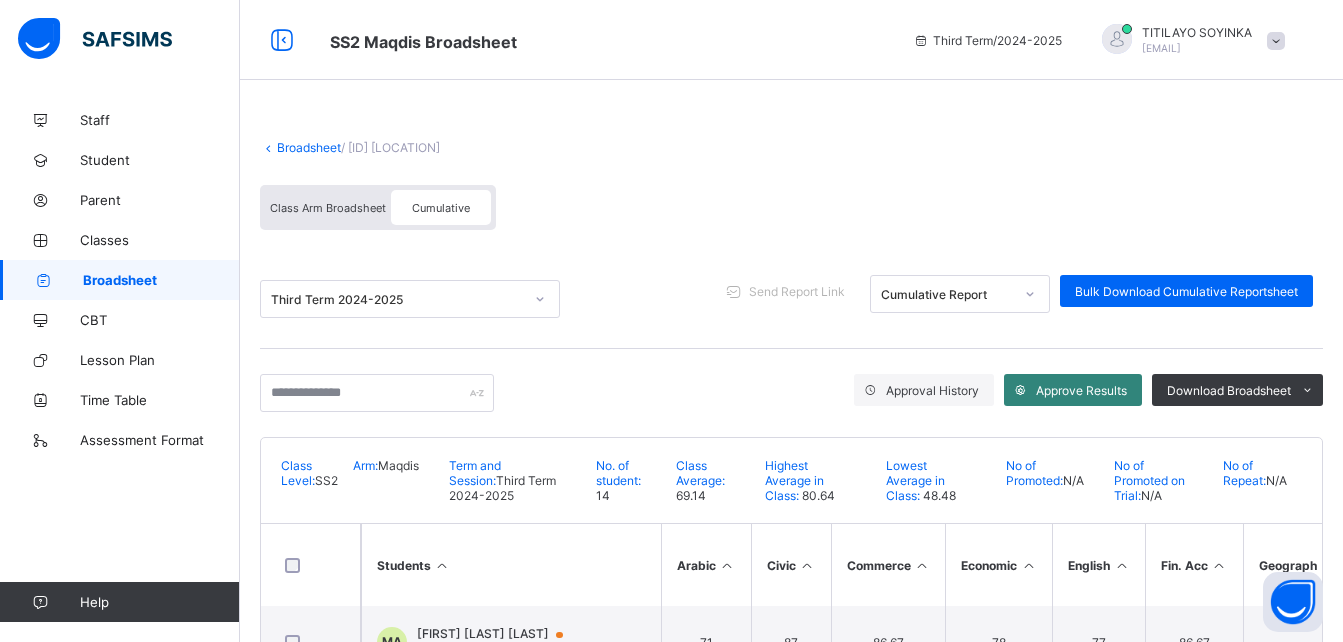 click on "Approve Results" at bounding box center (1081, 390) 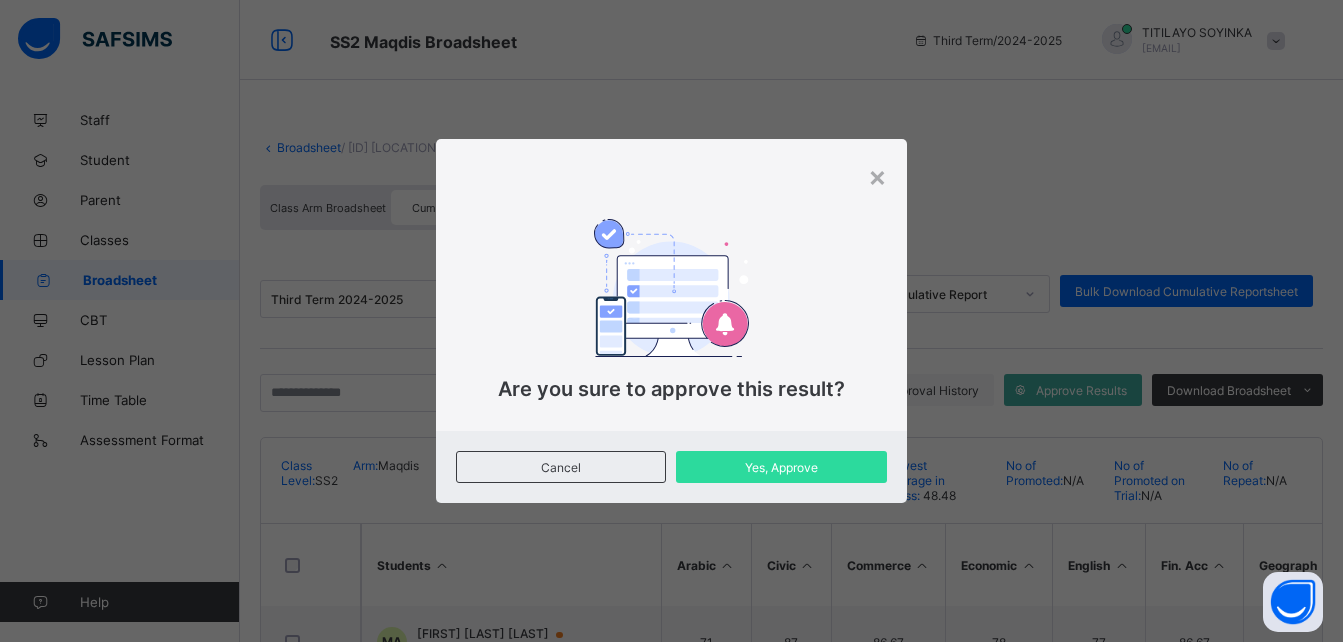 drag, startPoint x: 798, startPoint y: 475, endPoint x: 848, endPoint y: 444, distance: 58.830265 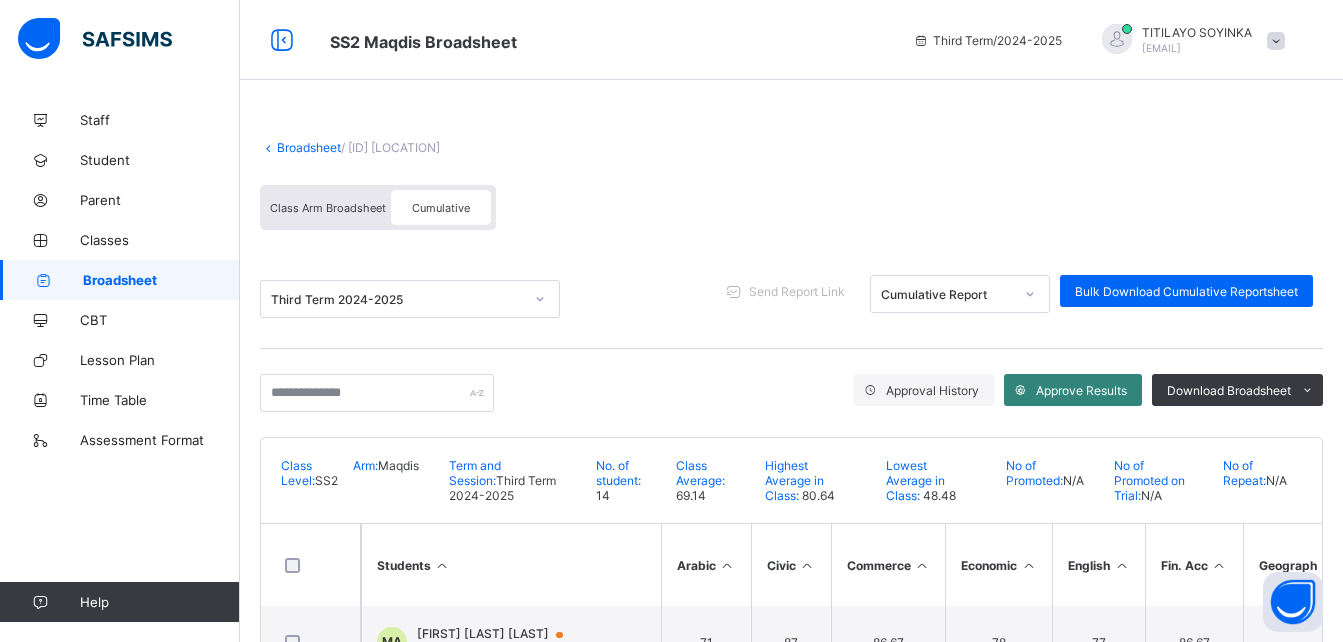 click on "Approve Results" at bounding box center [1081, 390] 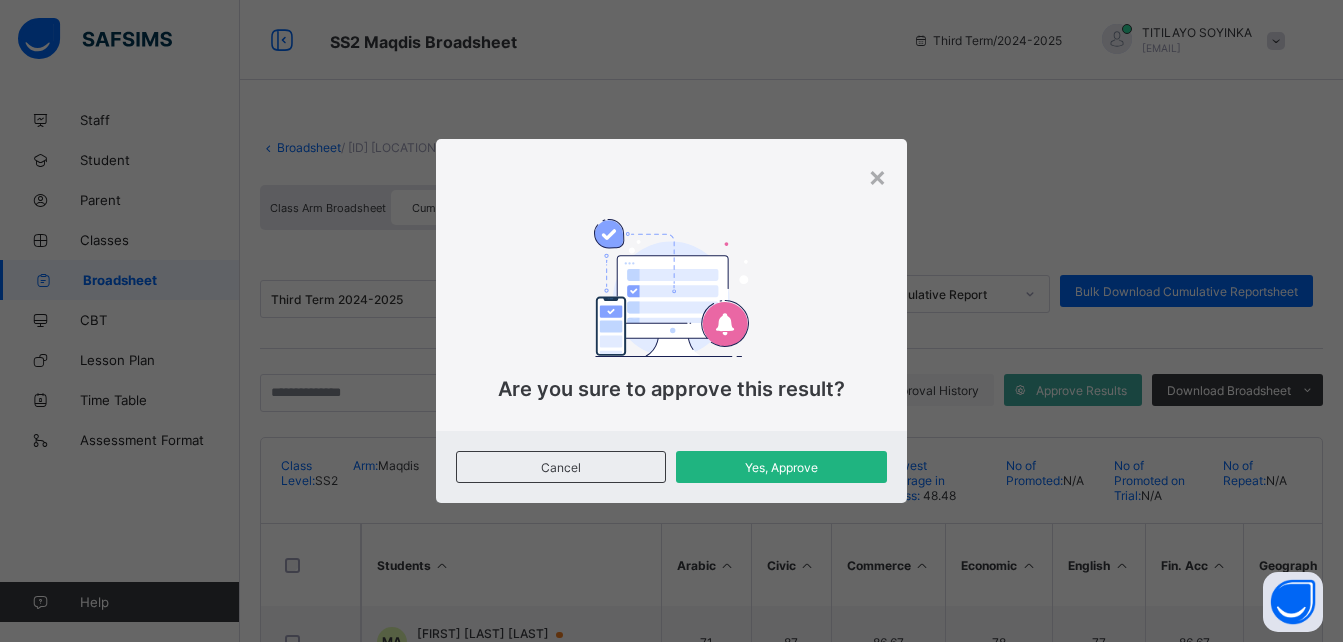 click on "Yes, Approve" at bounding box center [781, 467] 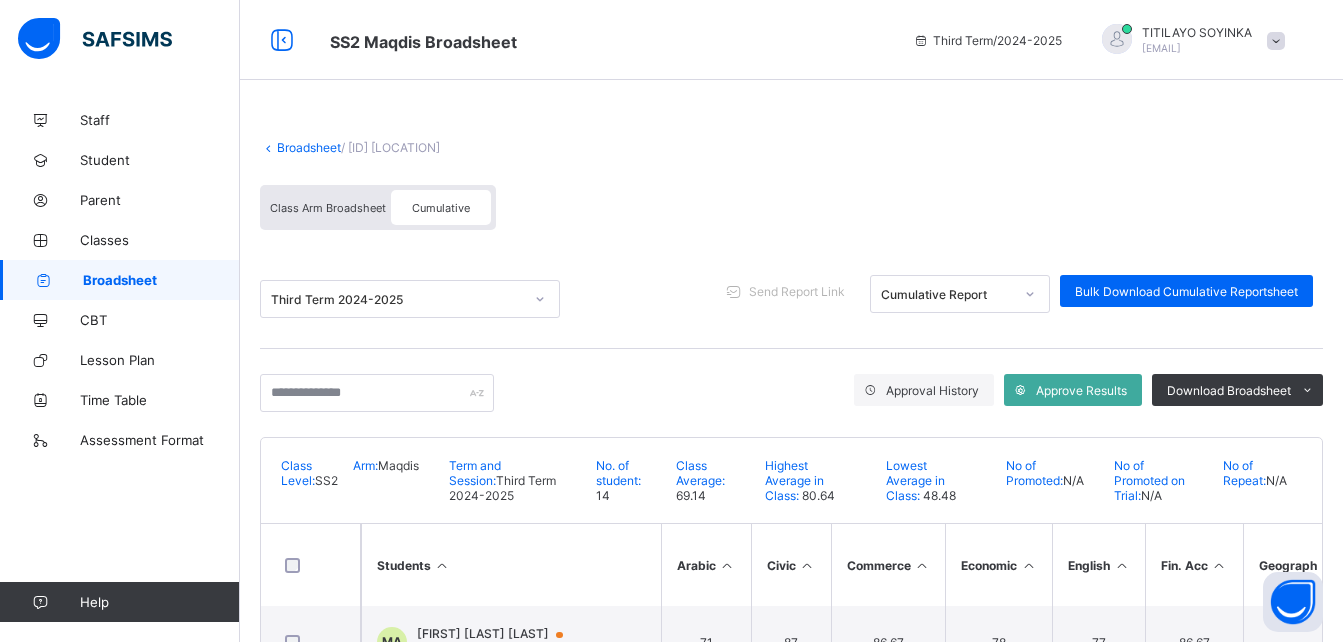 drag, startPoint x: 1357, startPoint y: 136, endPoint x: 895, endPoint y: 145, distance: 462.08765 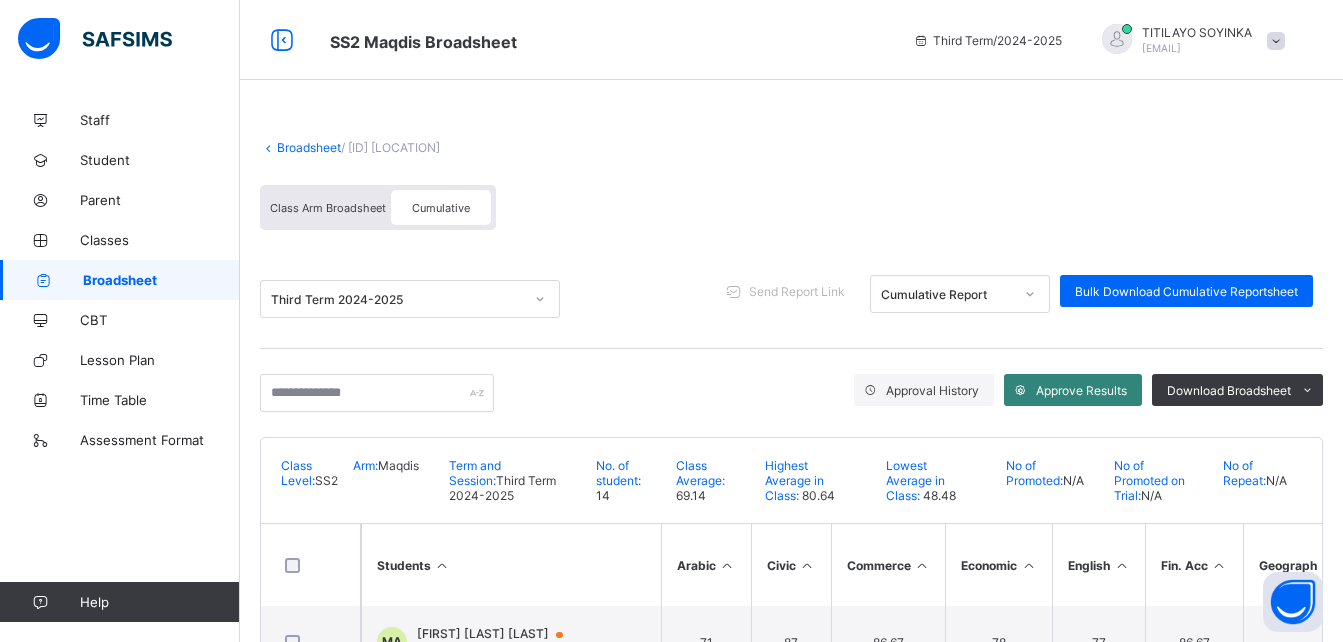 click on "Approve Results" at bounding box center [1081, 390] 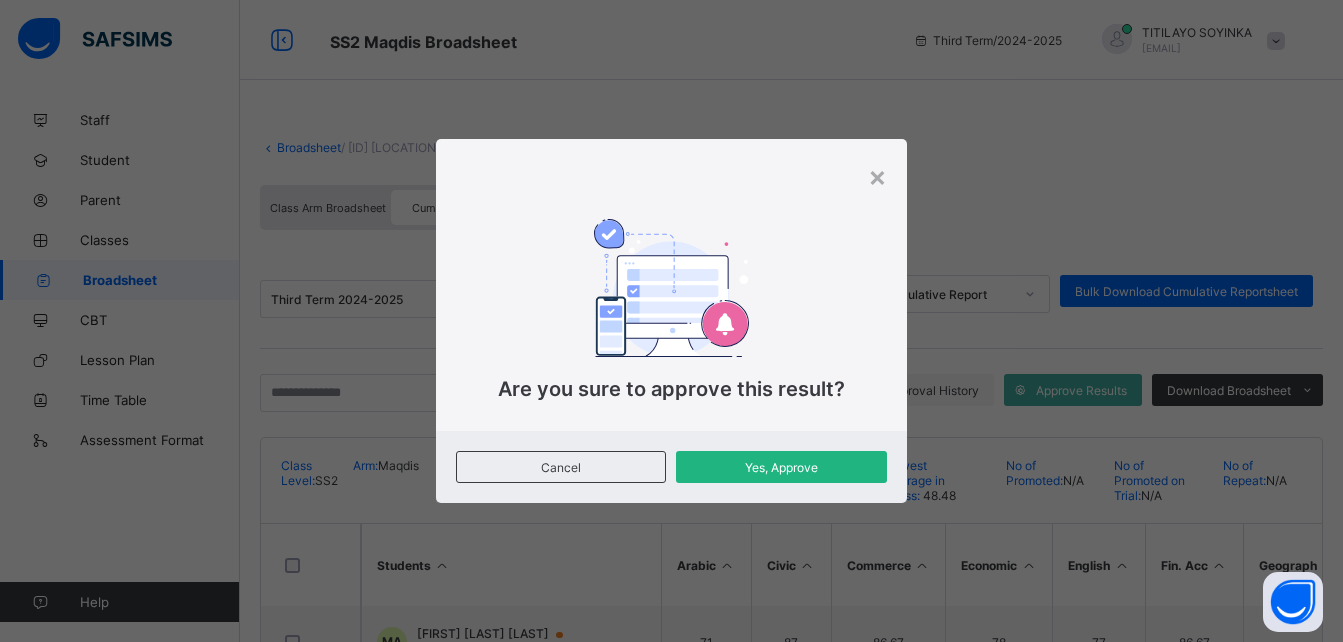 click on "Yes, Approve" at bounding box center (781, 467) 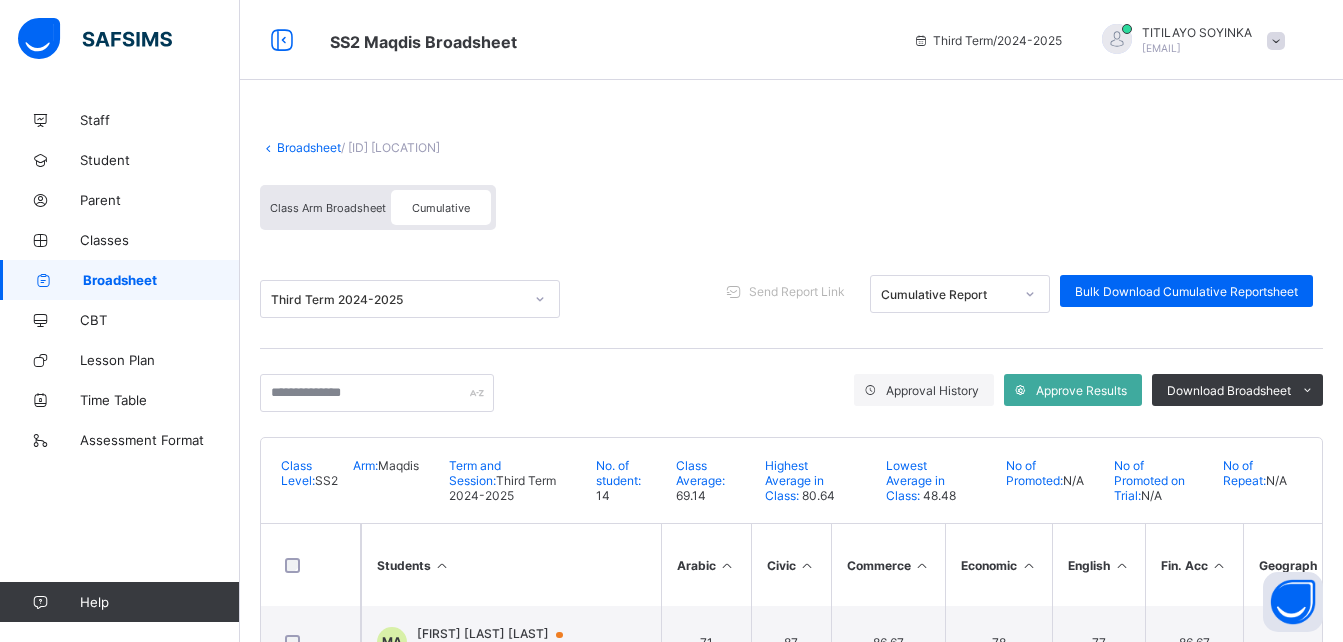 click on "Broadsheet" at bounding box center (309, 147) 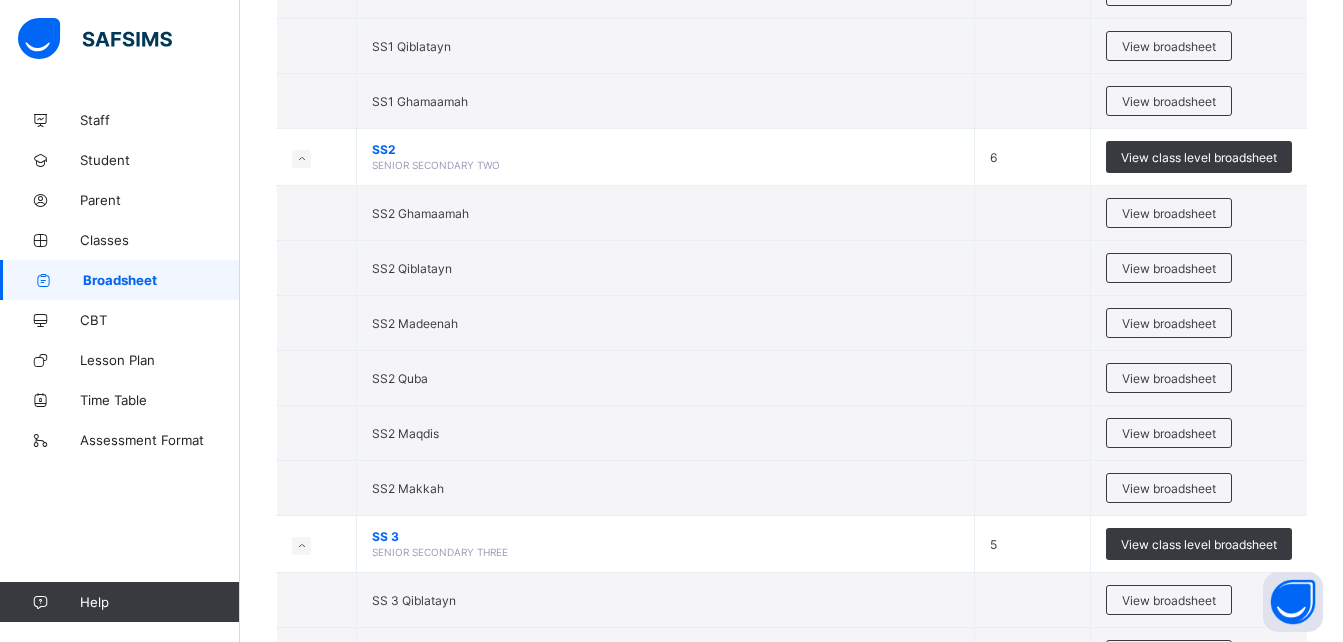 scroll, scrollTop: 4900, scrollLeft: 0, axis: vertical 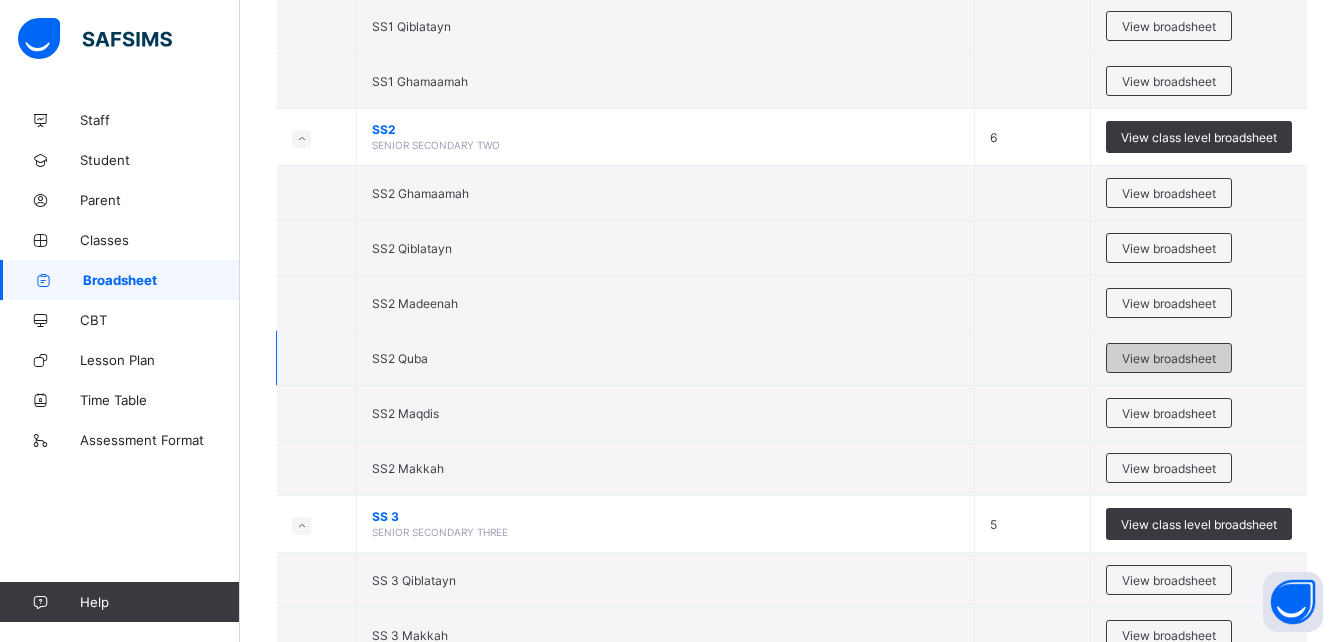 click on "View broadsheet" at bounding box center (1169, 358) 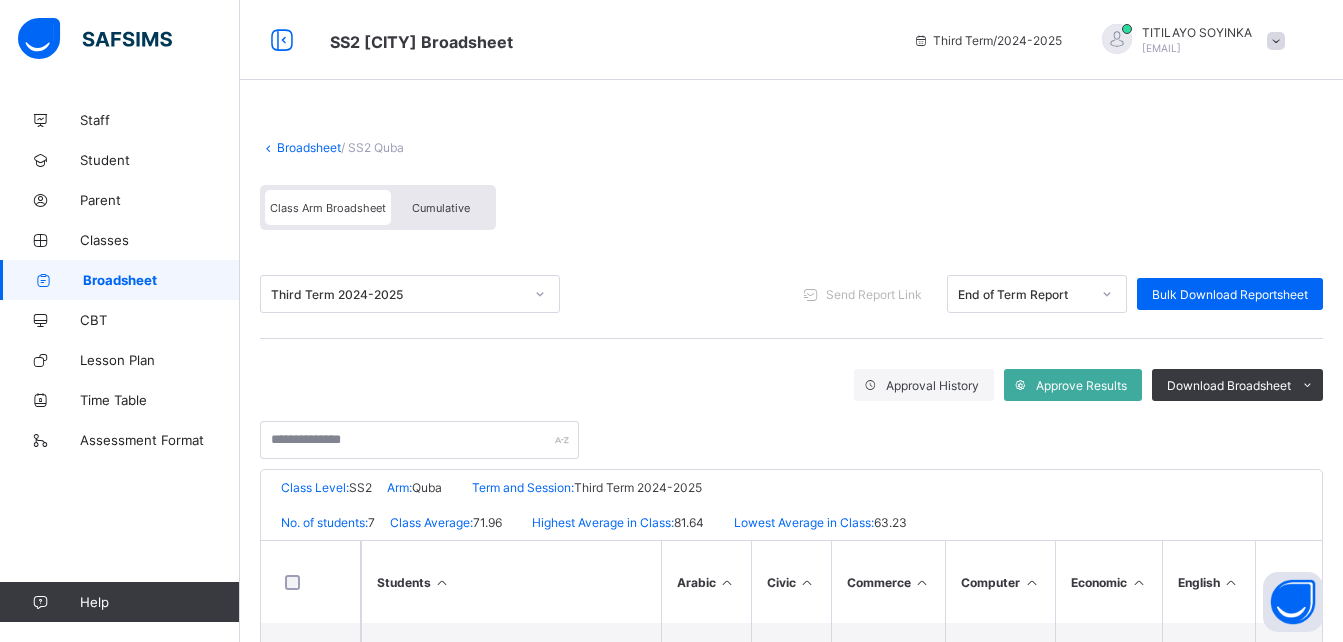 click on "Cumulative" at bounding box center [441, 207] 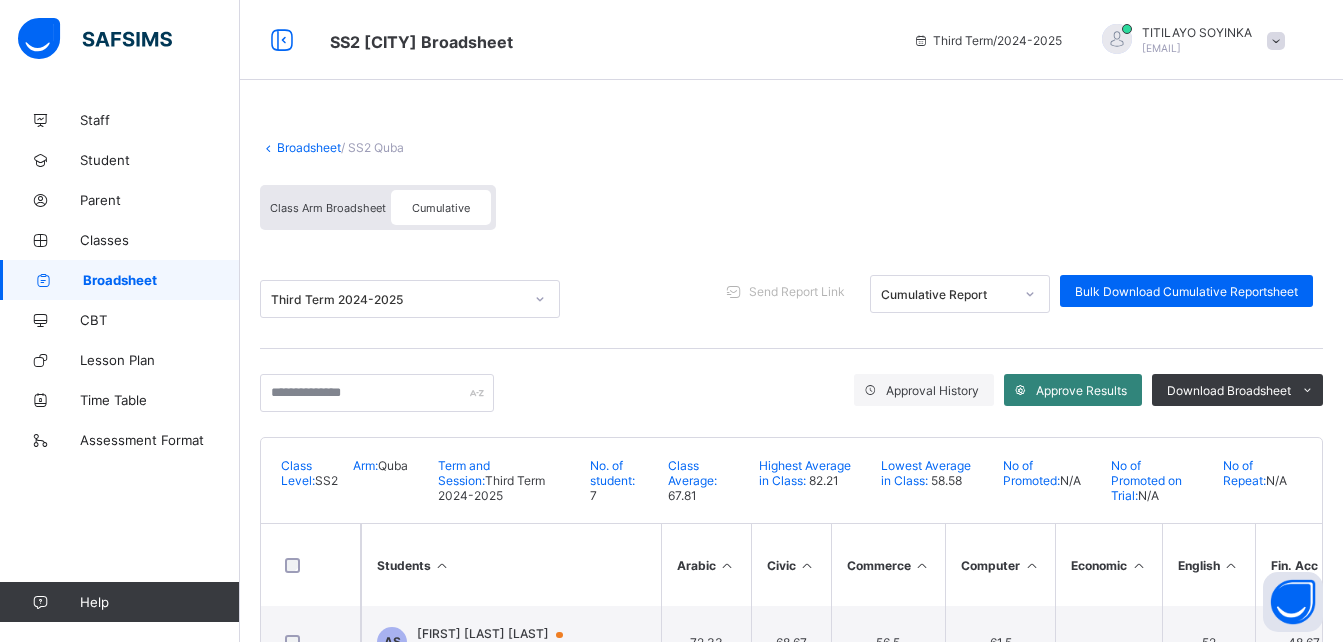 click on "Approve Results" at bounding box center [1073, 390] 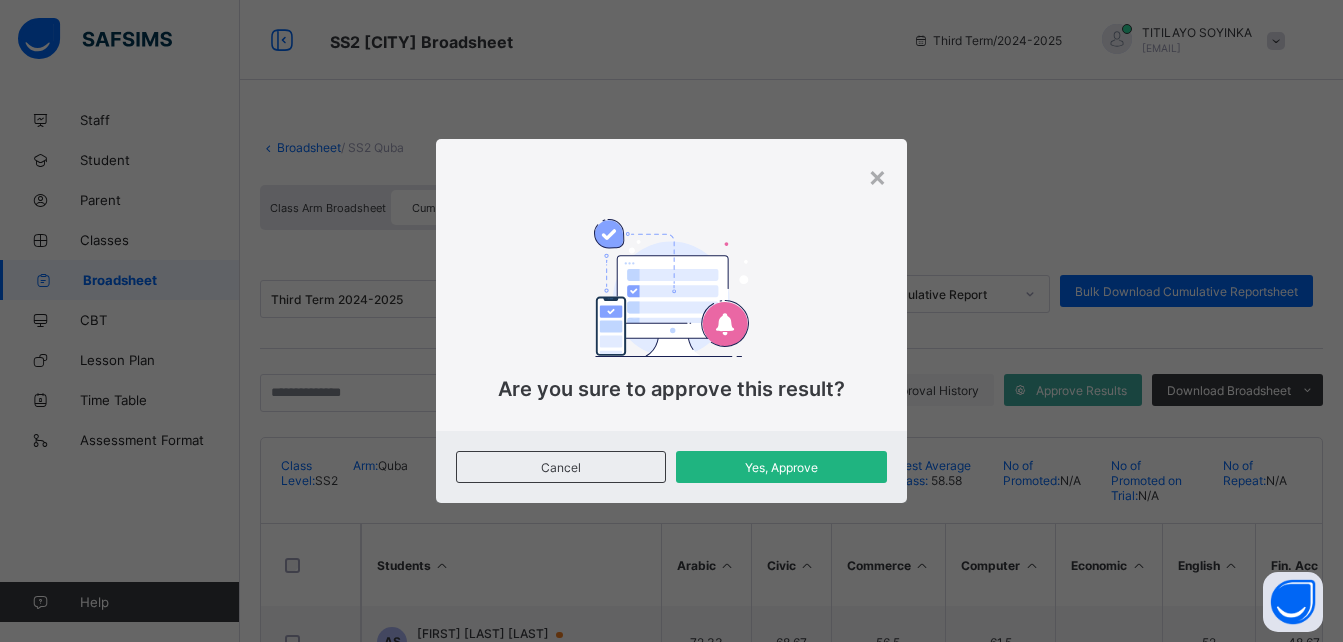 click on "Yes, Approve" at bounding box center (781, 467) 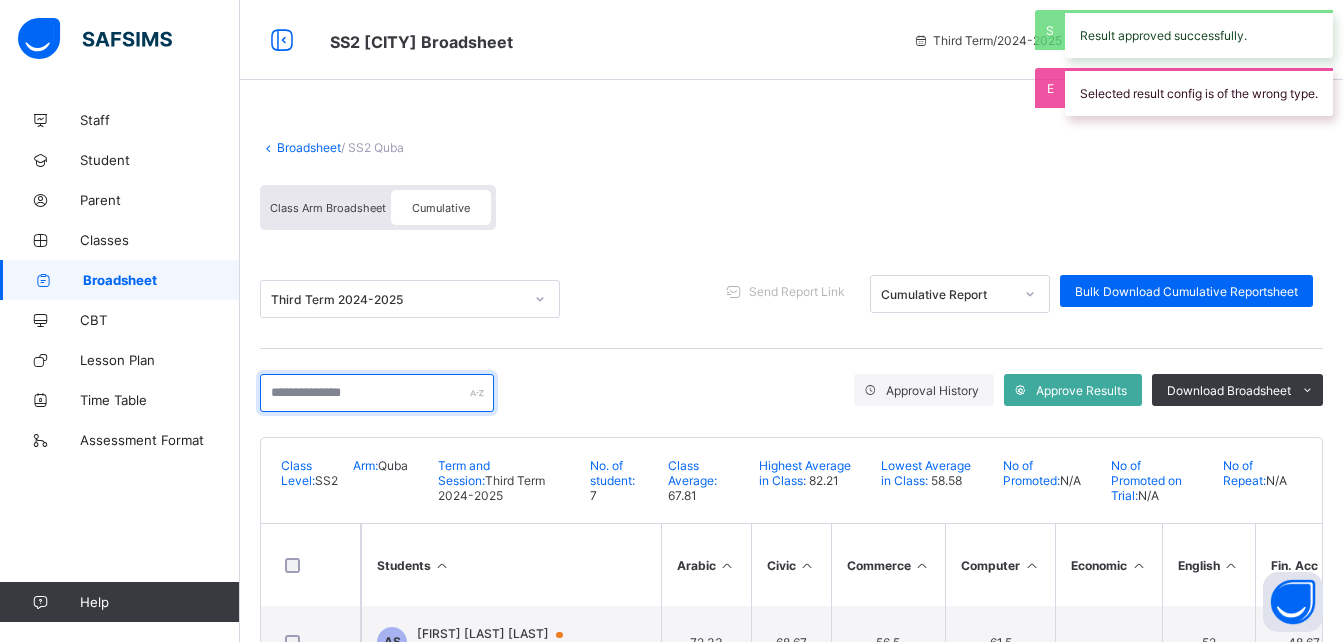drag, startPoint x: 912, startPoint y: 428, endPoint x: 485, endPoint y: 403, distance: 427.73123 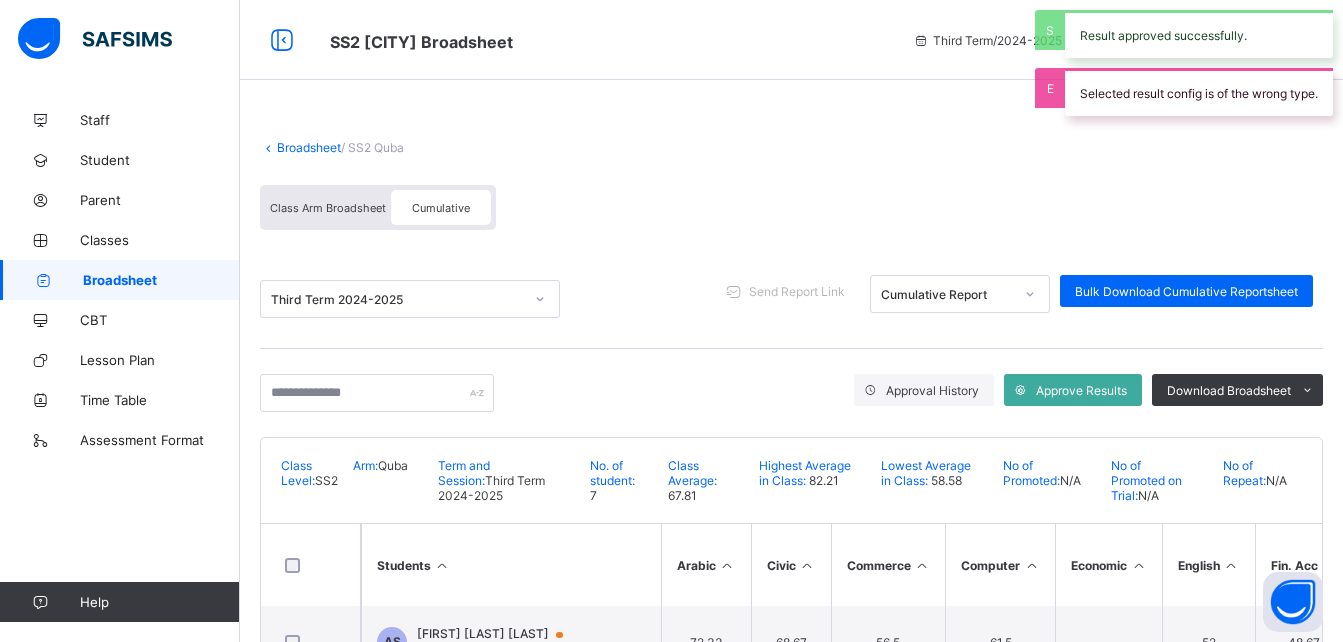 click on "Third Term 2024-2025 Send Report Link Cumulative Report Bulk Download Cumulative Reportsheet" at bounding box center (791, 299) 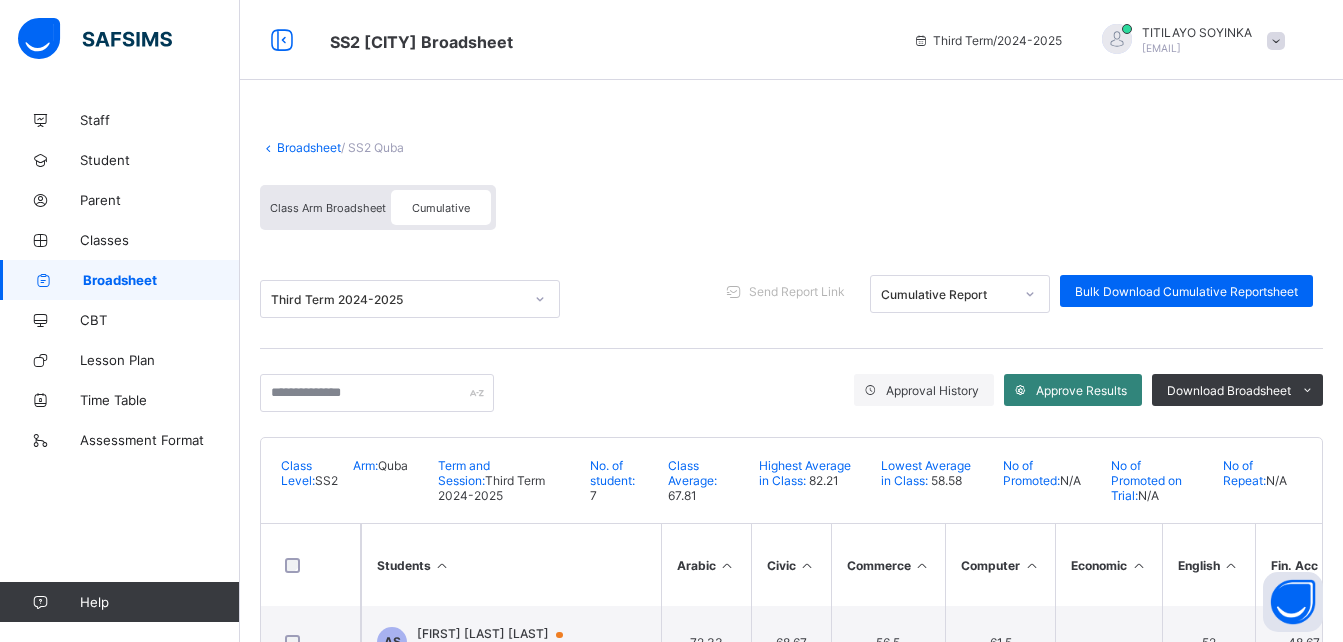 click on "Approve Results" at bounding box center [1081, 390] 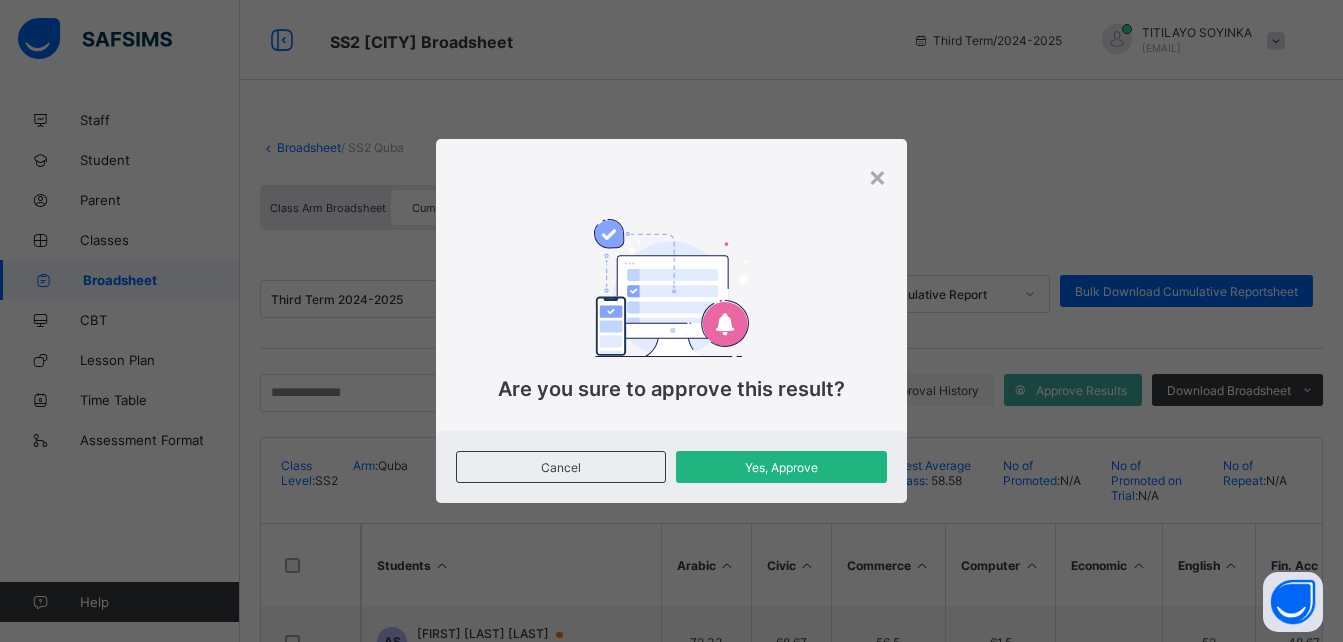click on "Yes, Approve" at bounding box center (781, 467) 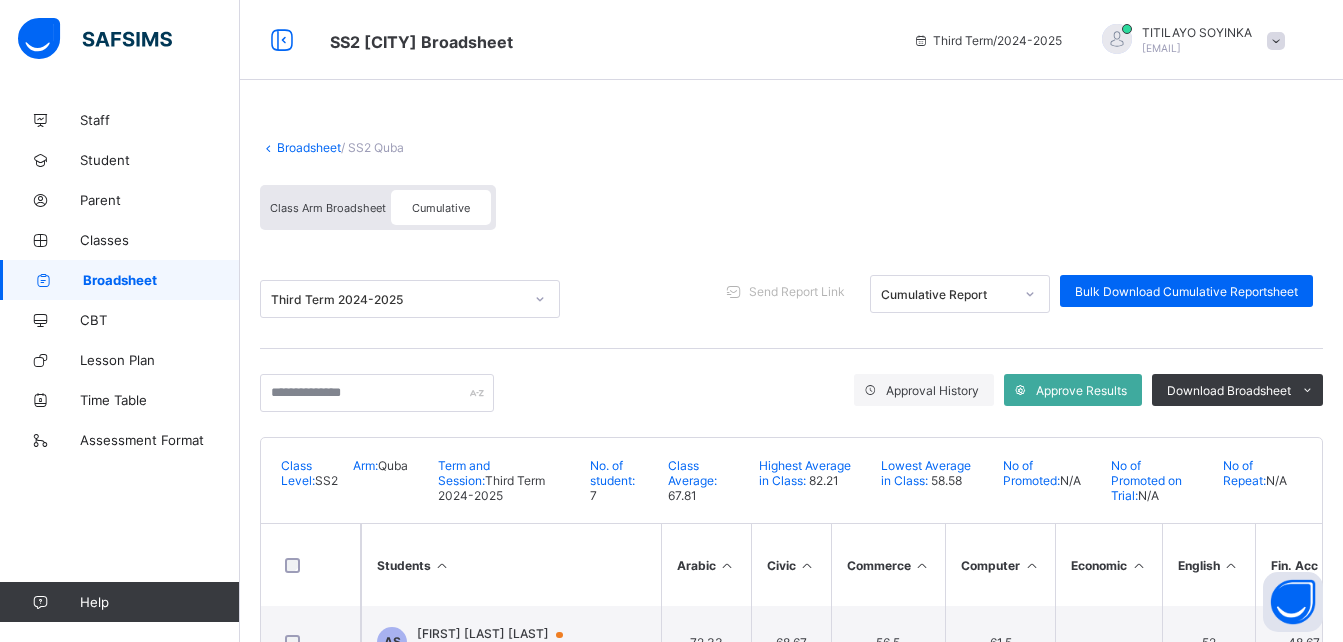 click on "Broadsheet" at bounding box center (309, 147) 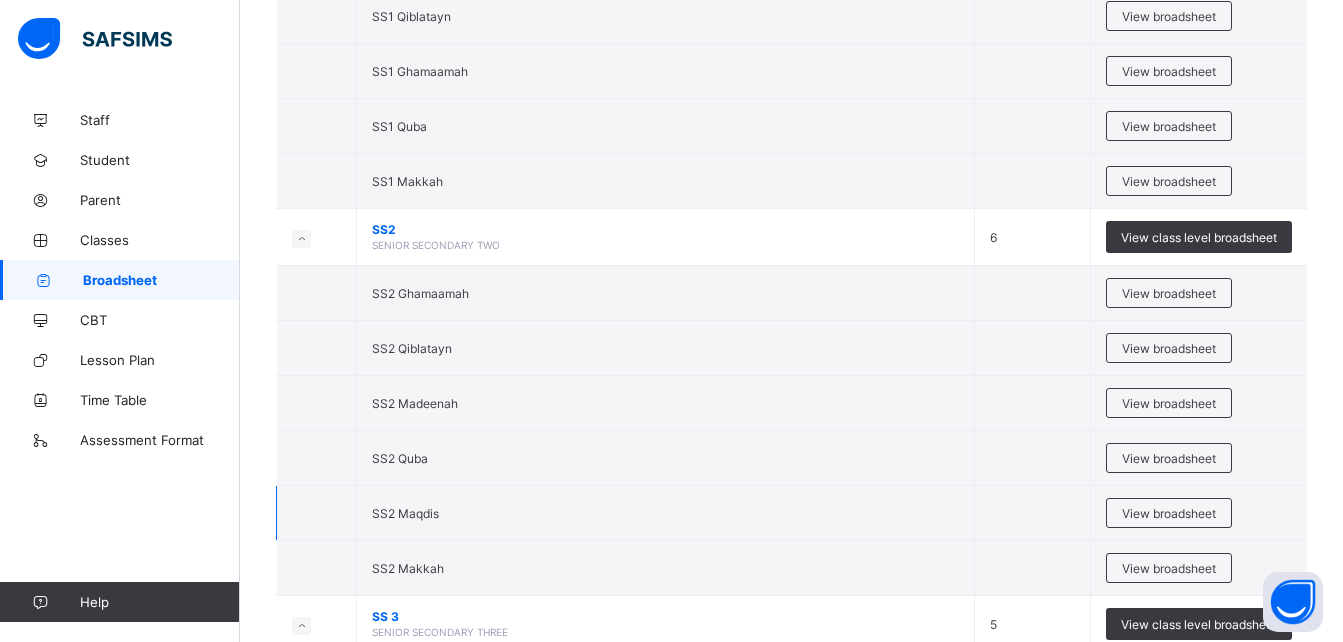 scroll, scrollTop: 4900, scrollLeft: 0, axis: vertical 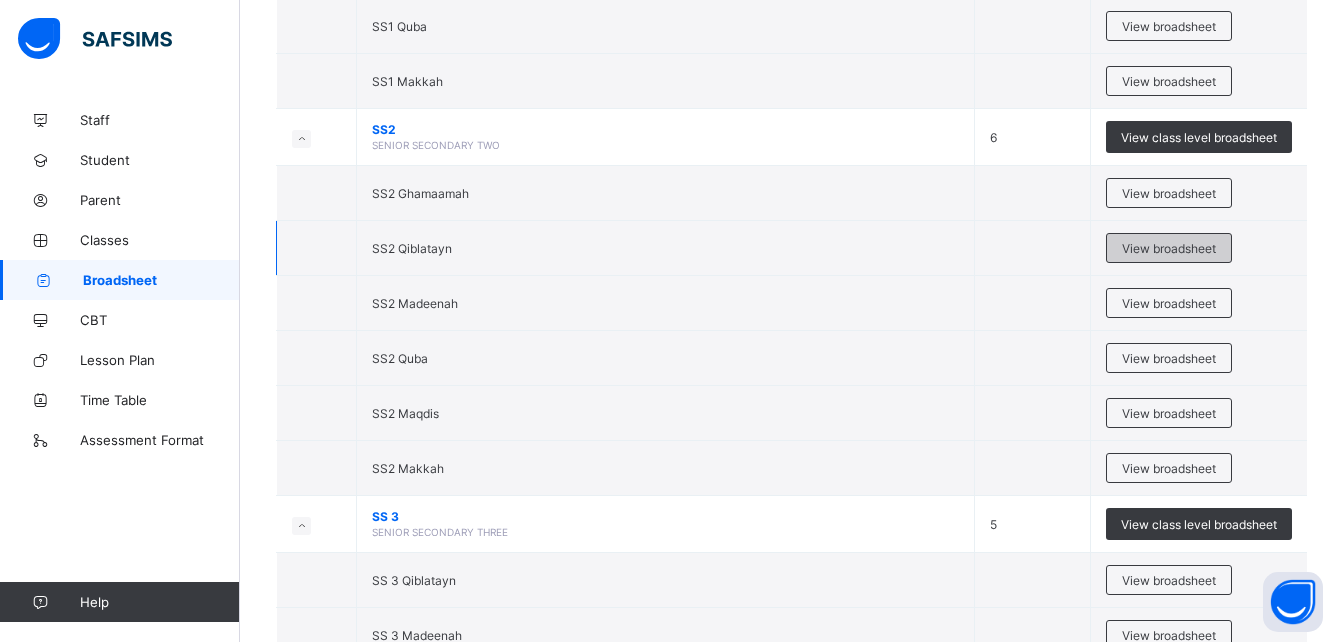 click on "View broadsheet" at bounding box center (1169, 248) 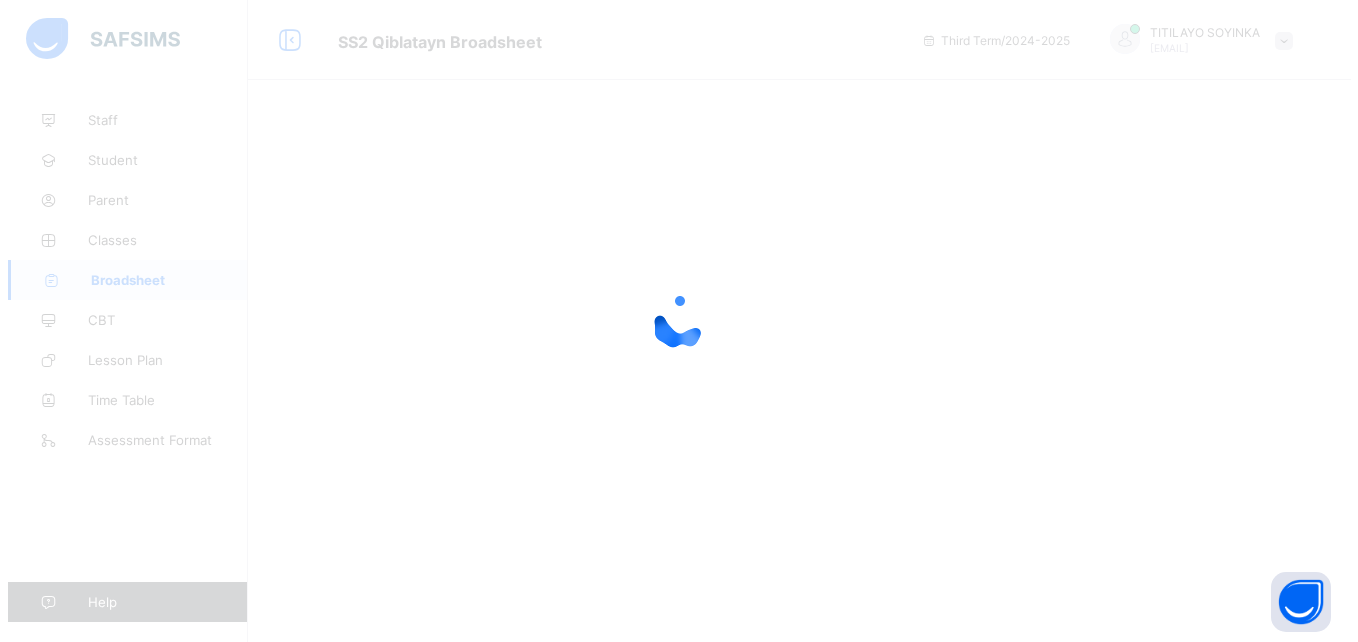 scroll, scrollTop: 0, scrollLeft: 0, axis: both 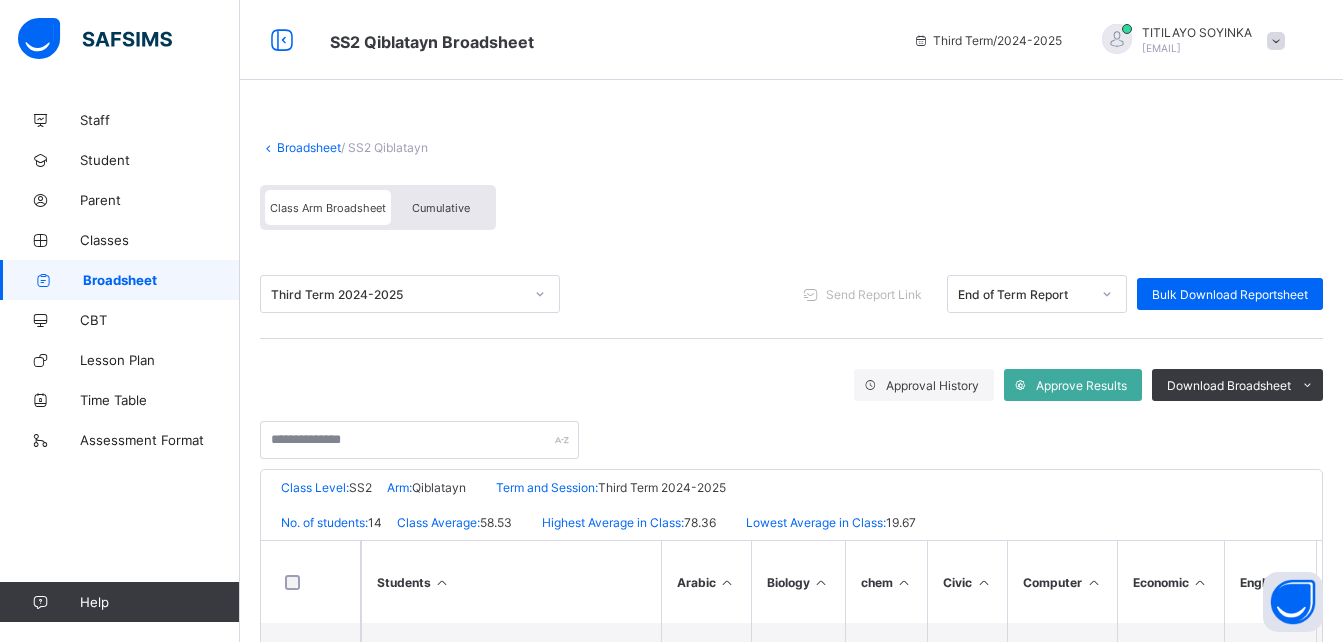 click on "Cumulative" at bounding box center [441, 208] 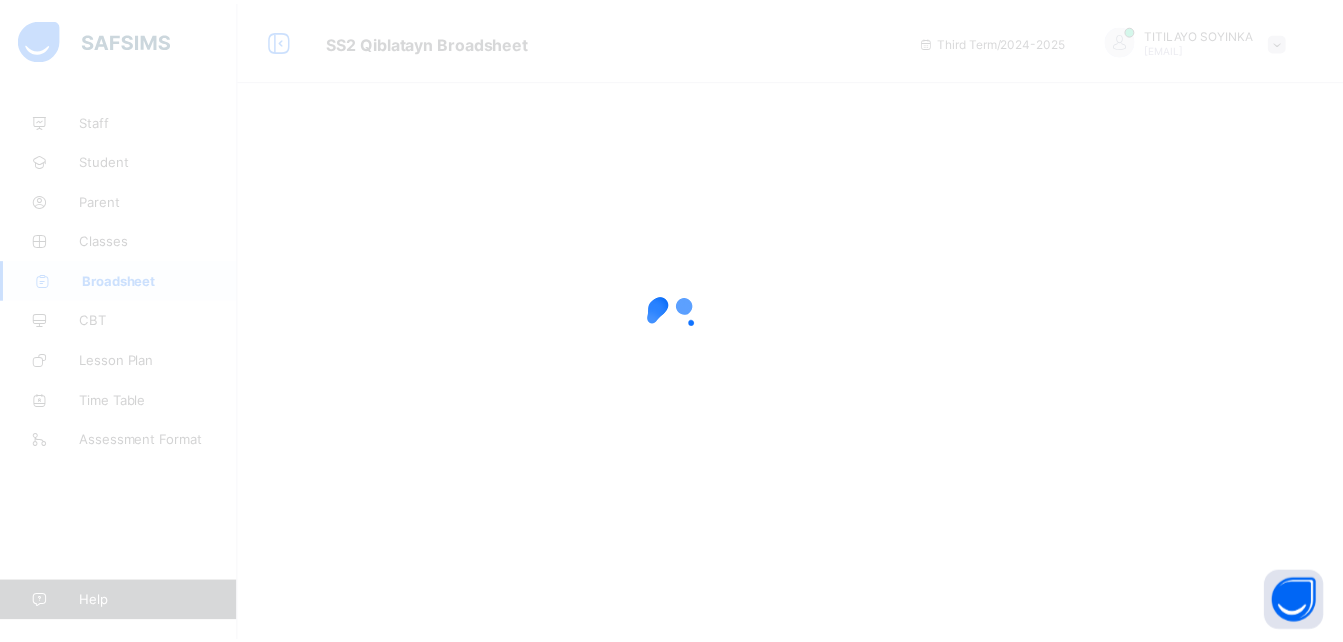 scroll, scrollTop: 0, scrollLeft: 0, axis: both 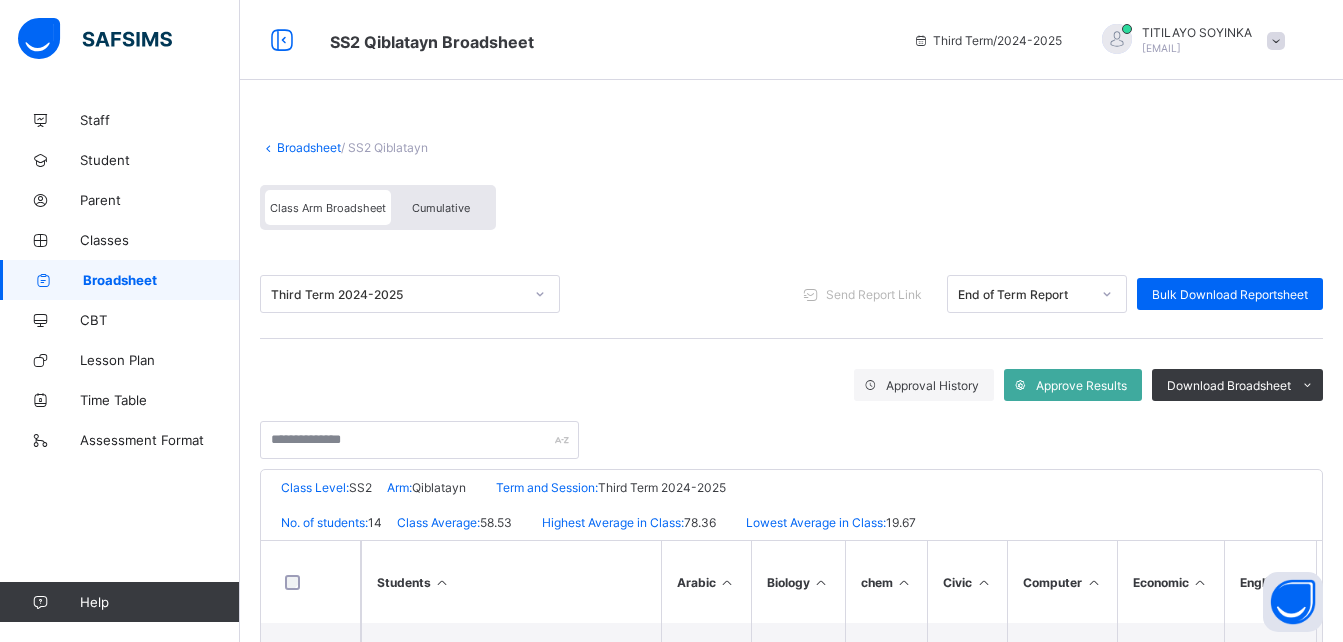click on "Cumulative" at bounding box center (441, 208) 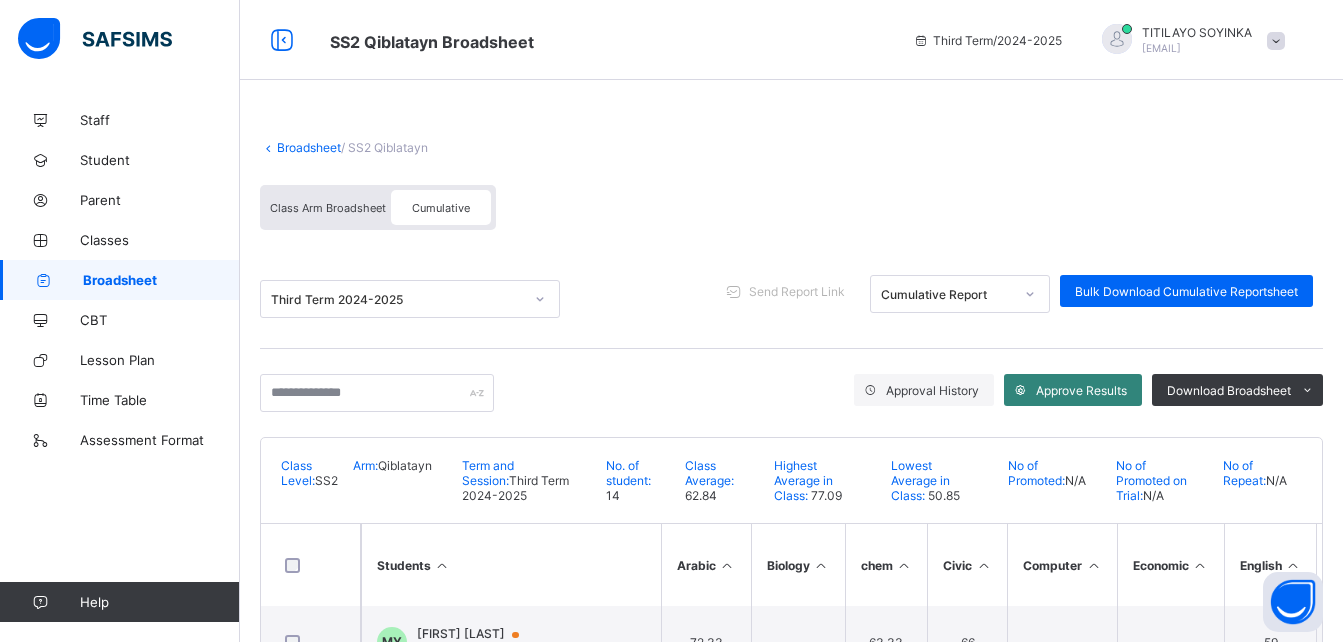 click on "Approve Results" at bounding box center [1081, 390] 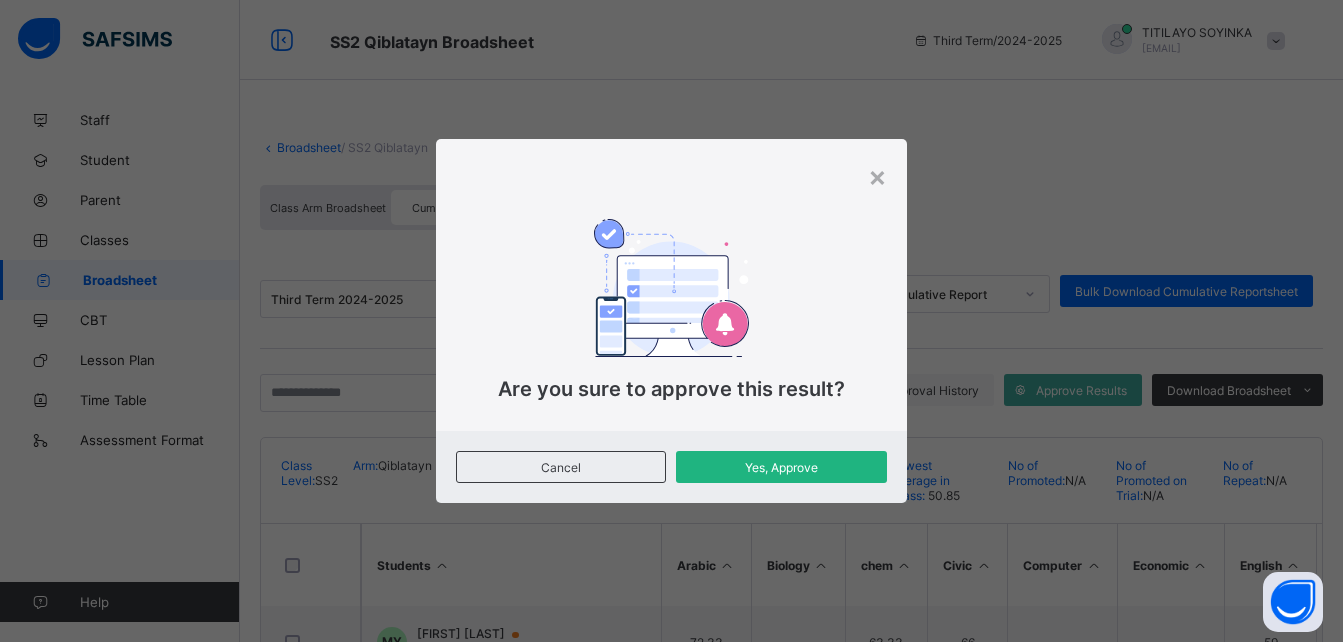 click on "Yes, Approve" at bounding box center (781, 467) 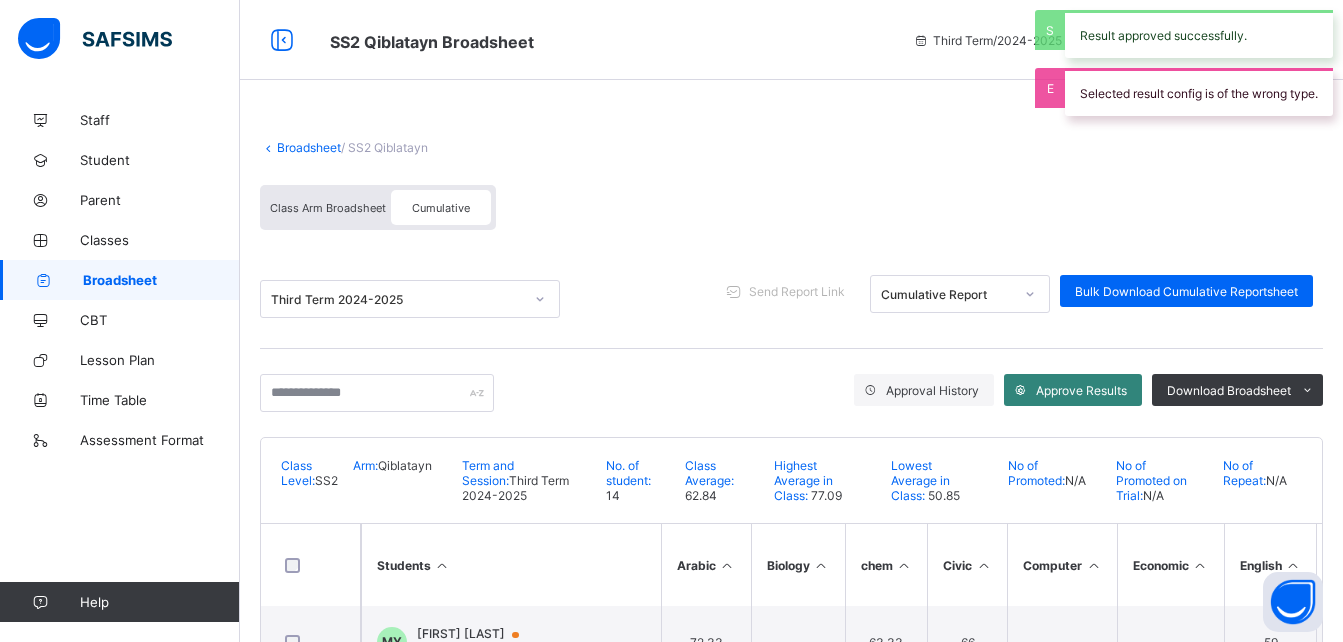 click on "Approve Results" at bounding box center [1081, 390] 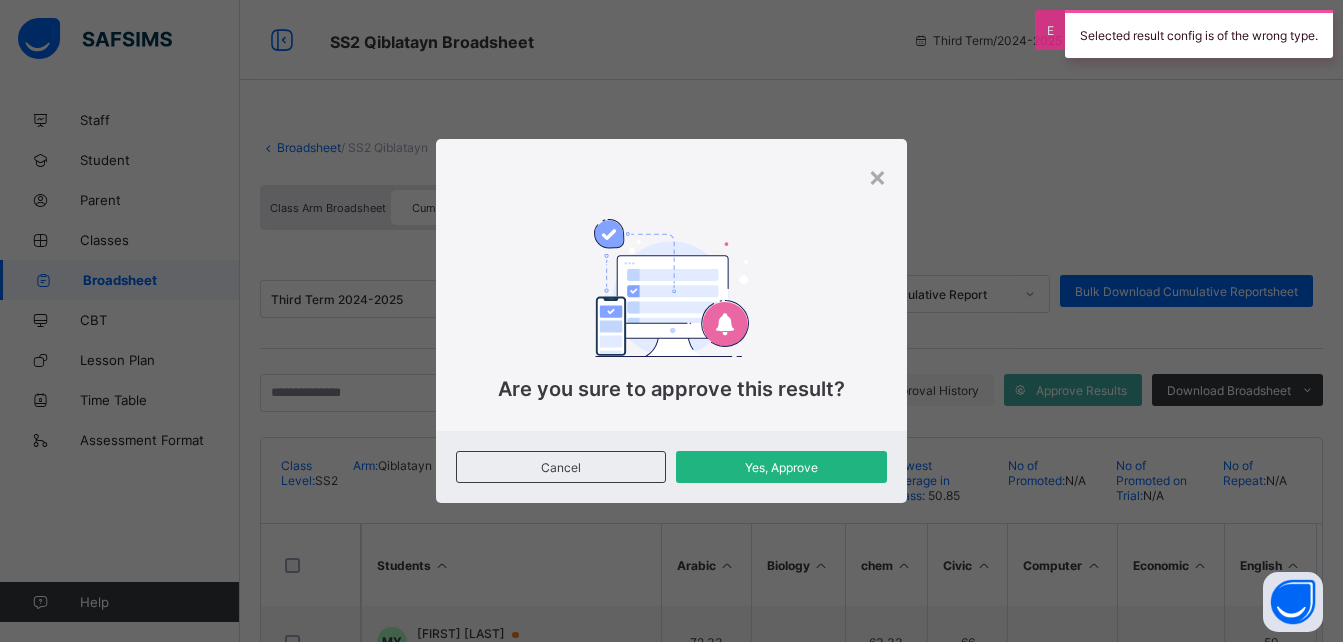 click on "Yes, Approve" at bounding box center (781, 467) 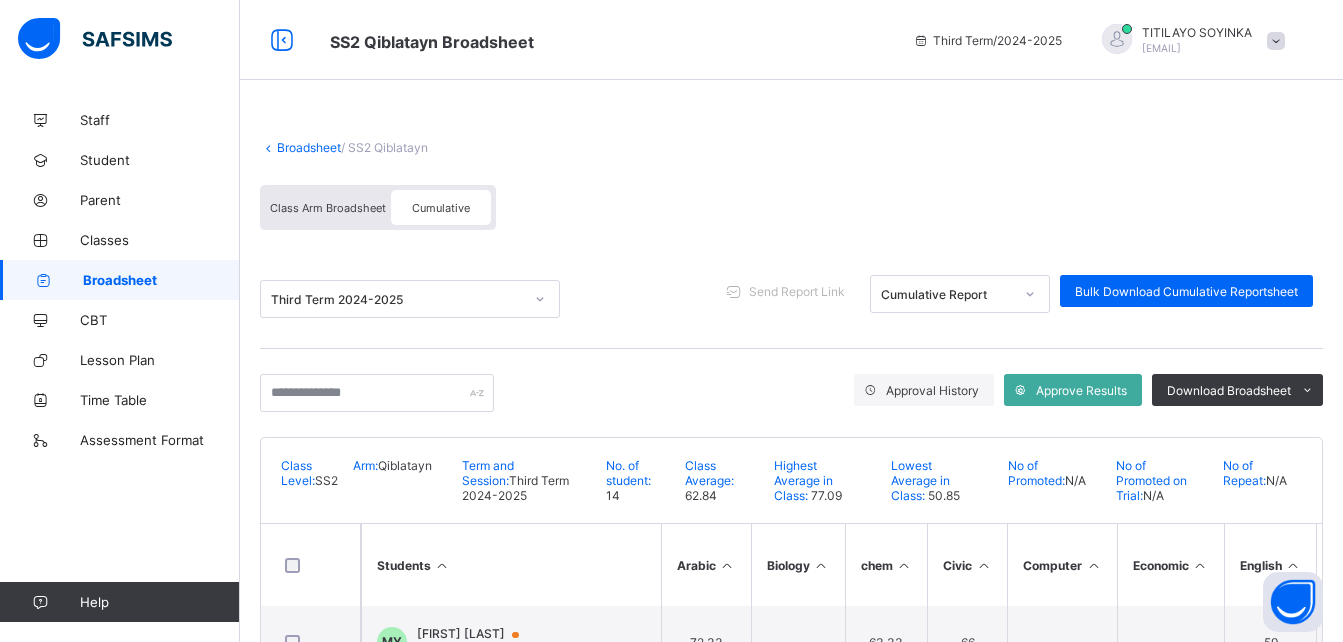 drag, startPoint x: 1068, startPoint y: 385, endPoint x: 1048, endPoint y: 383, distance: 20.09975 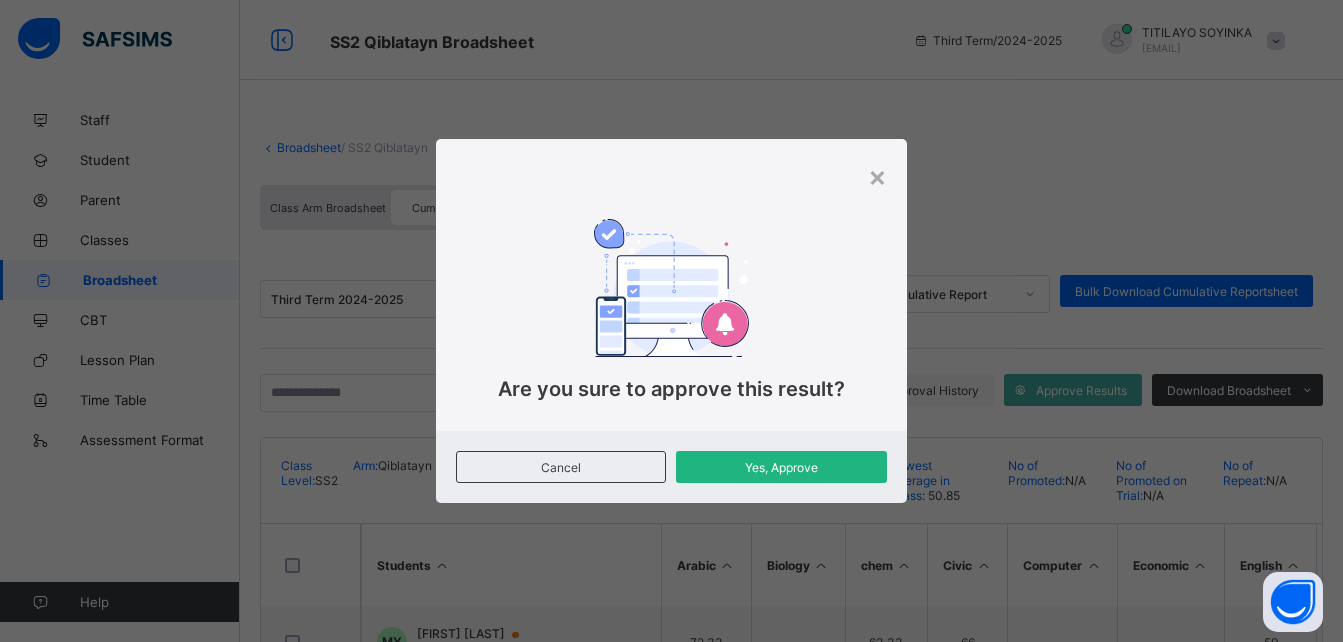 click on "Yes, Approve" at bounding box center [781, 467] 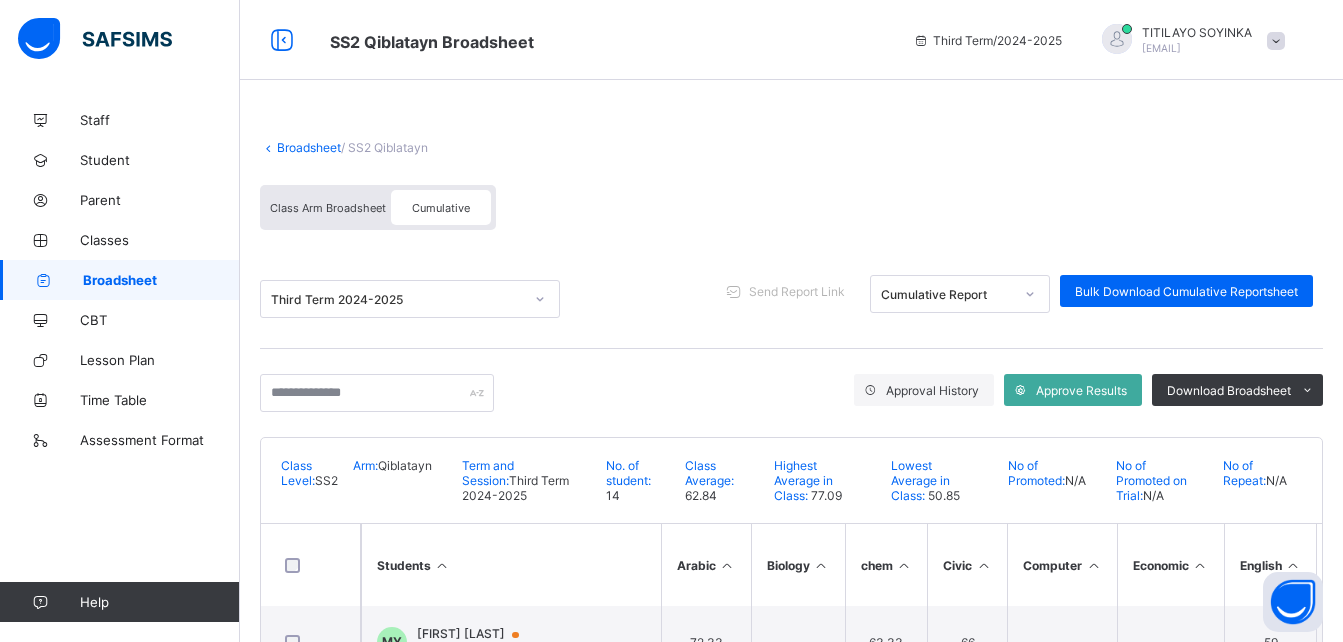 click on "Broadsheet" at bounding box center (309, 147) 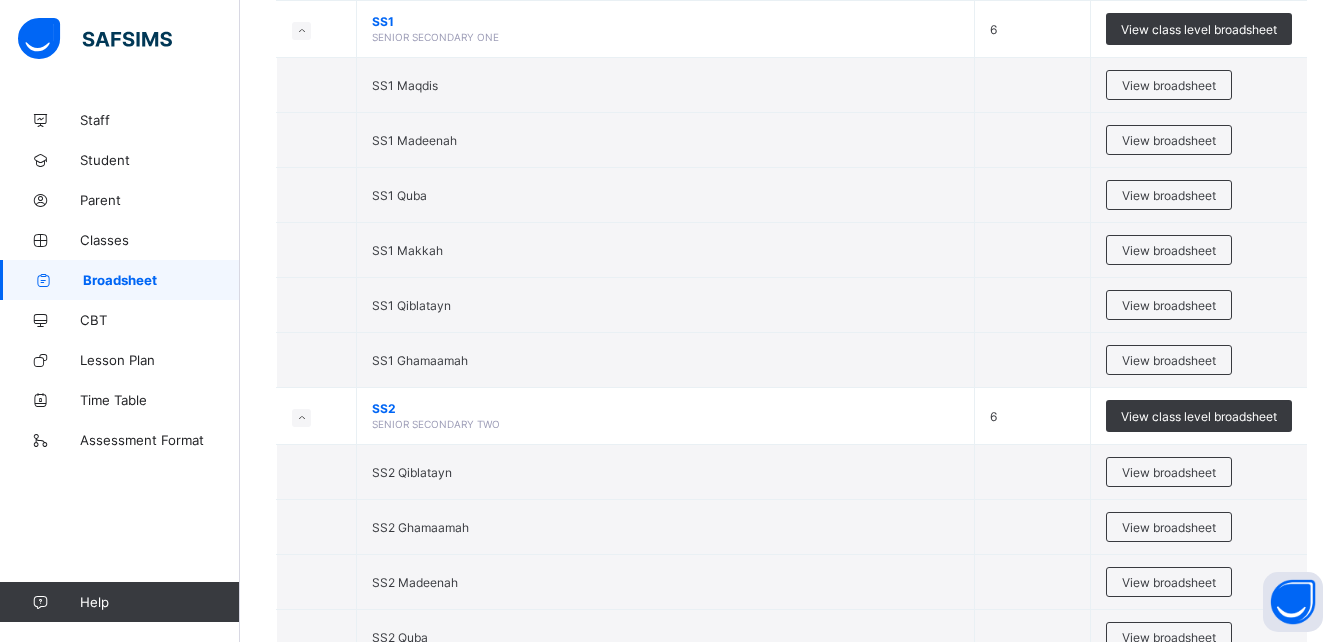 scroll, scrollTop: 4700, scrollLeft: 0, axis: vertical 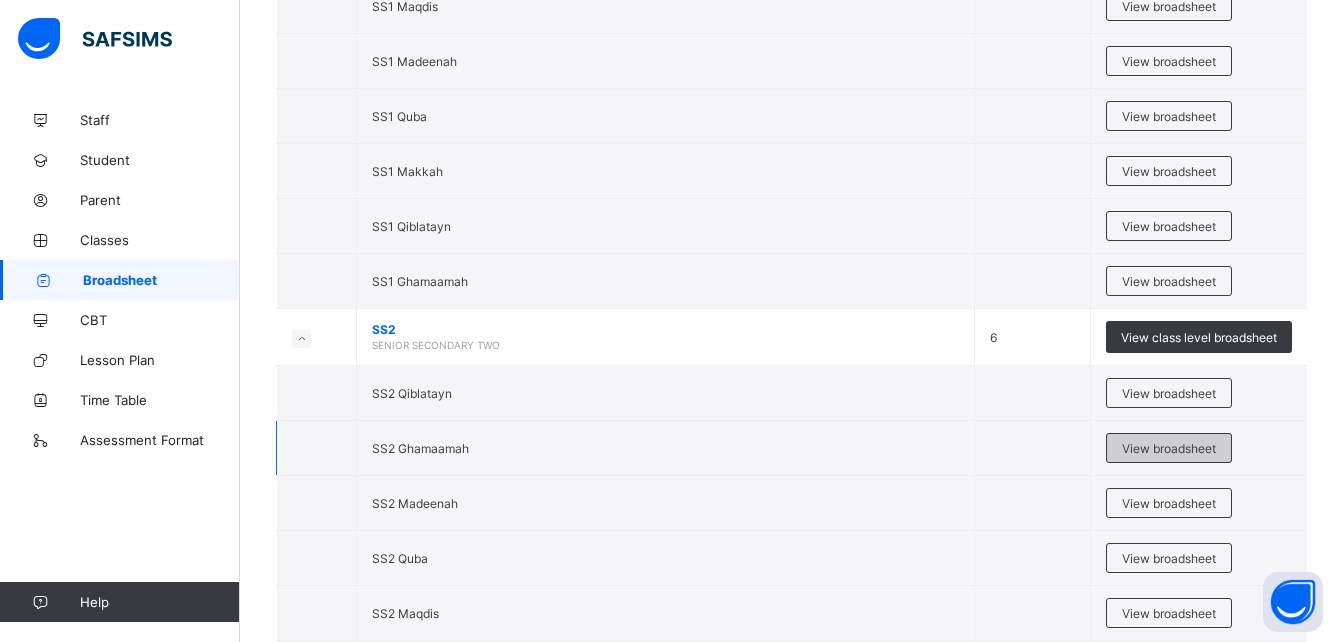 click on "View broadsheet" at bounding box center (1169, 448) 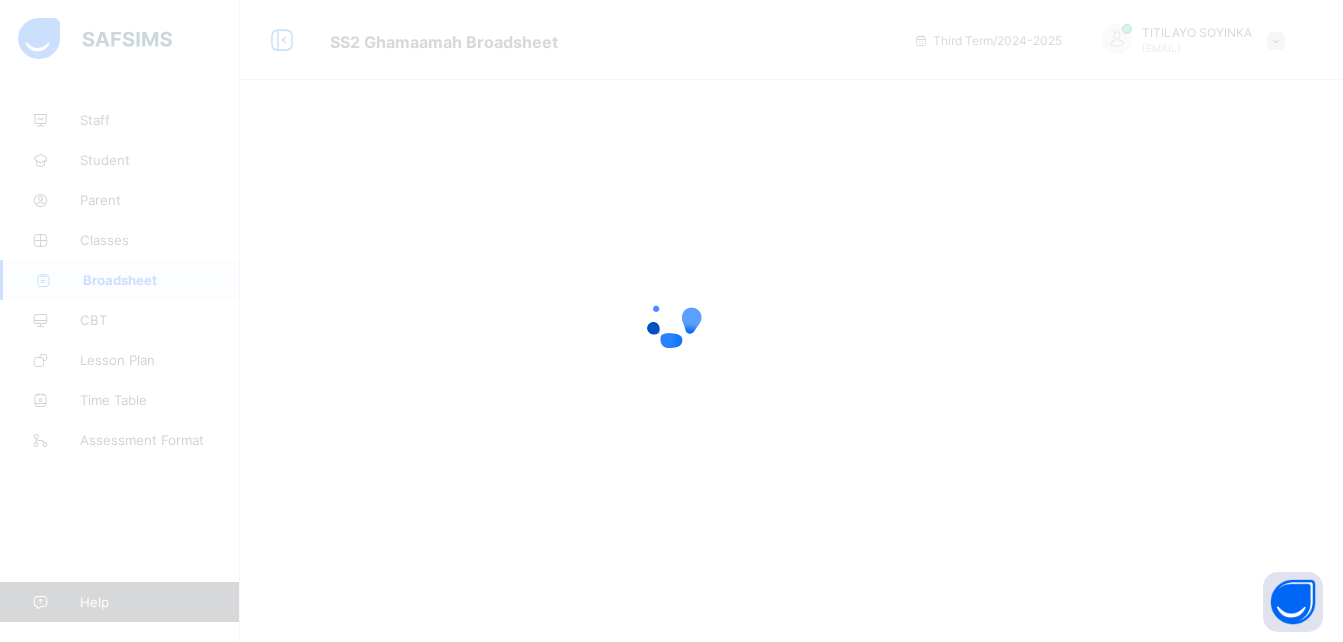 scroll, scrollTop: 0, scrollLeft: 0, axis: both 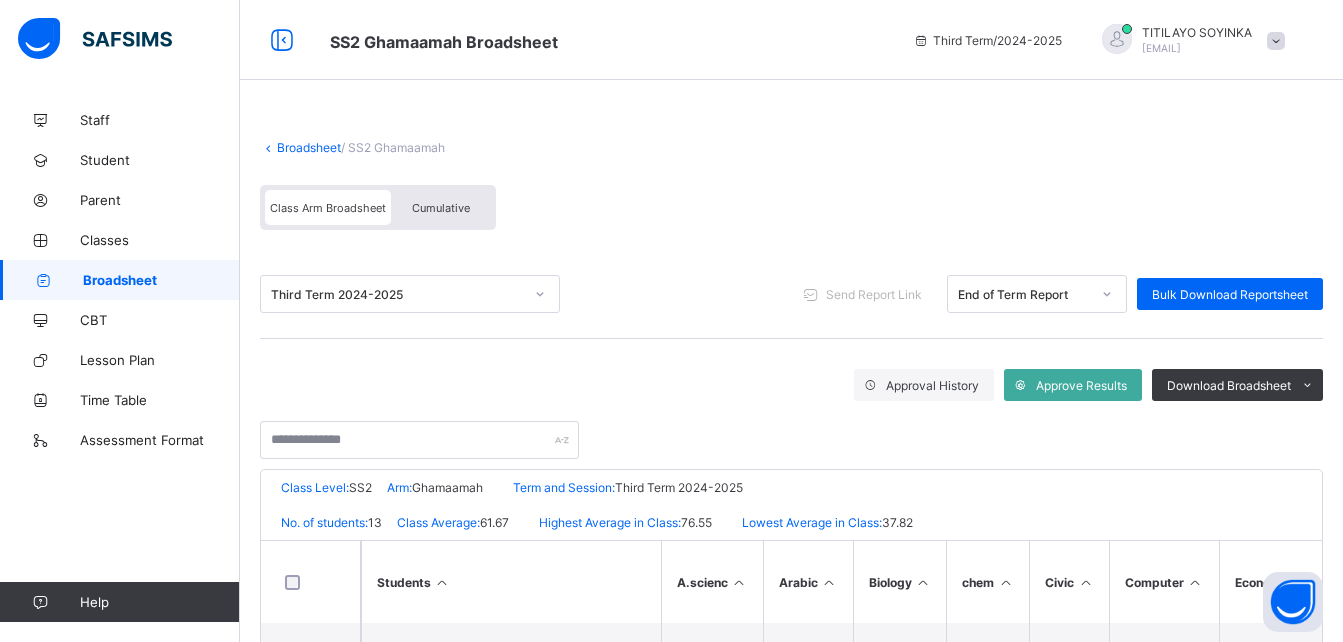 click on "Cumulative" at bounding box center (441, 208) 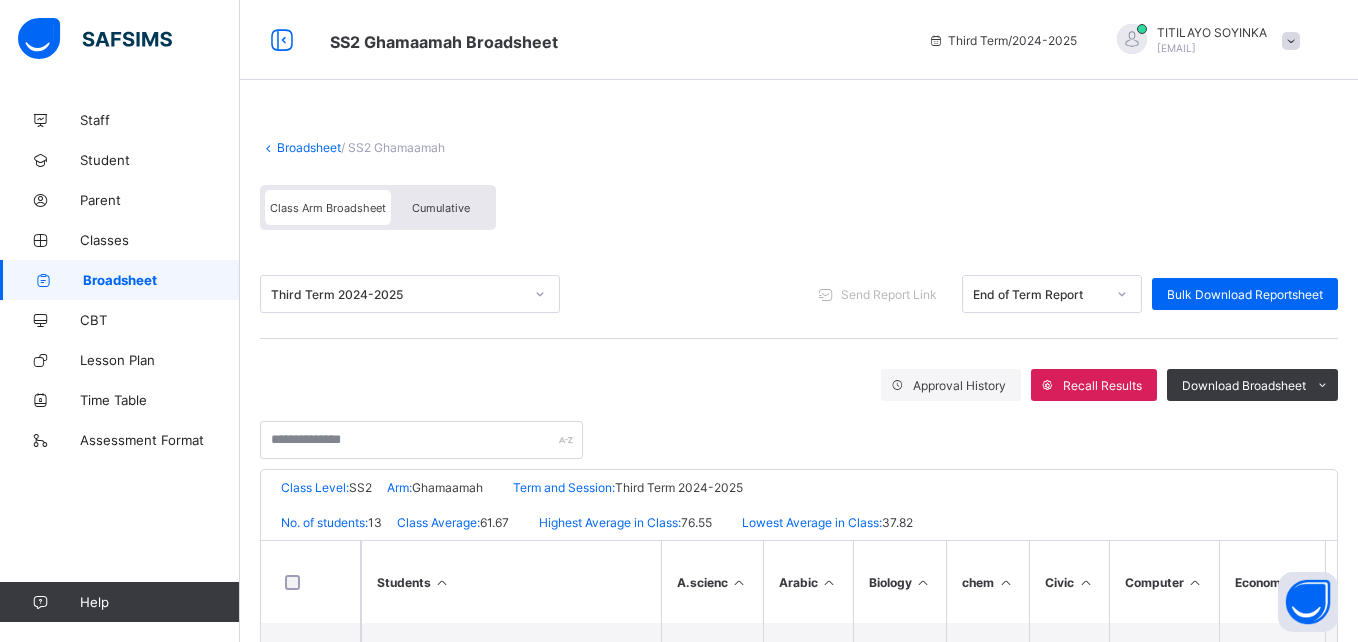 scroll, scrollTop: 0, scrollLeft: 0, axis: both 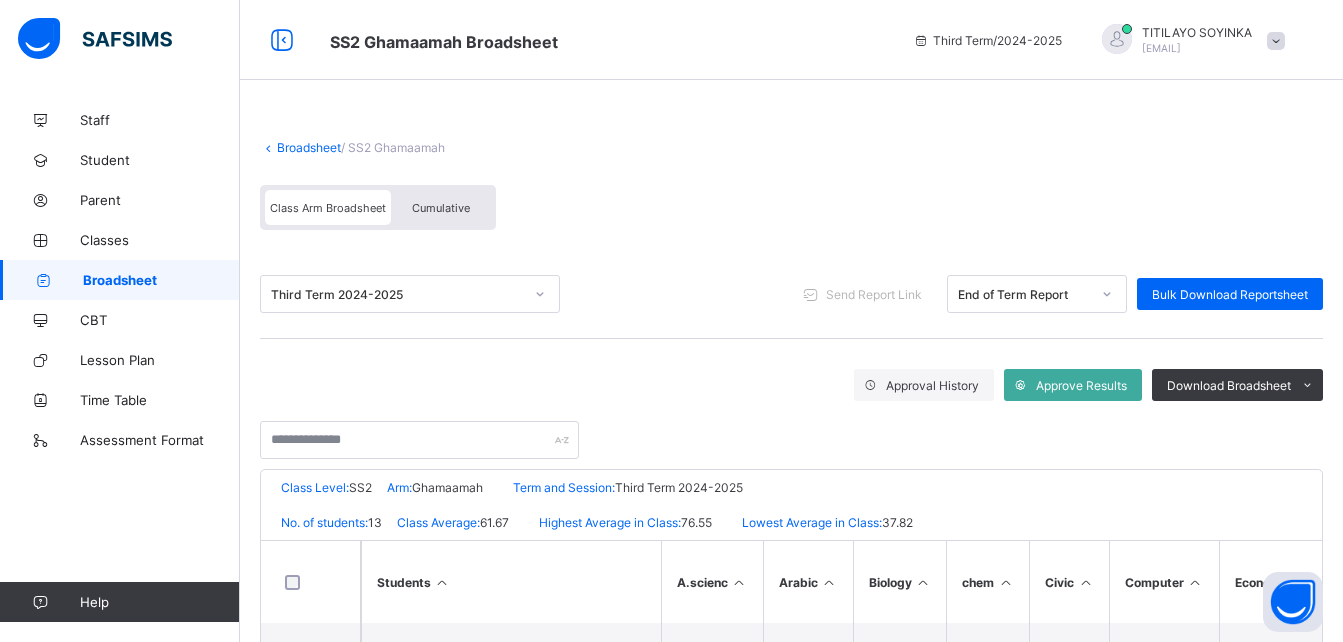 click on "Cumulative" at bounding box center (441, 208) 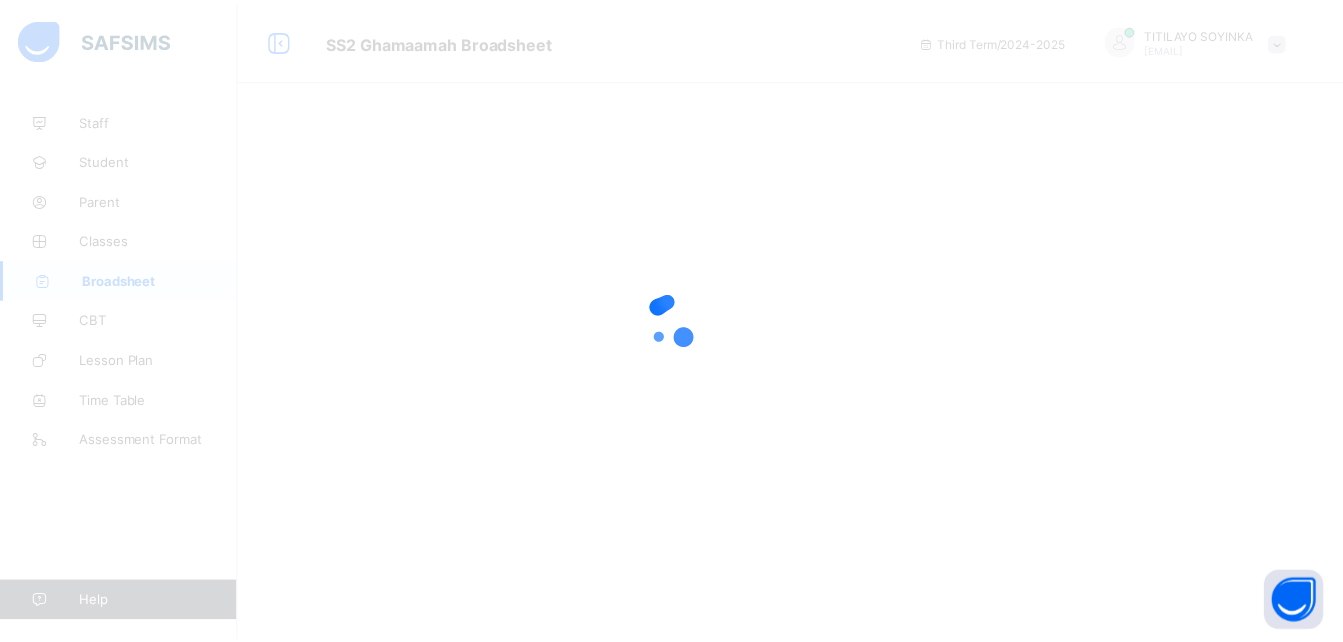 scroll, scrollTop: 0, scrollLeft: 0, axis: both 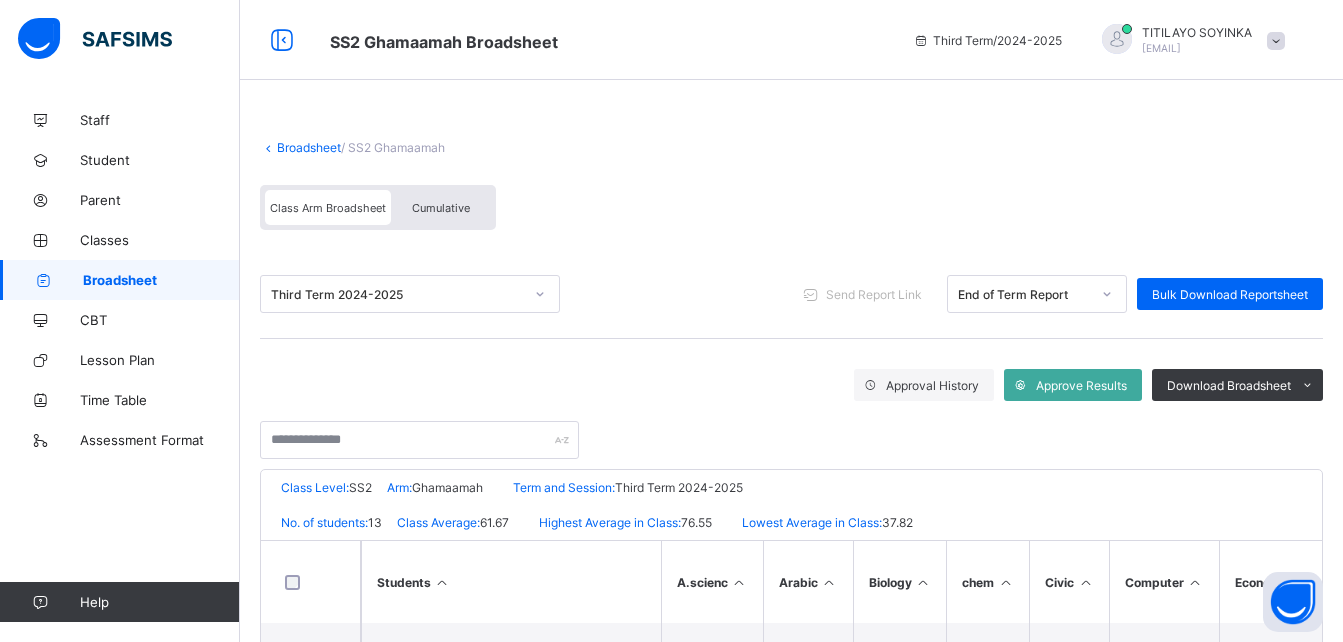 click on "Cumulative" at bounding box center (441, 207) 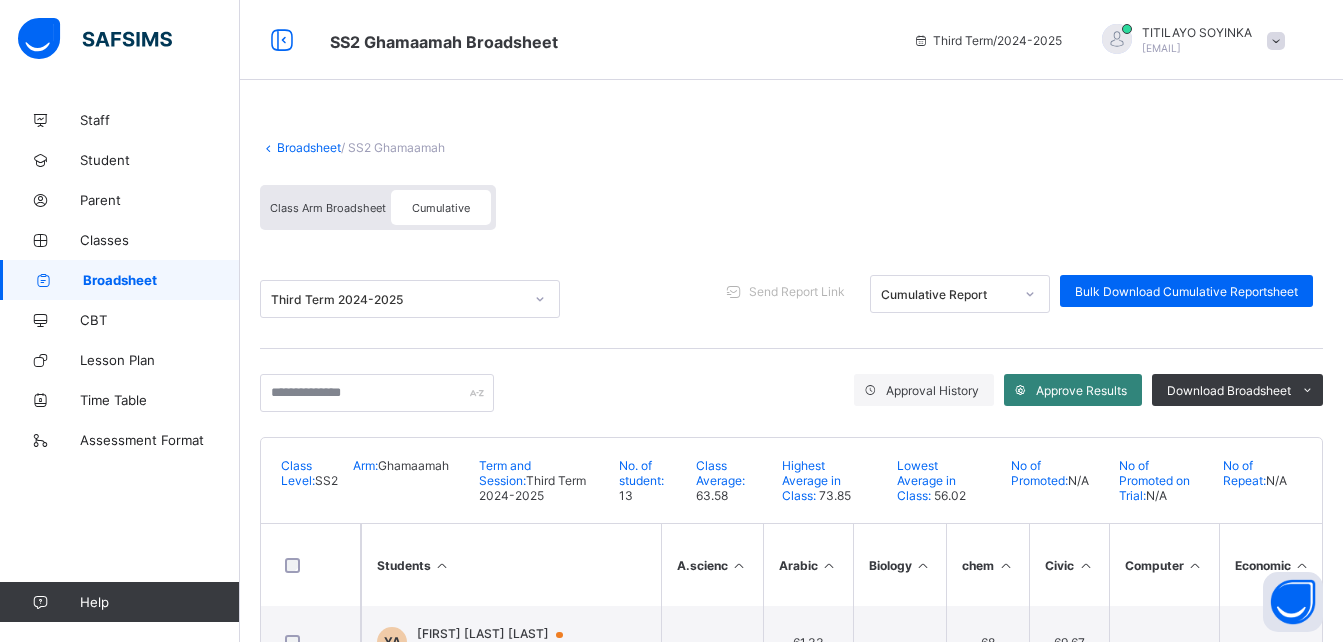 click on "Approve Results" at bounding box center [1073, 390] 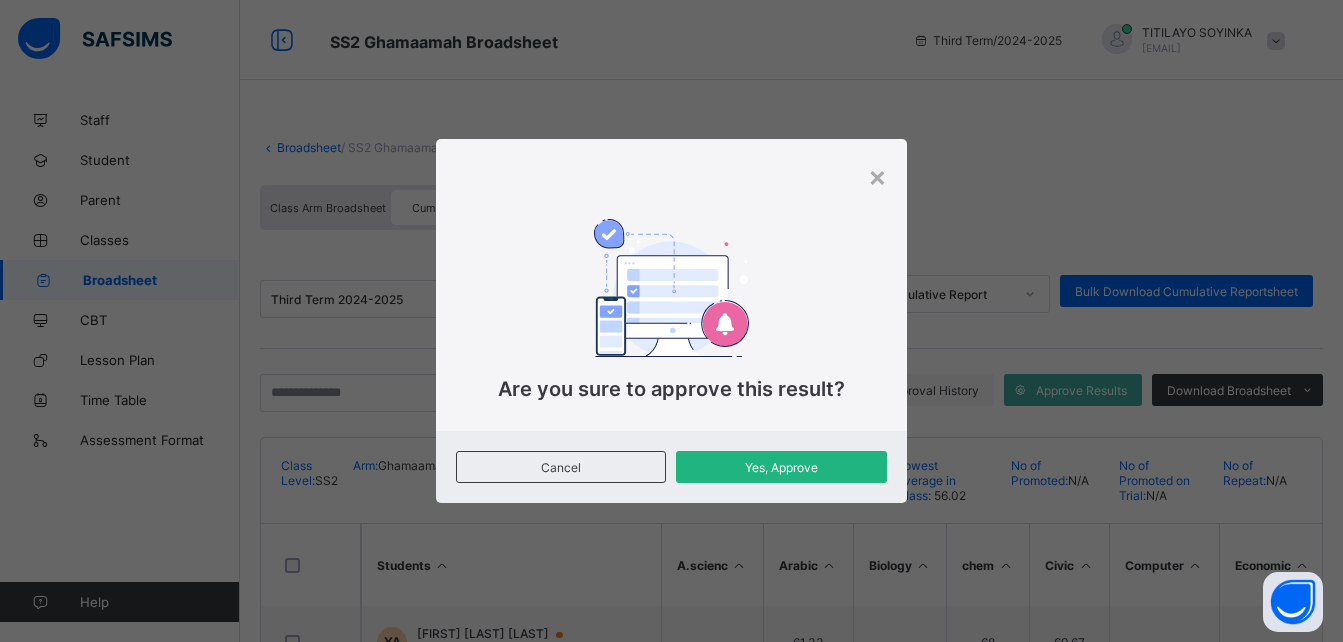 click on "Yes, Approve" at bounding box center (781, 467) 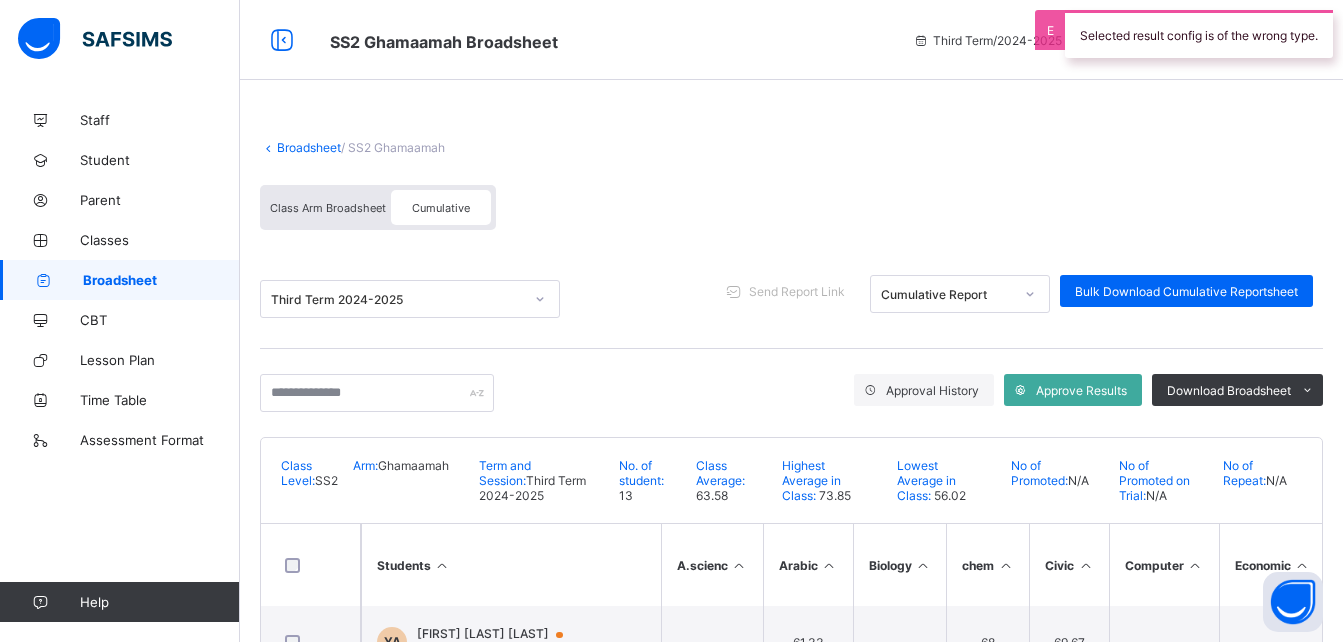 click on "Approve Results" at bounding box center [1081, 390] 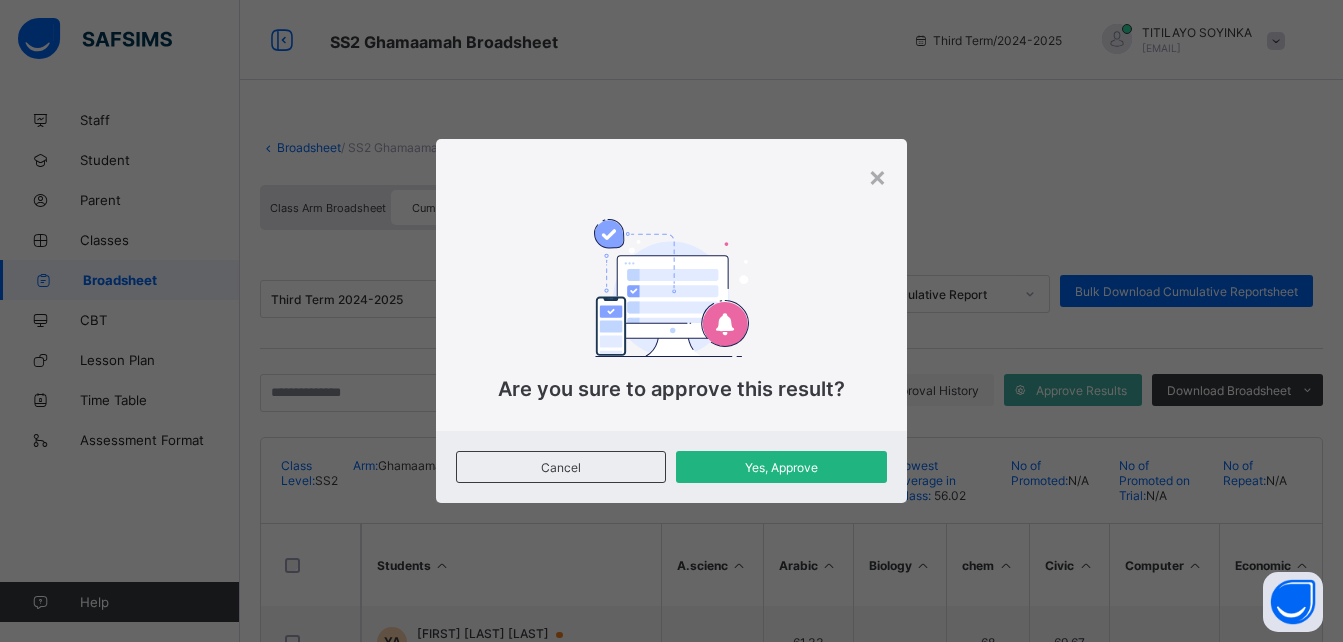 click on "Yes, Approve" at bounding box center (781, 467) 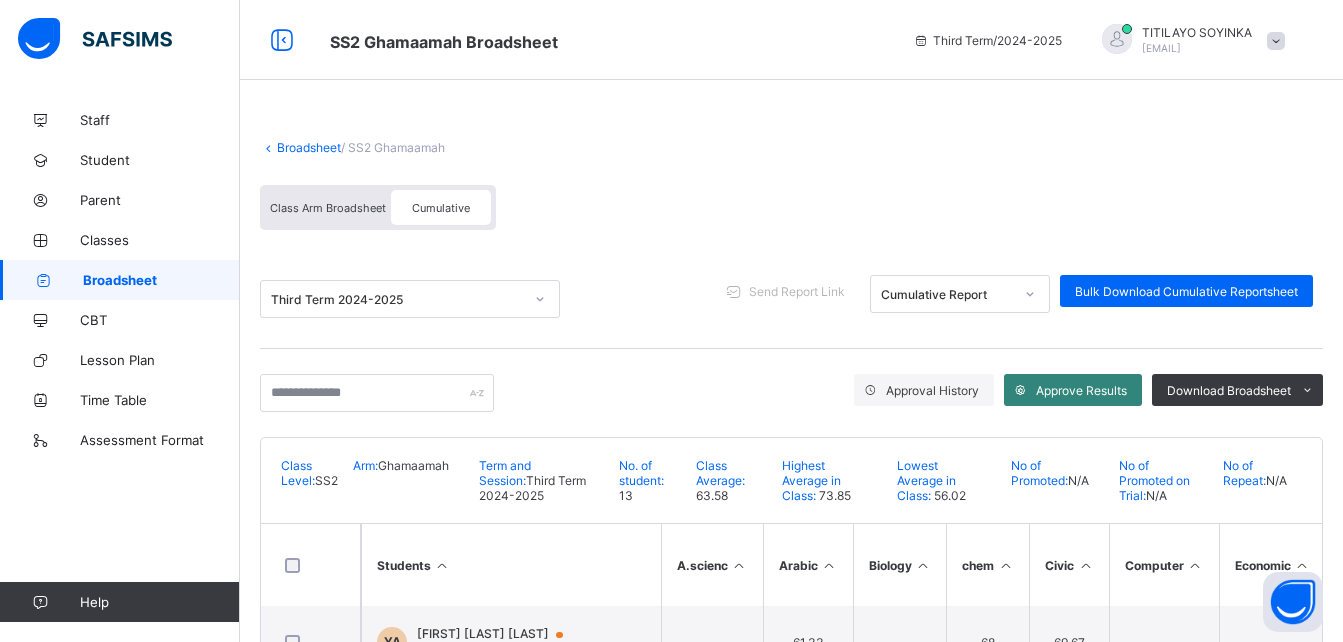 click on "Approve Results" at bounding box center (1081, 390) 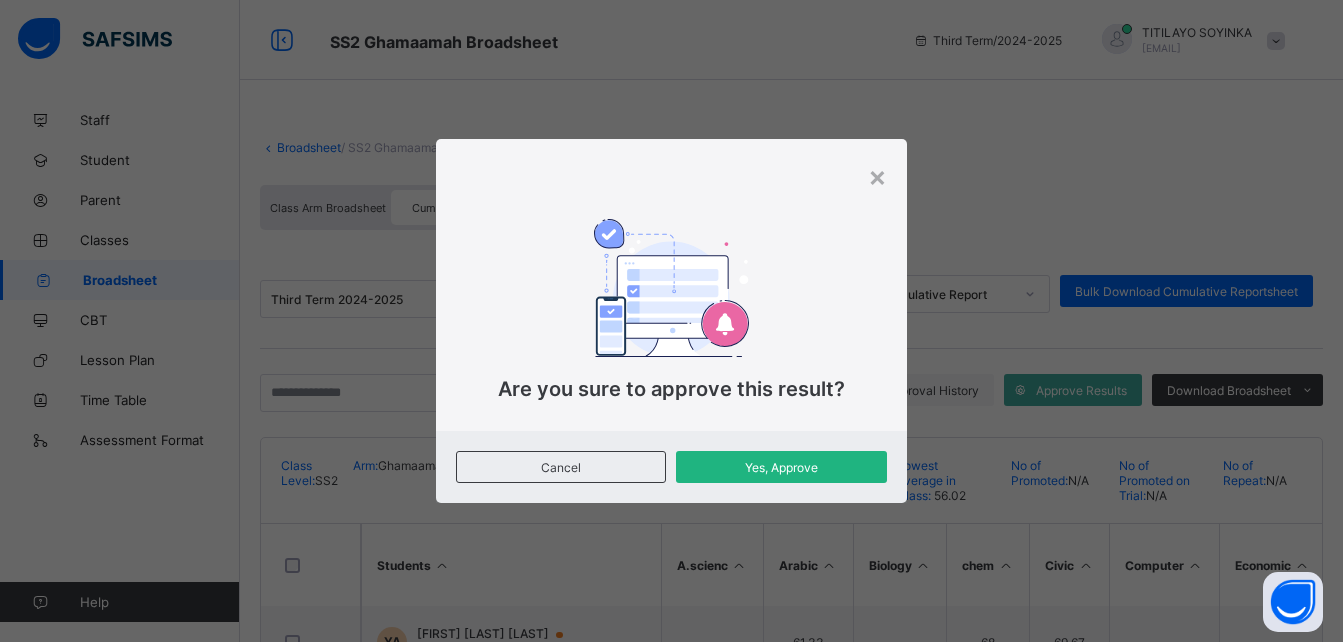 click on "Yes, Approve" at bounding box center (781, 467) 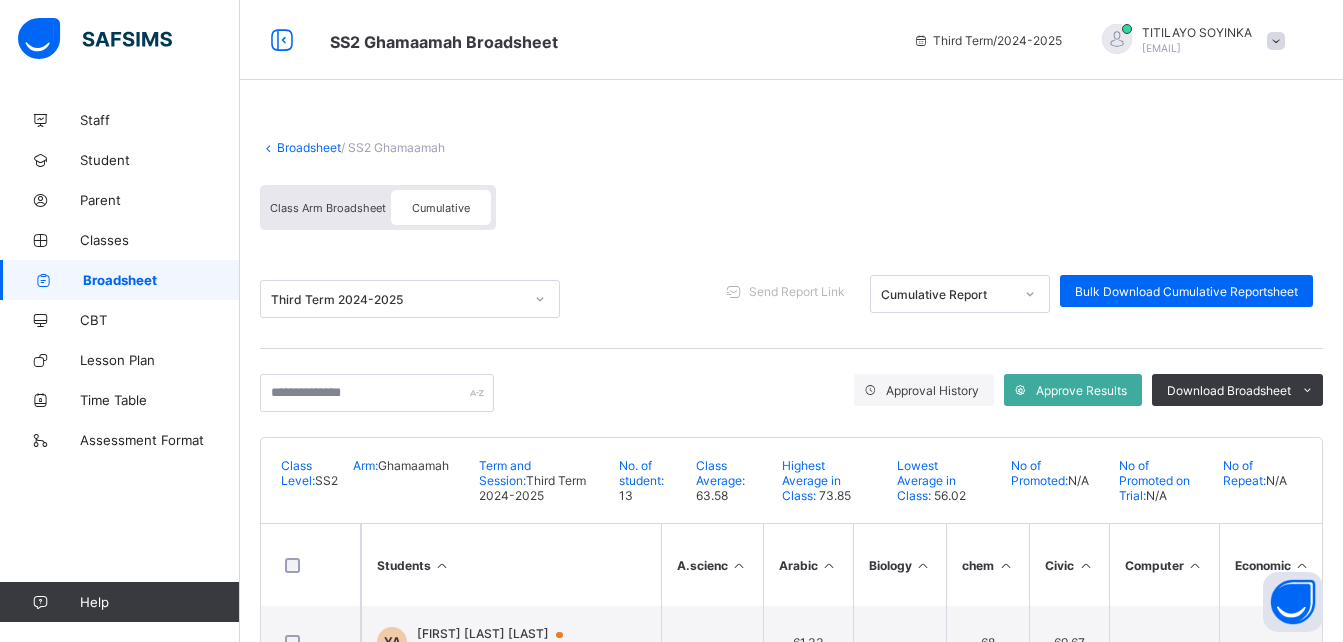click on "Broadsheet" at bounding box center [309, 147] 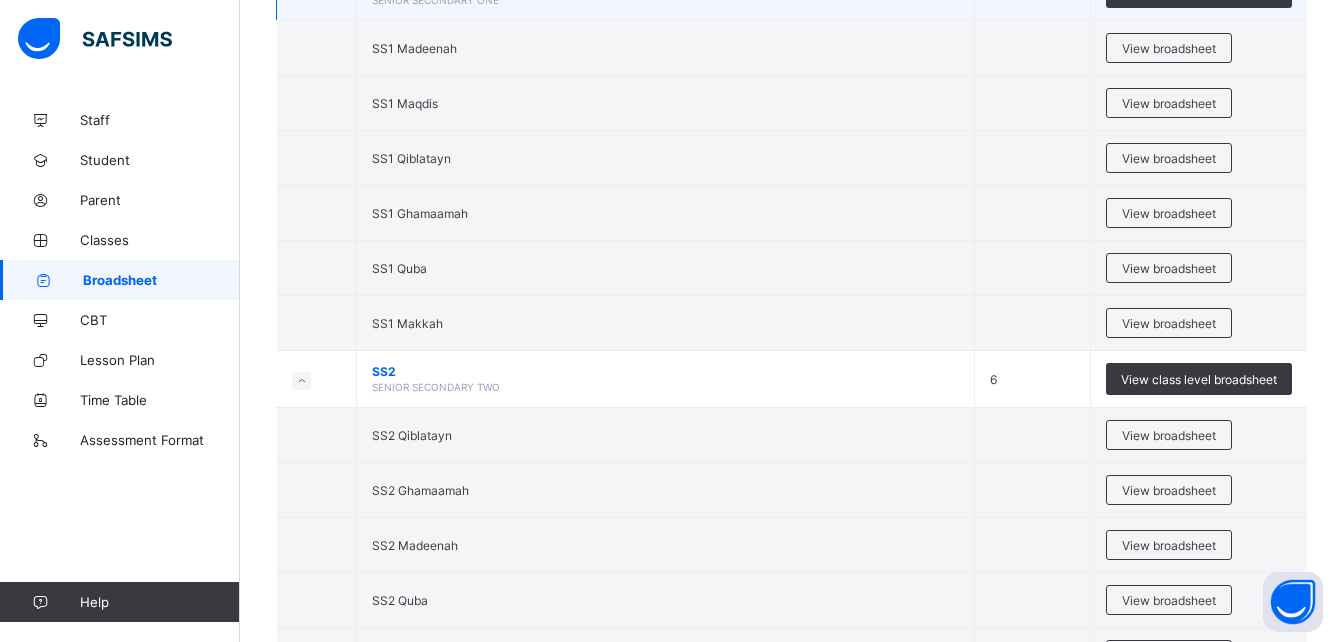 scroll, scrollTop: 4600, scrollLeft: 0, axis: vertical 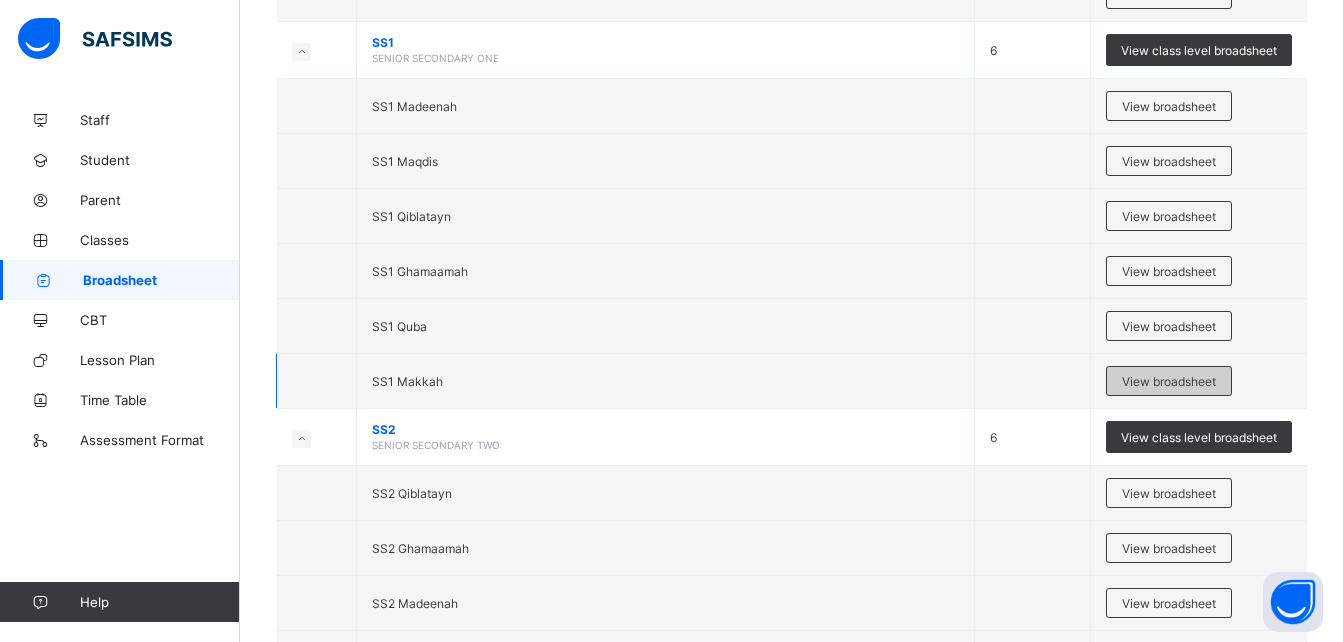click on "View broadsheet" at bounding box center (1169, 381) 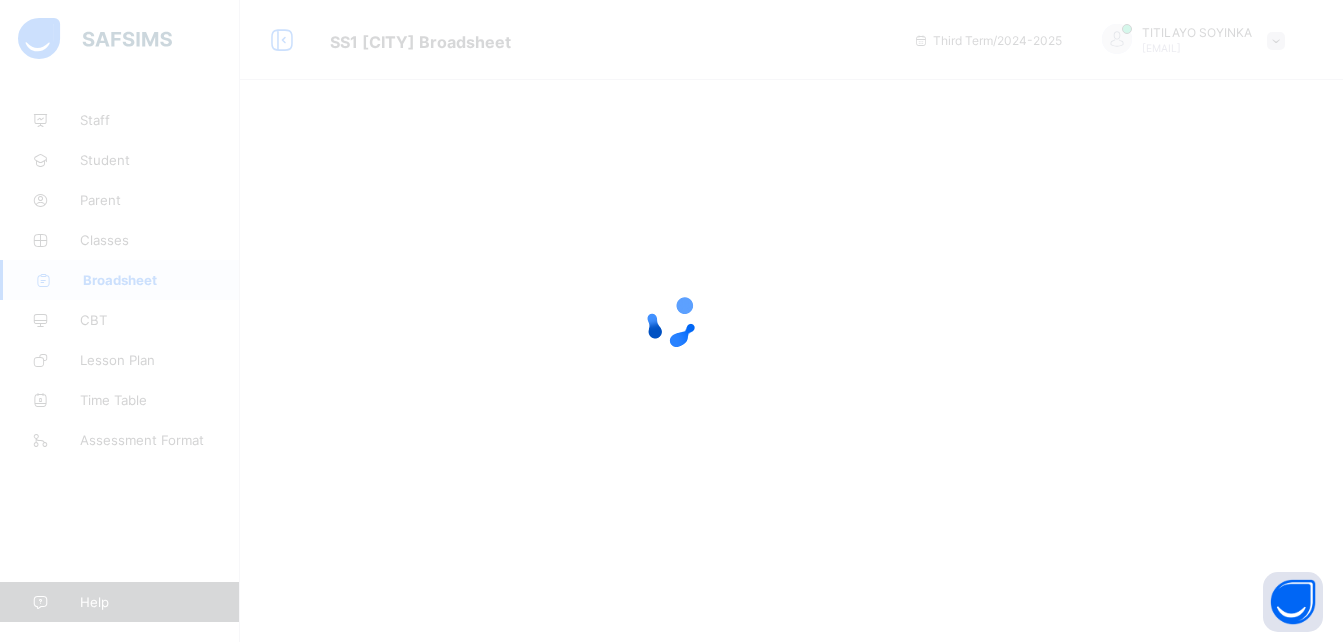 scroll, scrollTop: 0, scrollLeft: 0, axis: both 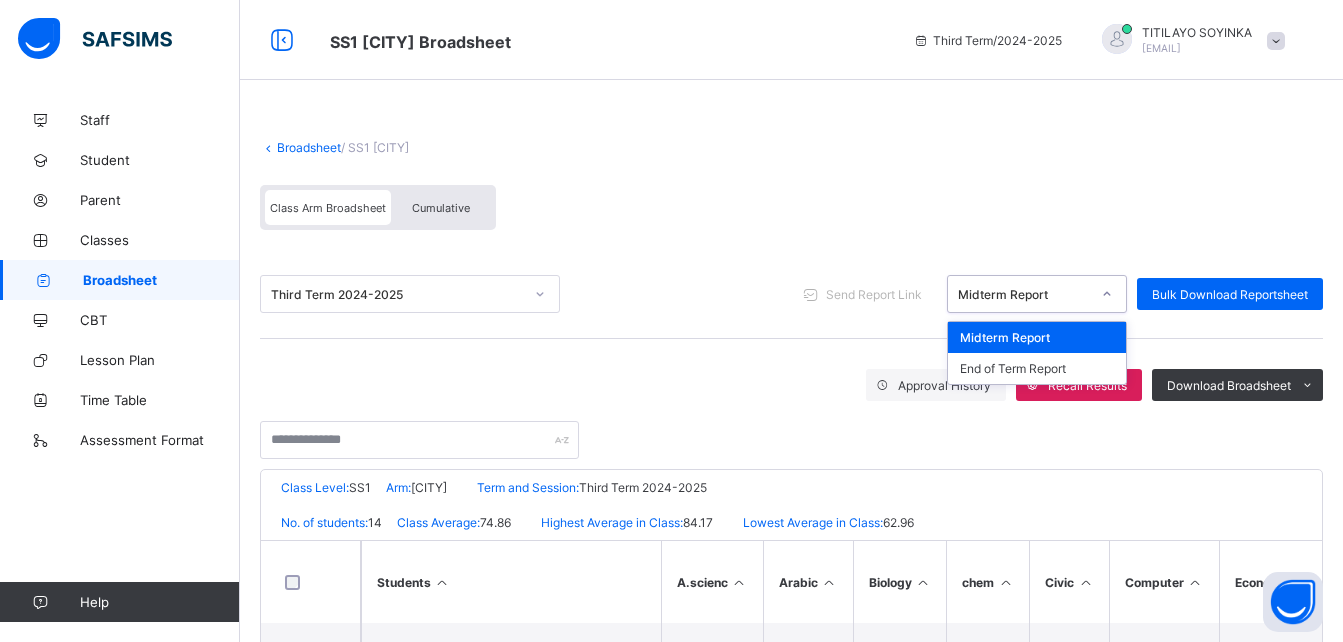 click on "Midterm Report" at bounding box center (1024, 294) 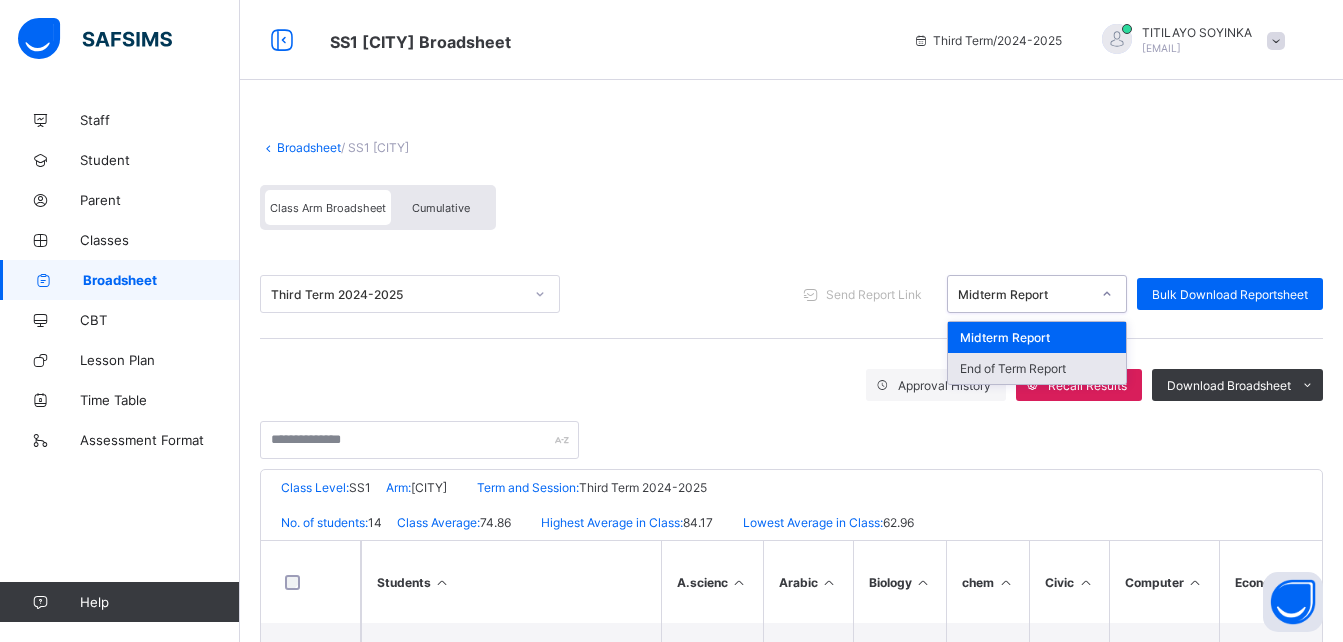 click on "End of Term Report" at bounding box center [1037, 368] 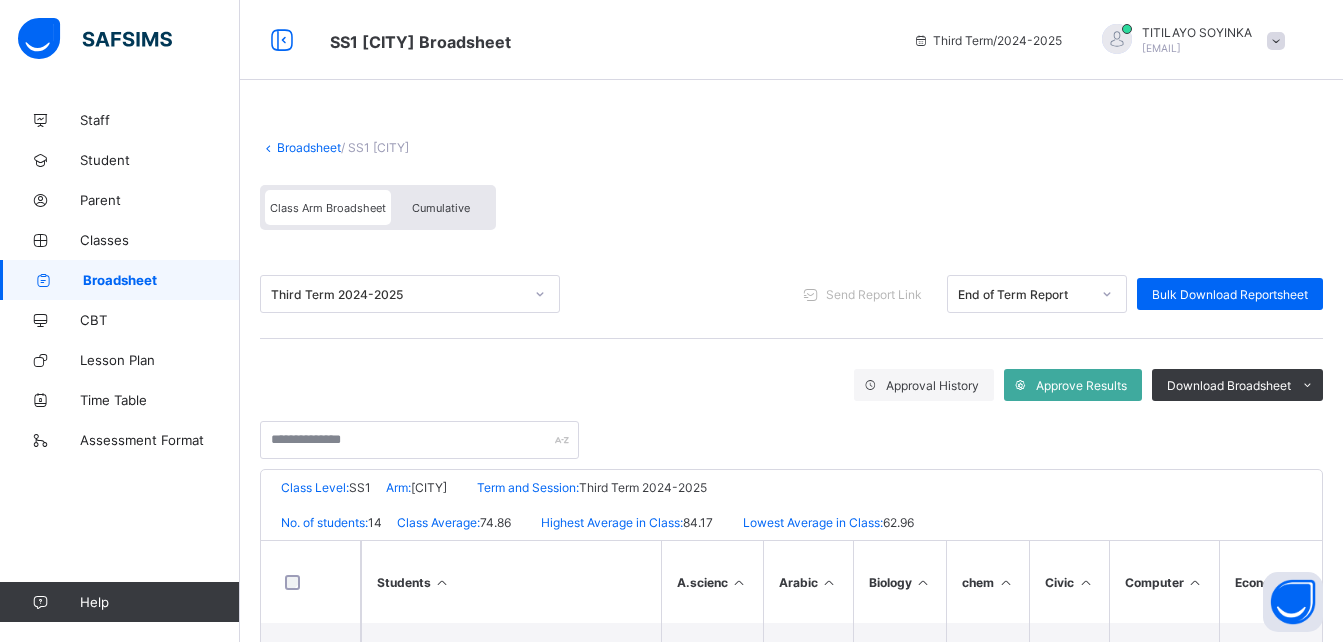 click on "Cumulative" at bounding box center [441, 208] 